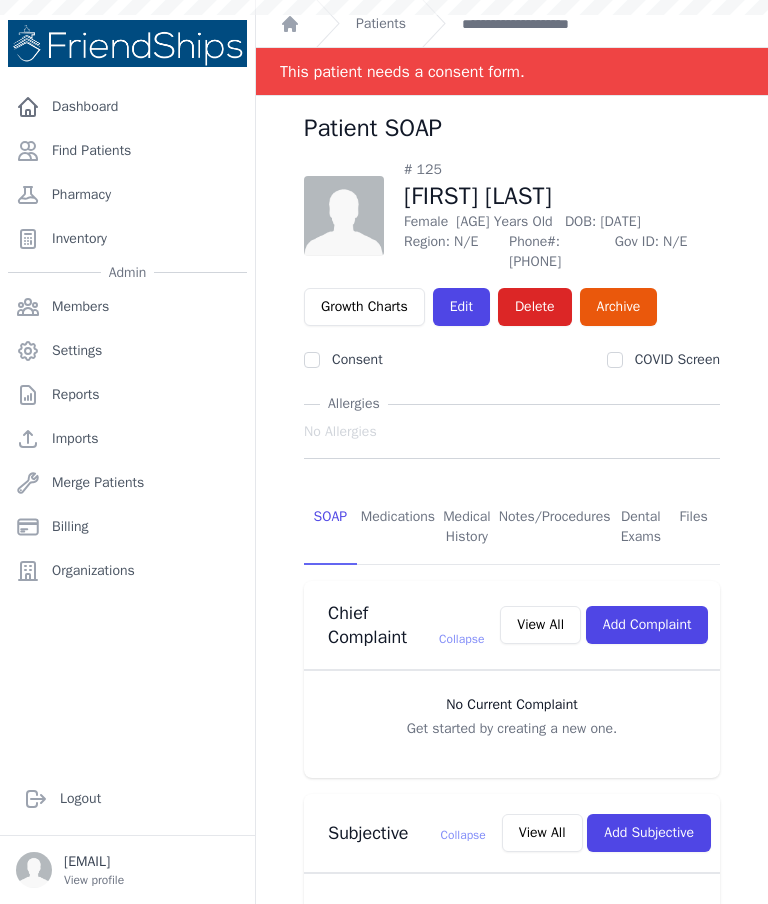 scroll, scrollTop: 0, scrollLeft: 0, axis: both 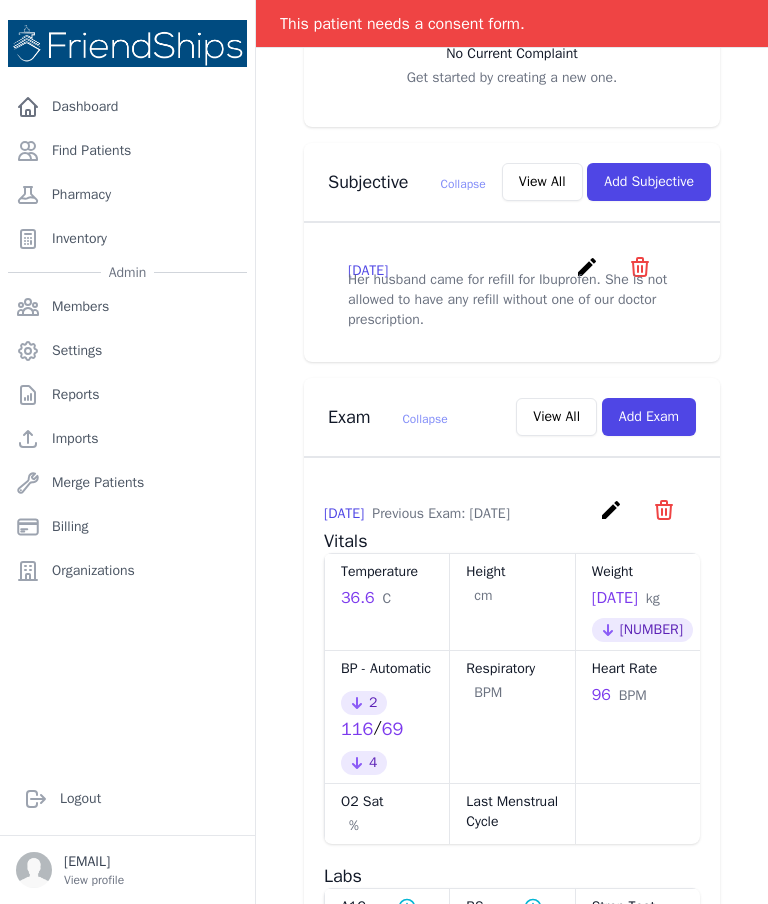 click on "create" at bounding box center (587, 267) 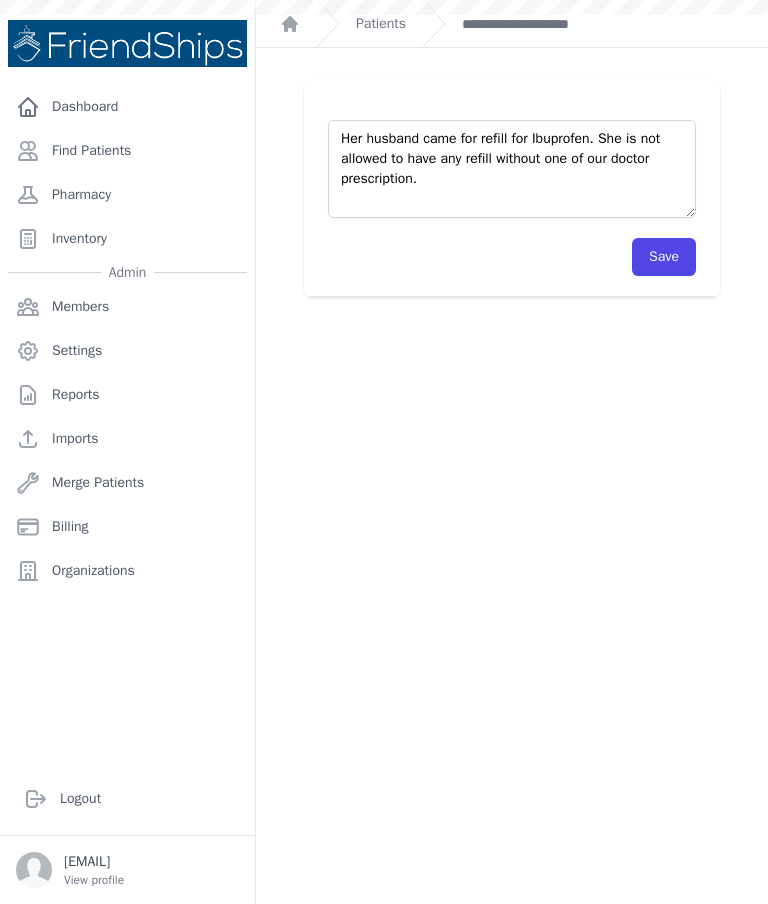 scroll, scrollTop: 0, scrollLeft: 0, axis: both 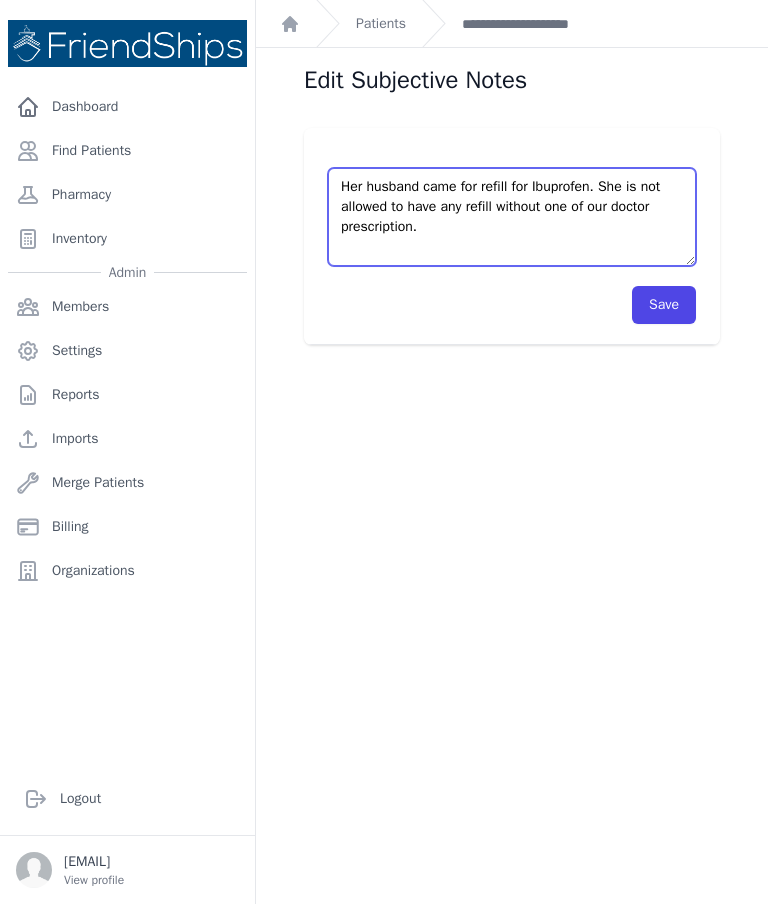 click on "Her husband came for refill for Ibuprofen. She is not allowed to have any refill without one of our doctor prescription." at bounding box center [512, 217] 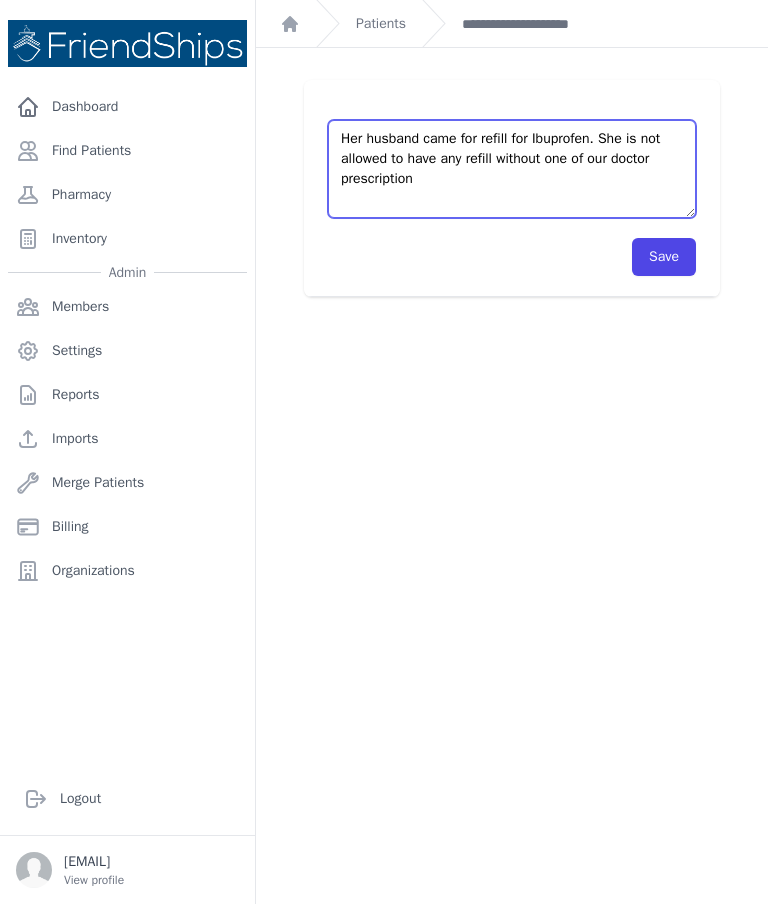 scroll, scrollTop: 48, scrollLeft: 0, axis: vertical 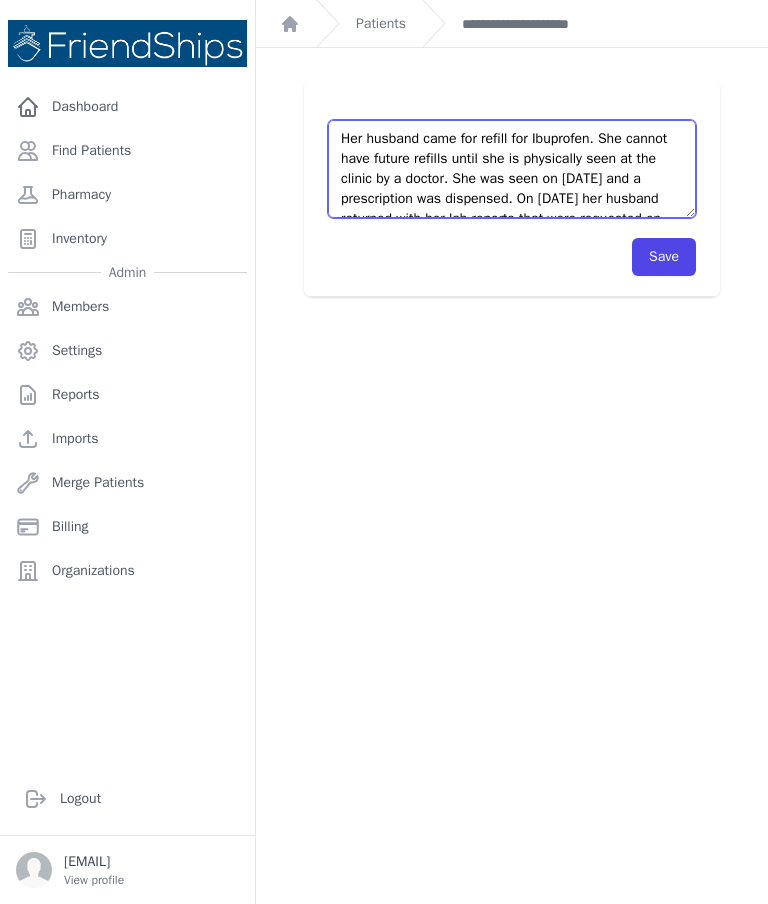type on "Her husband came for refill for Ibuprofen. She cannot have future refills until she is physically seen at the clinic by a doctor. She was seen on [DATE] and a prescription was dispensed. On [DATE] her husband returned with her lab reports that were requested on [DATE]." 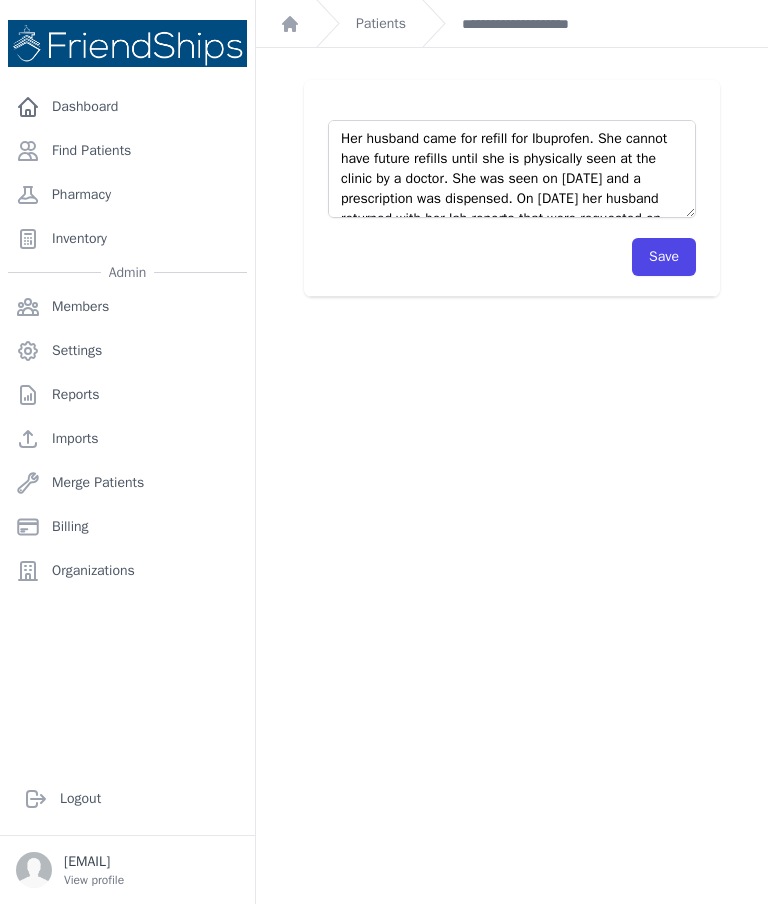 click on "Save" at bounding box center [664, 257] 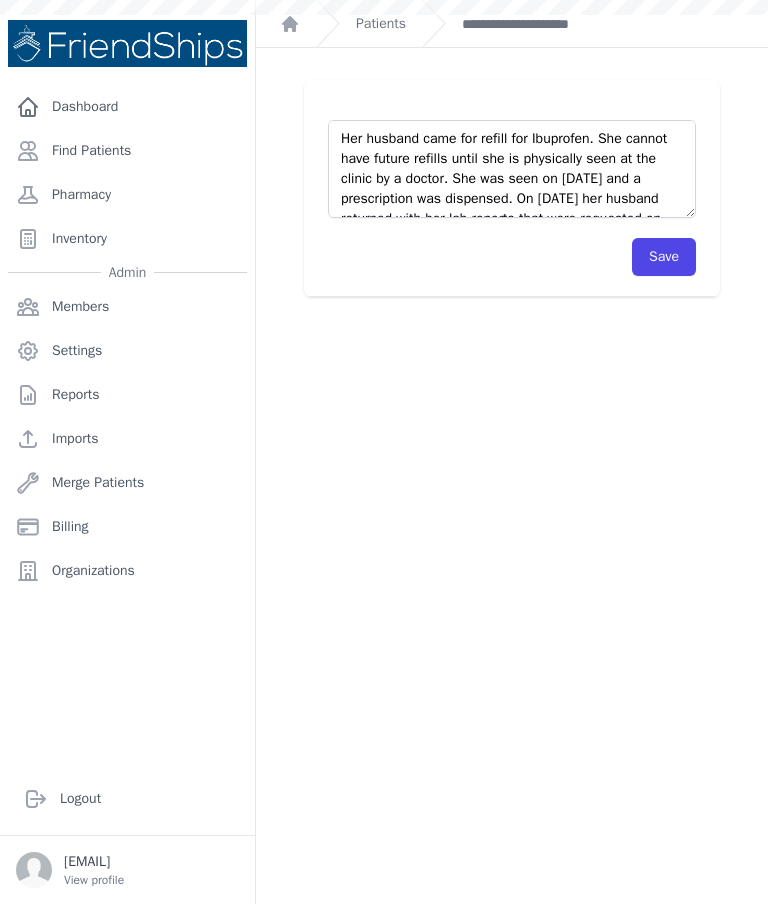 scroll, scrollTop: 0, scrollLeft: 0, axis: both 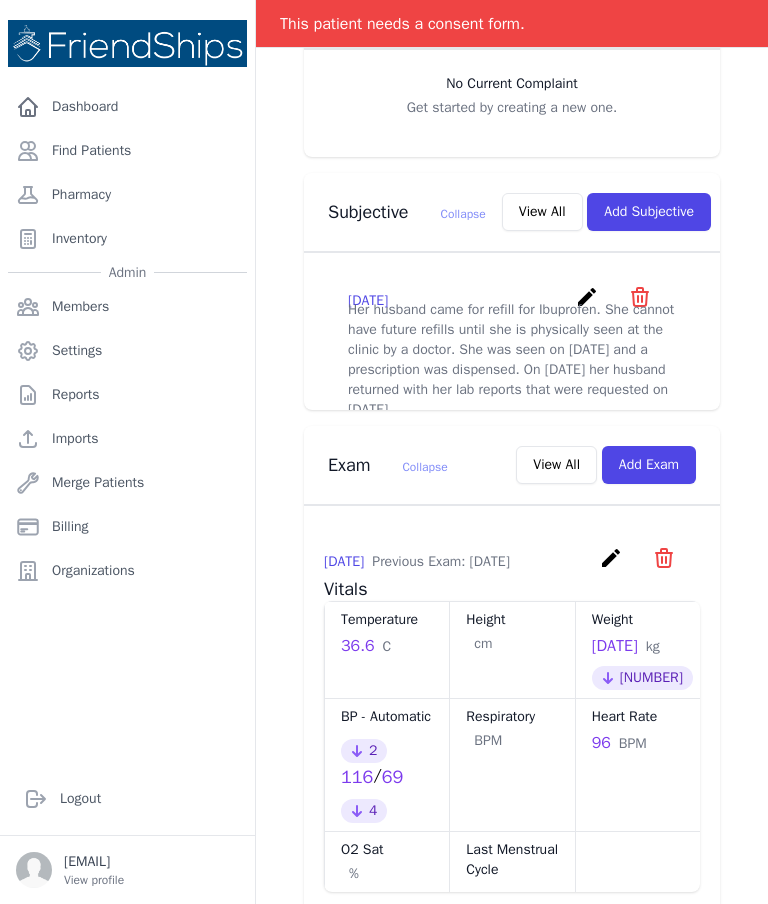 click on "create" at bounding box center [587, 297] 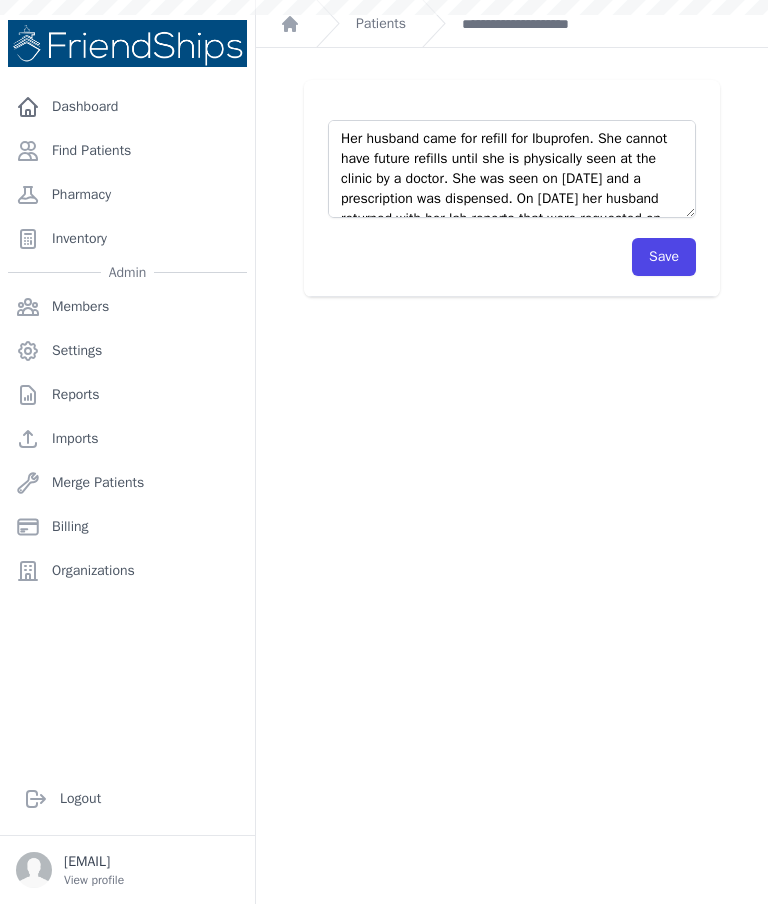 scroll, scrollTop: 0, scrollLeft: 0, axis: both 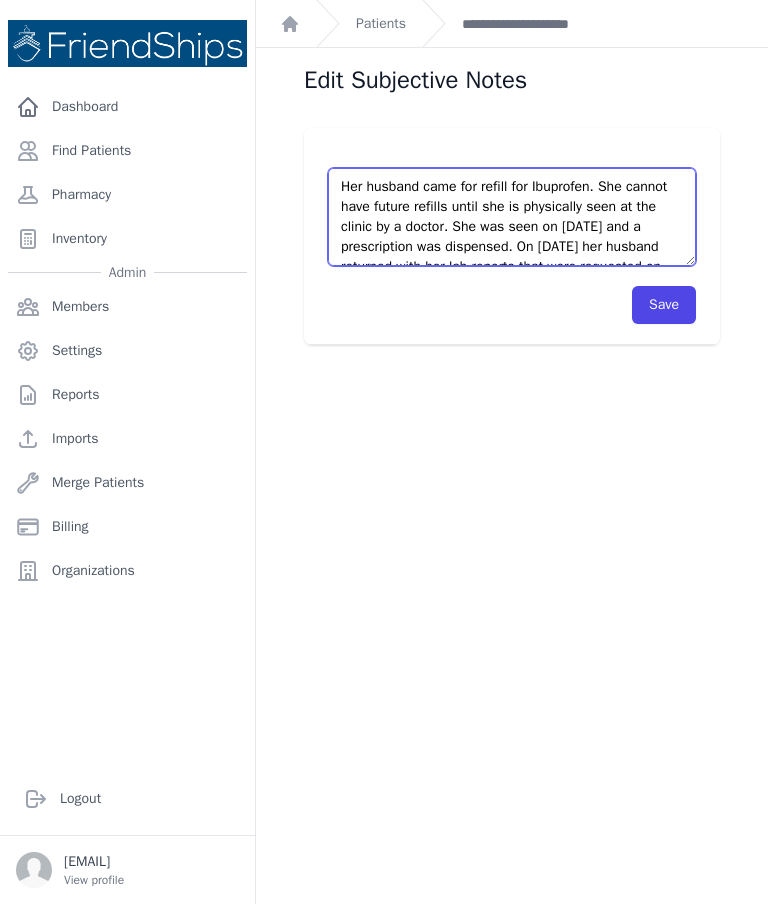 click on "Her husband came for refill for Ibuprofen. She cannot have future refills until she is physically seen at the clinic by a doctor." at bounding box center (512, 217) 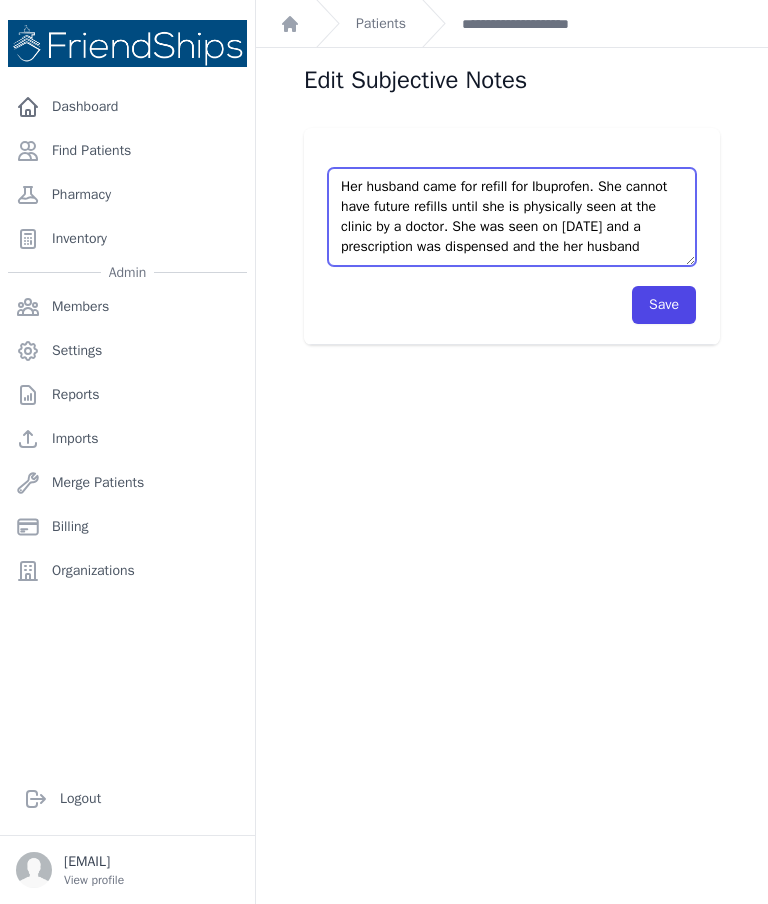 scroll, scrollTop: 11, scrollLeft: 0, axis: vertical 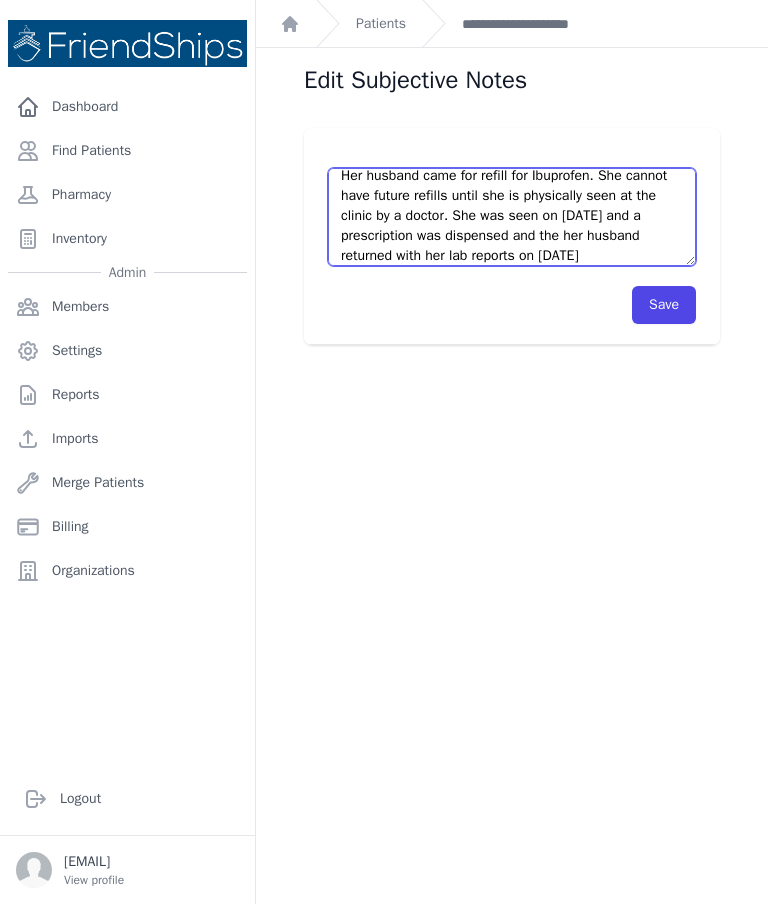 click on "Her husband came for refill for Ibuprofen. She cannot have future refills until she is physically seen at the clinic by a doctor." at bounding box center (512, 217) 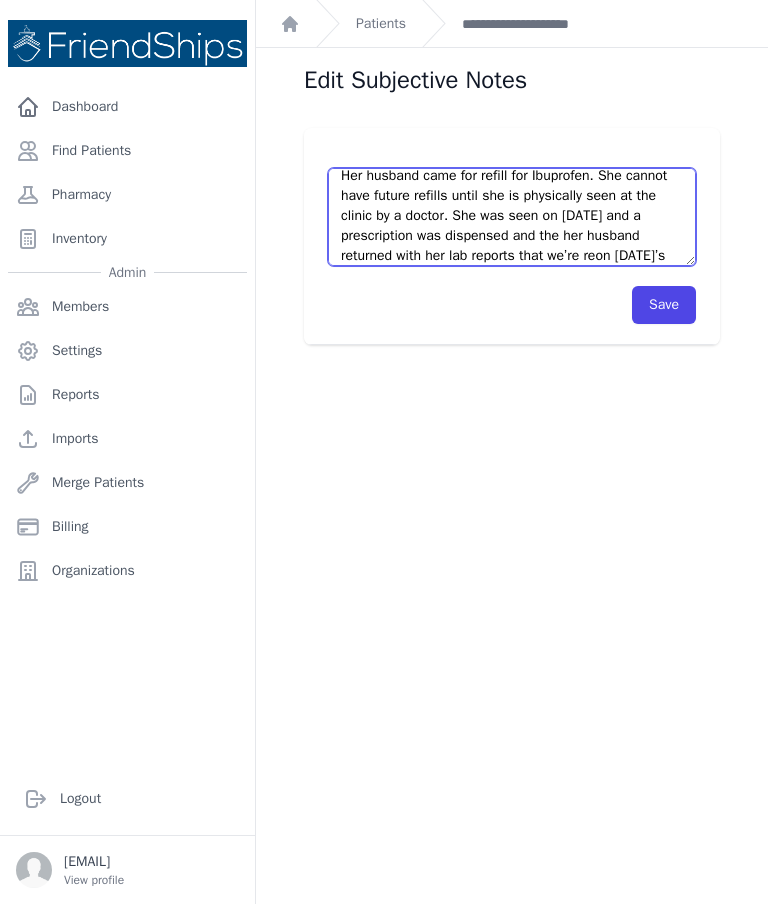 scroll, scrollTop: 40, scrollLeft: 0, axis: vertical 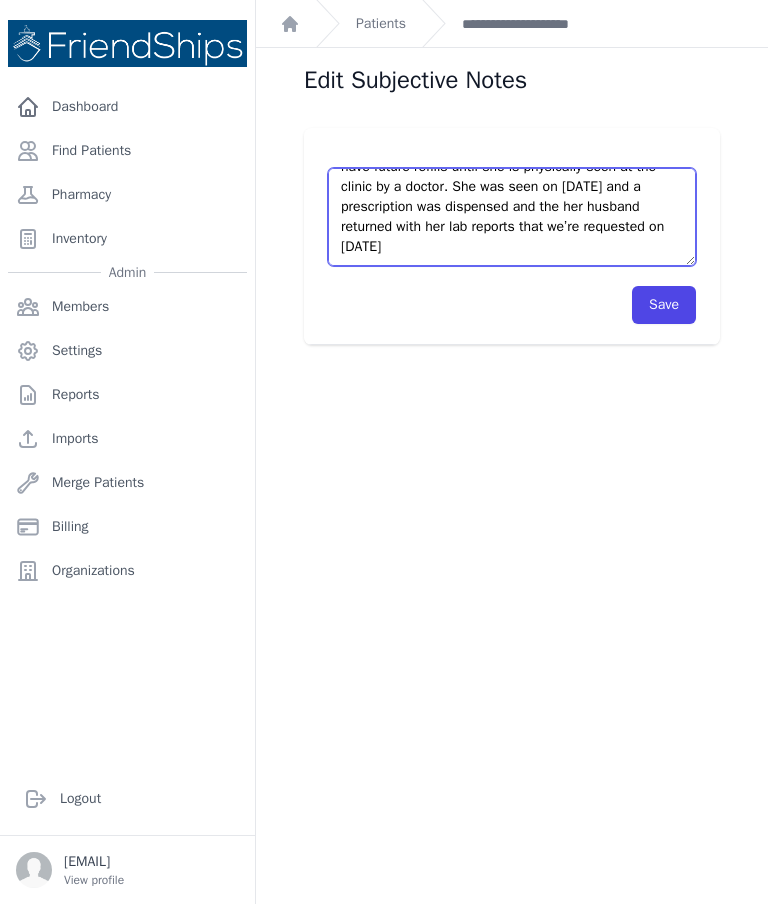 click on "Her husband came for refill for Ibuprofen. She cannot have future refills until she is physically seen at the clinic by a doctor." at bounding box center (512, 217) 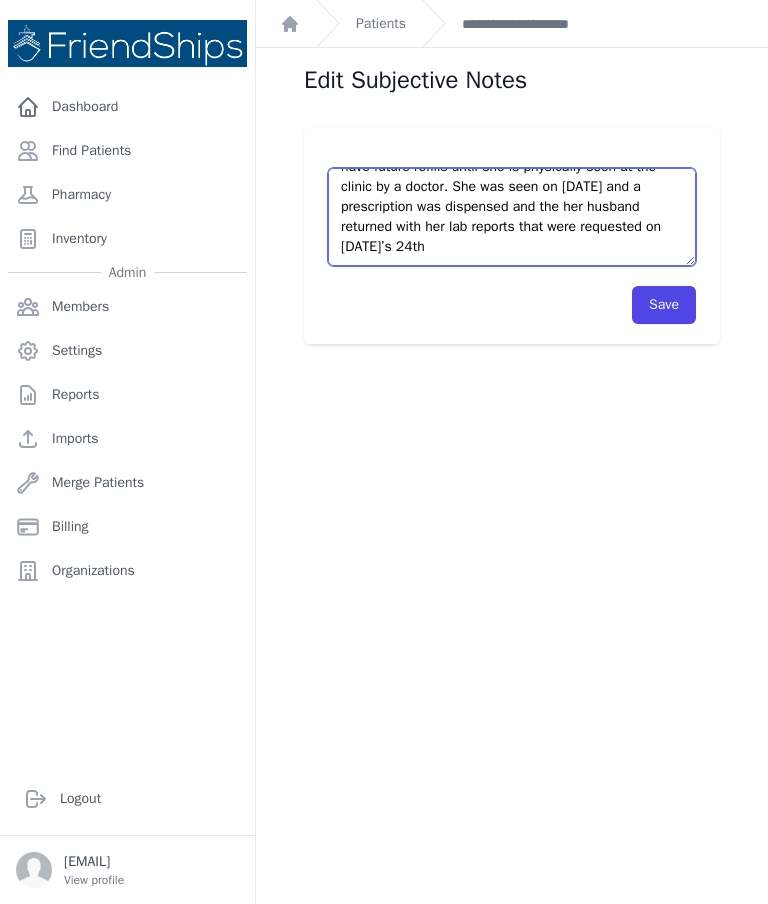 click on "Her husband came for refill for Ibuprofen. She cannot have future refills until she is physically seen at the clinic by a doctor." at bounding box center [512, 217] 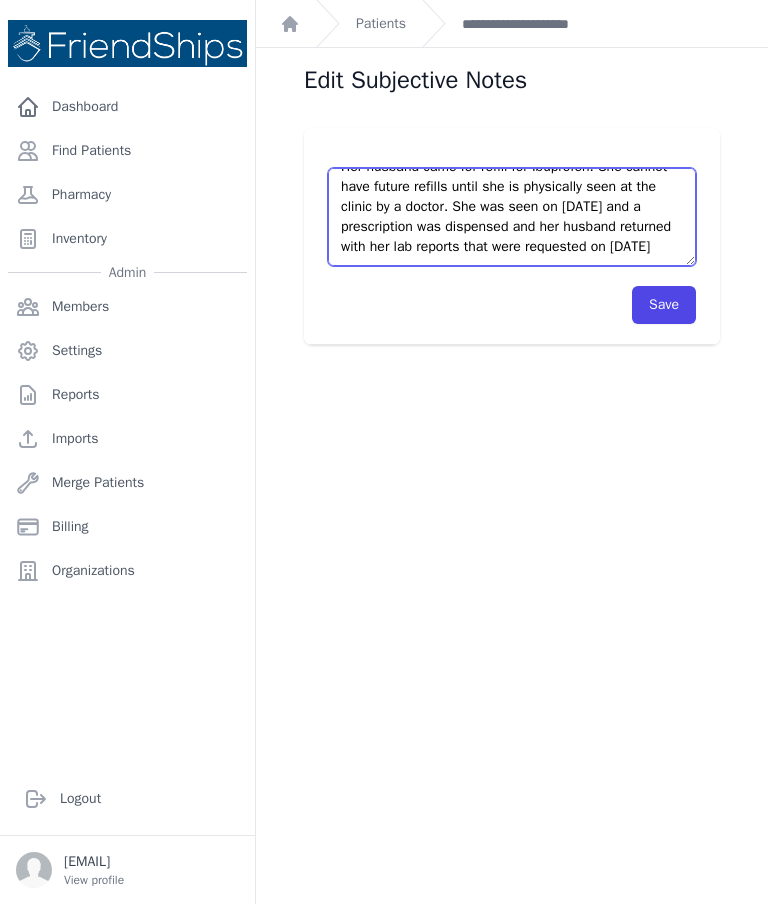 click on "Her husband came for refill for Ibuprofen. She cannot have future refills until she is physically seen at the clinic by a doctor." at bounding box center (512, 217) 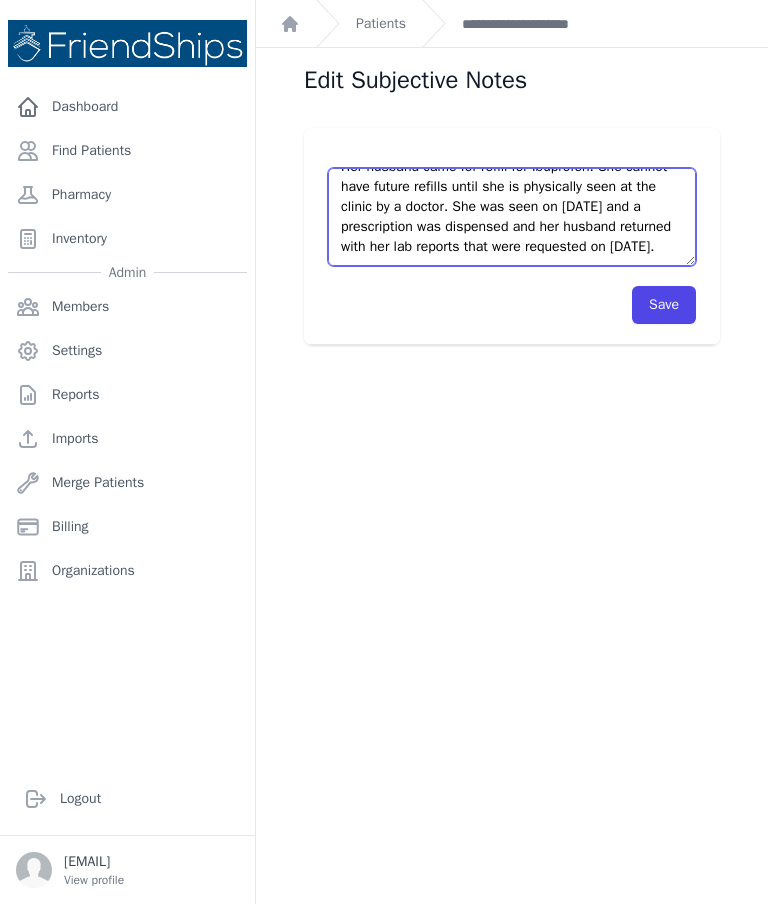 click on "Her husband came for refill for Ibuprofen. She cannot have future refills until she is physically seen at the clinic by a doctor." at bounding box center (512, 217) 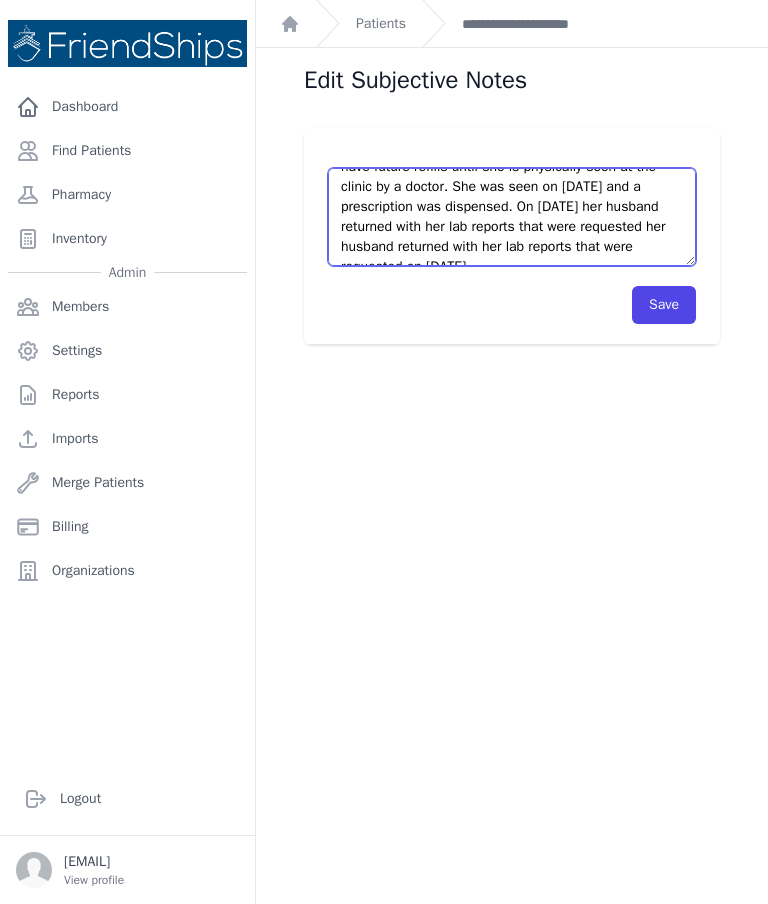 click on "Her husband came for refill for Ibuprofen. She cannot have future refills until she is physically seen at the clinic by a doctor." at bounding box center (512, 217) 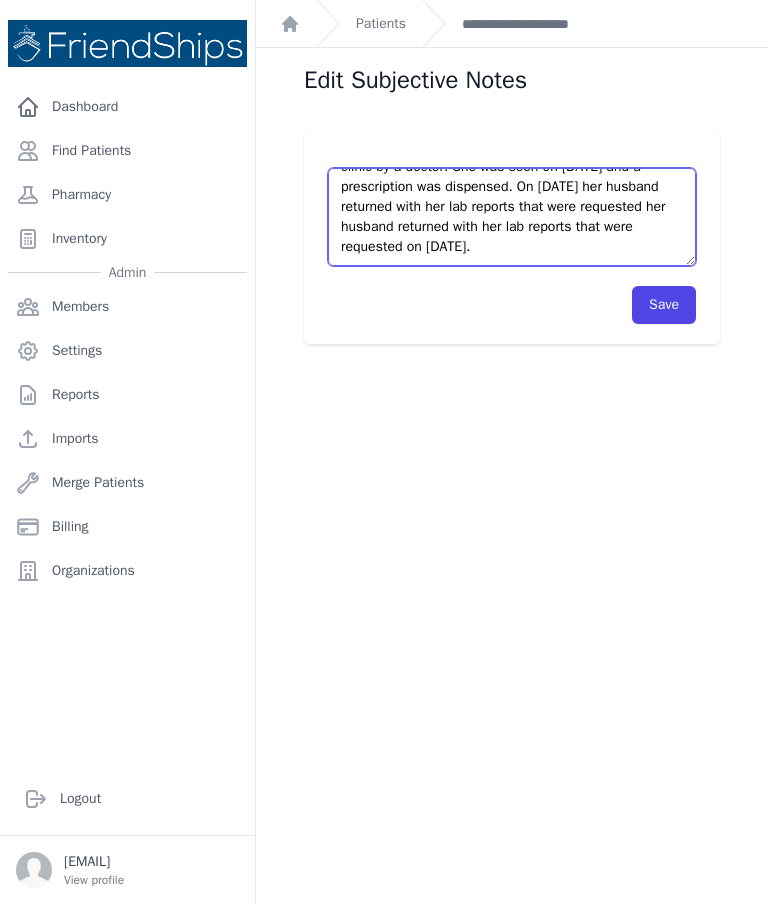 scroll, scrollTop: 60, scrollLeft: 0, axis: vertical 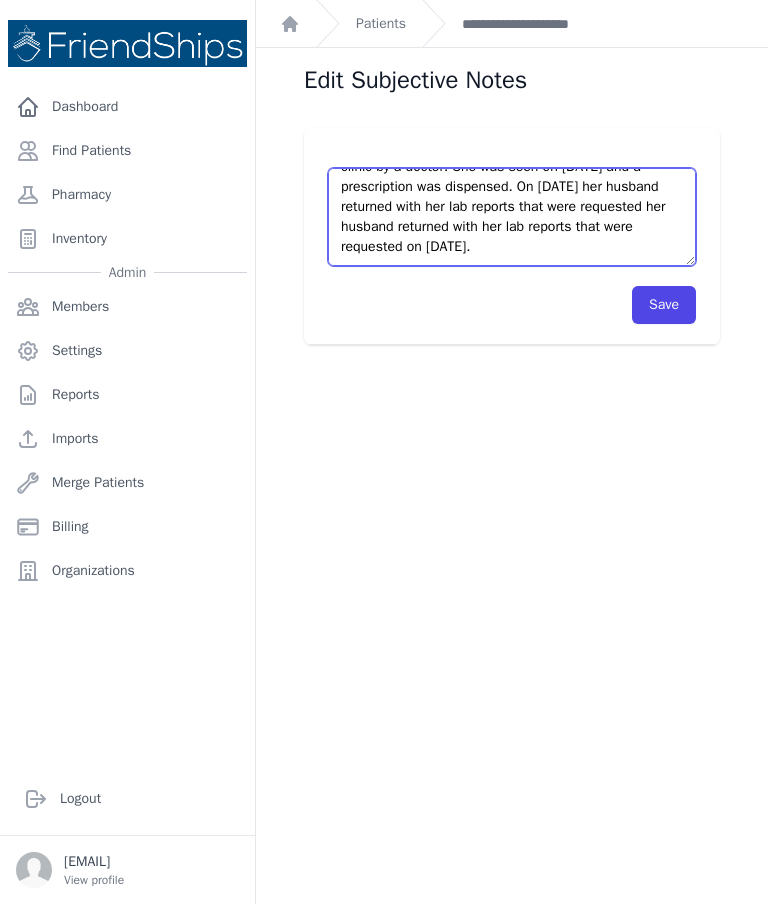 click on "Her husband came for refill for Ibuprofen. She cannot have future refills until she is physically seen at the clinic by a doctor." at bounding box center (512, 217) 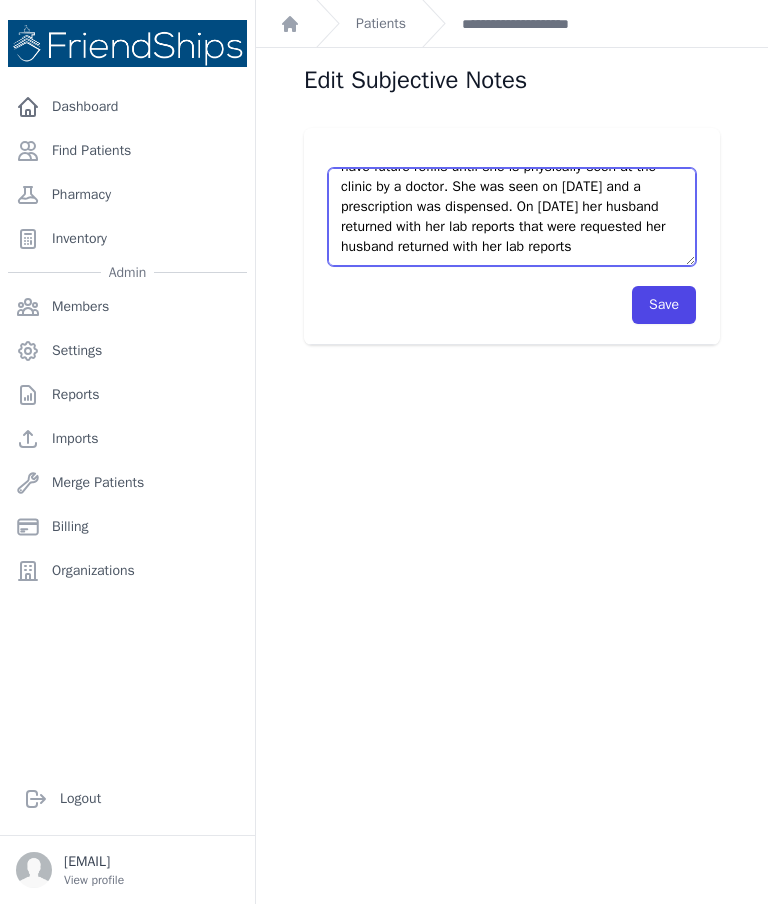 scroll, scrollTop: 40, scrollLeft: 0, axis: vertical 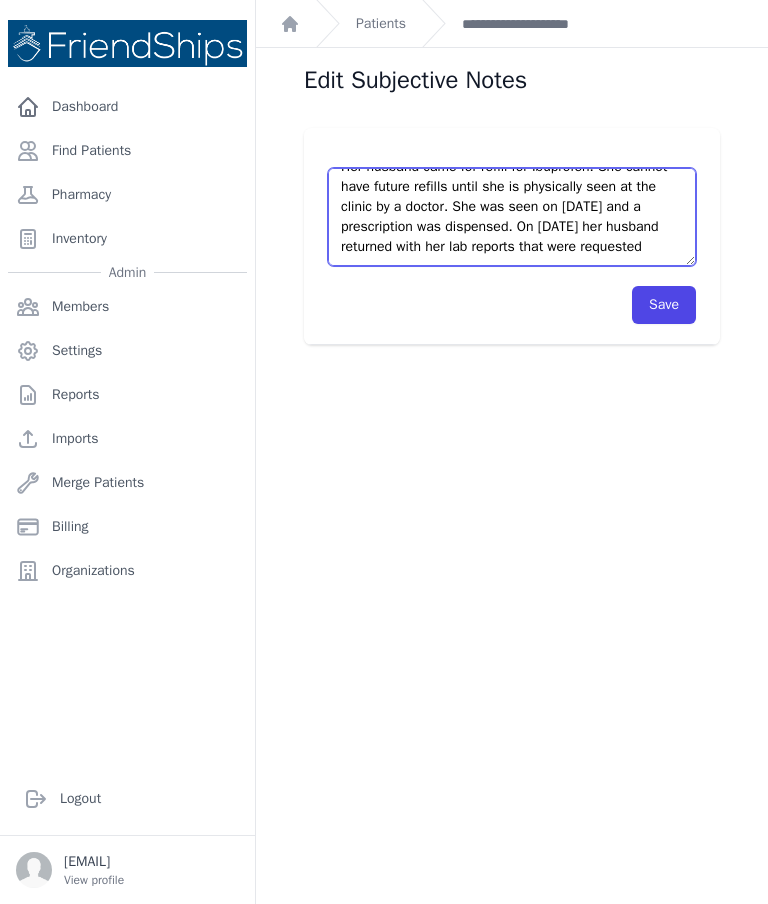 click on "Her husband came for refill for Ibuprofen. She cannot have future refills until she is physically seen at the clinic by a doctor." at bounding box center (512, 217) 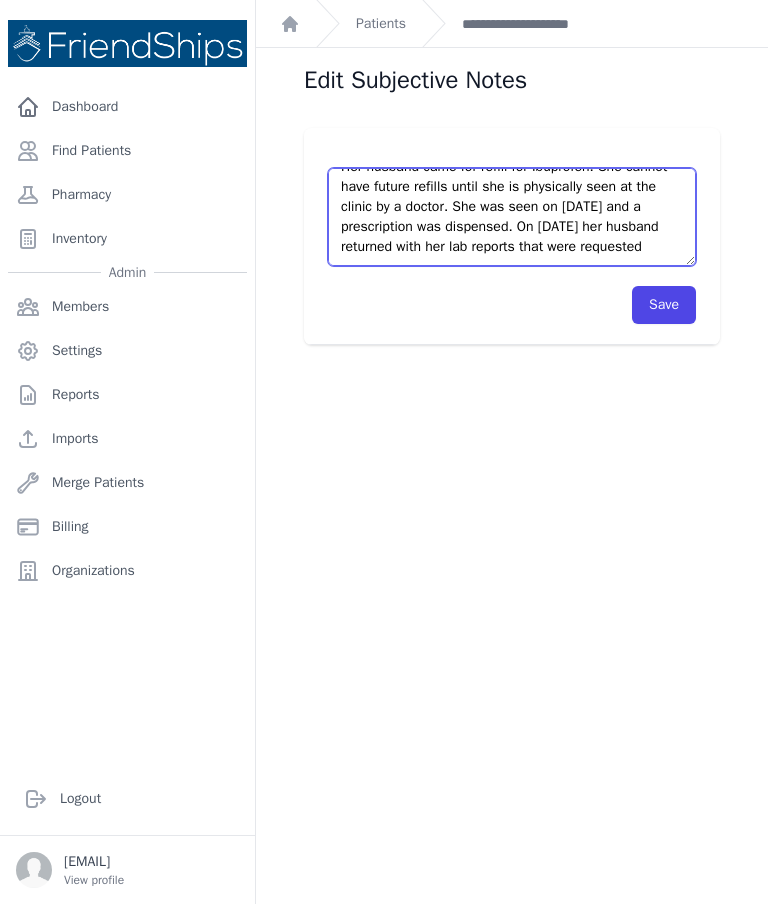 click on "Her husband came for refill for Ibuprofen. She cannot have future refills until she is physically seen at the clinic by a doctor." at bounding box center (512, 217) 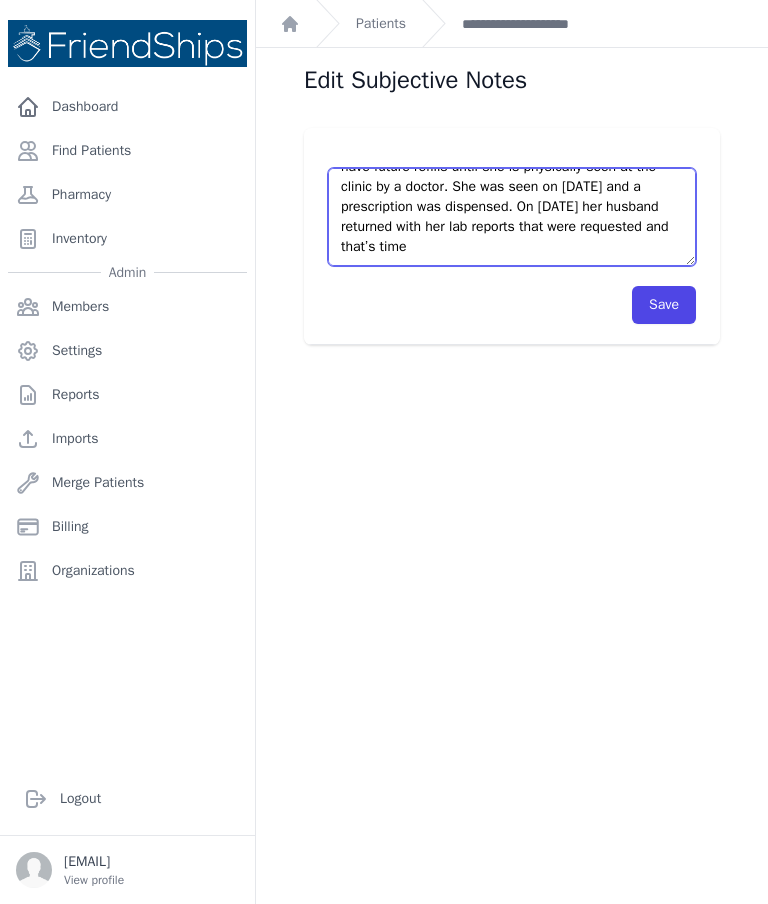 click on "Her husband came for refill for Ibuprofen. She cannot have future refills until she is physically seen at the clinic by a doctor." at bounding box center (512, 217) 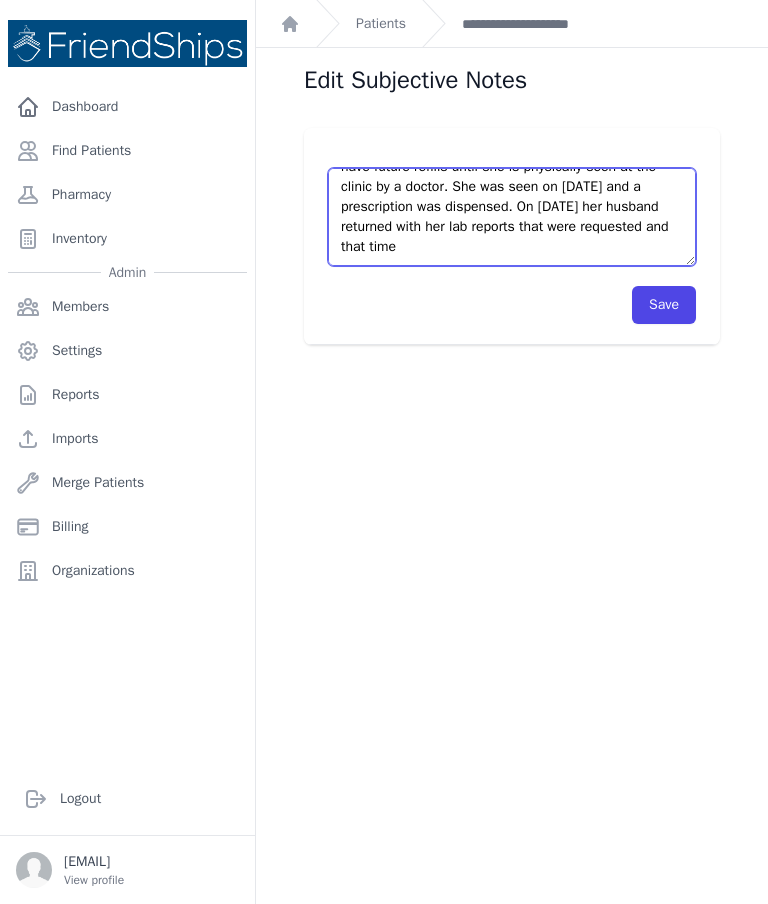 click on "Her husband came for refill for Ibuprofen. She cannot have future refills until she is physically seen at the clinic by a doctor." at bounding box center [512, 217] 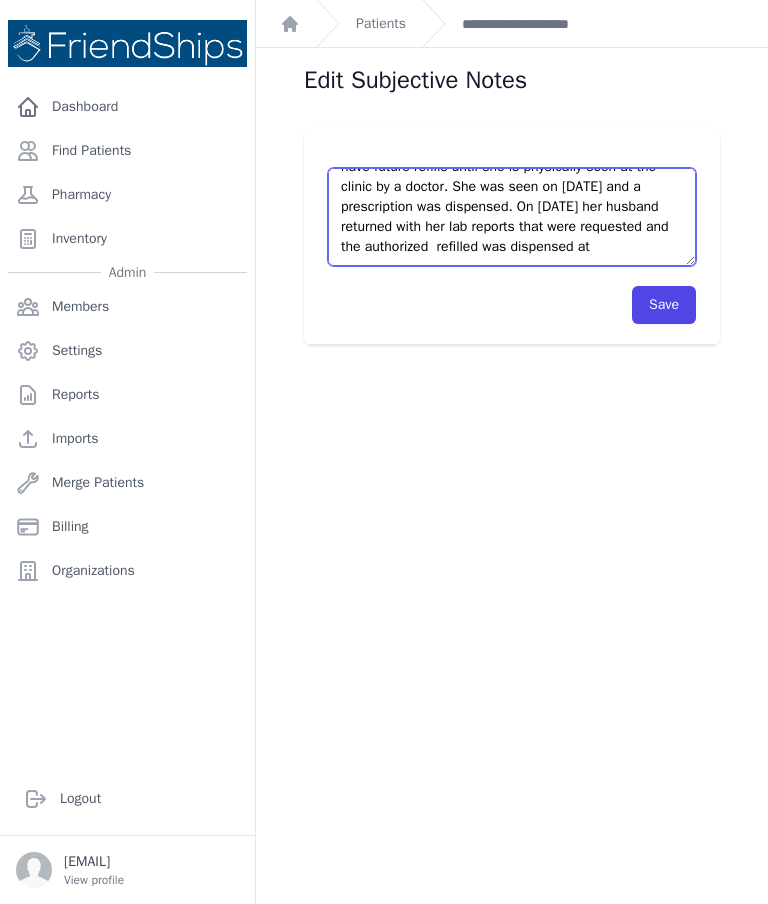 scroll, scrollTop: 51, scrollLeft: 0, axis: vertical 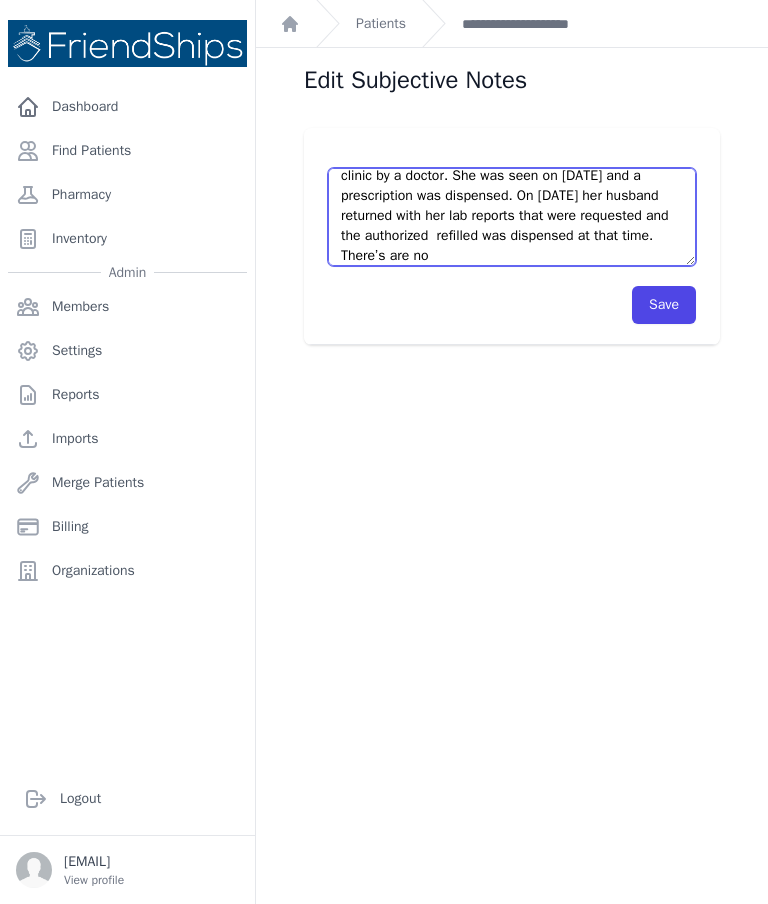 click on "Her husband came for refill for Ibuprofen. She cannot have future refills until she is physically seen at the clinic by a doctor." at bounding box center [512, 217] 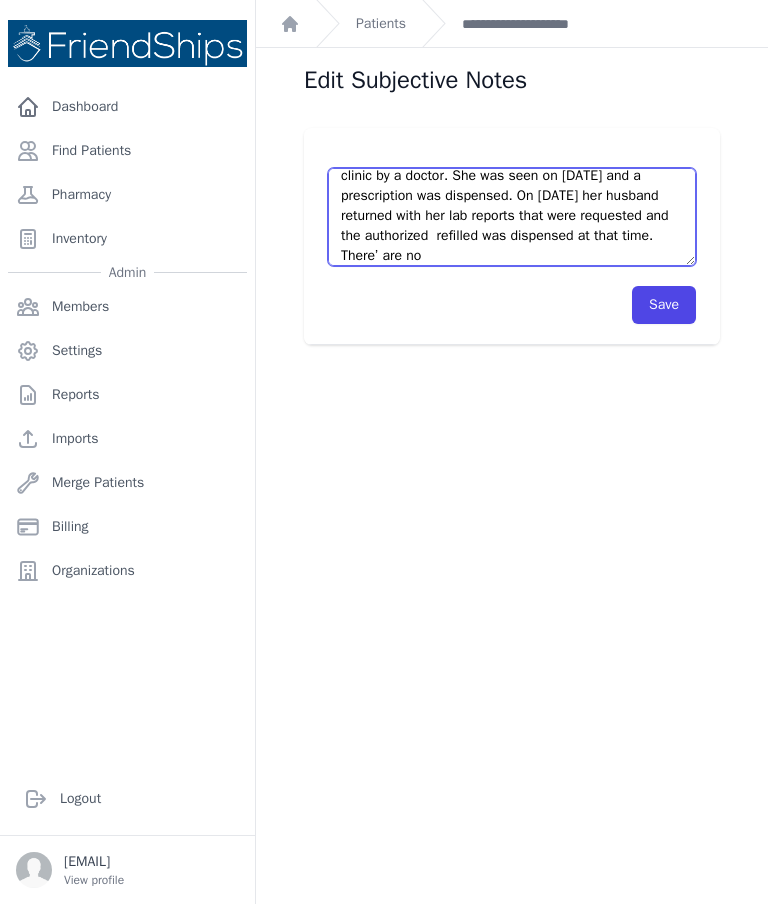 click on "Her husband came for refill for Ibuprofen. She cannot have future refills until she is physically seen at the clinic by a doctor." at bounding box center (512, 217) 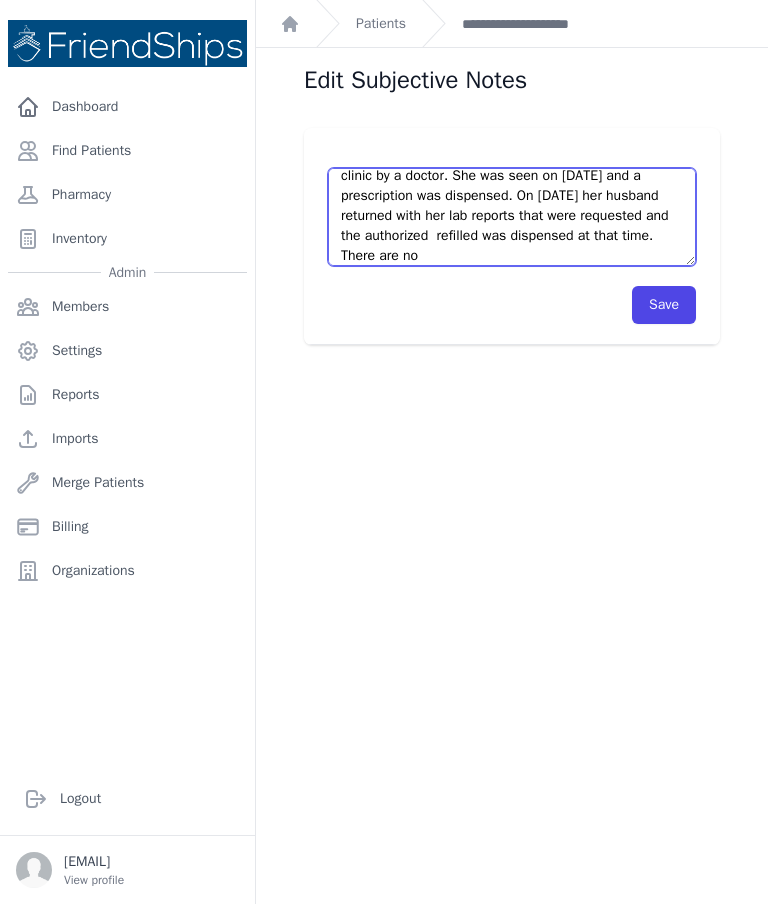 click on "Her husband came for refill for Ibuprofen. She cannot have future refills until she is physically seen at the clinic by a doctor." at bounding box center [512, 217] 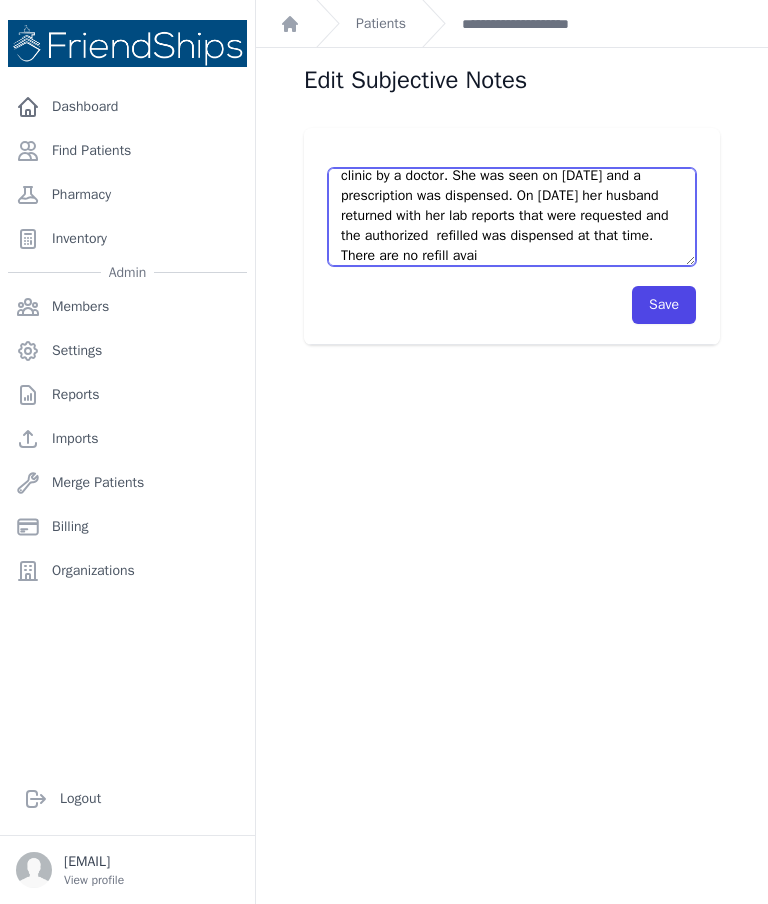 click on "Her husband came for refill for Ibuprofen. She cannot have future refills until she is physically seen at the clinic by a doctor." at bounding box center (512, 217) 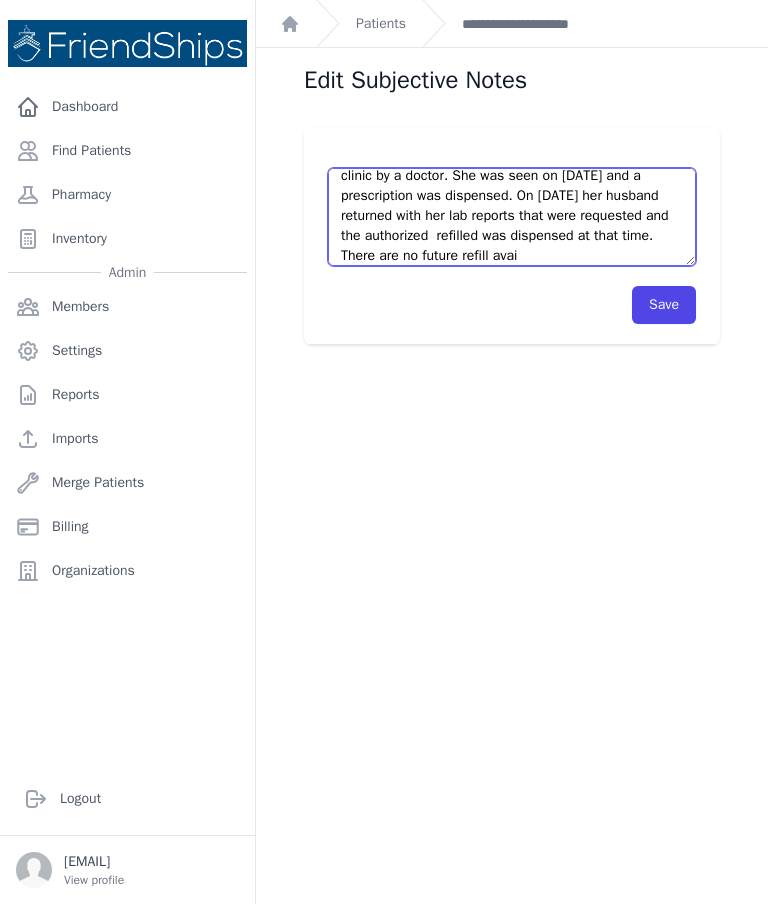 click on "Her husband came for refill for Ibuprofen. She cannot have future refills until she is physically seen at the clinic by a doctor." at bounding box center [512, 217] 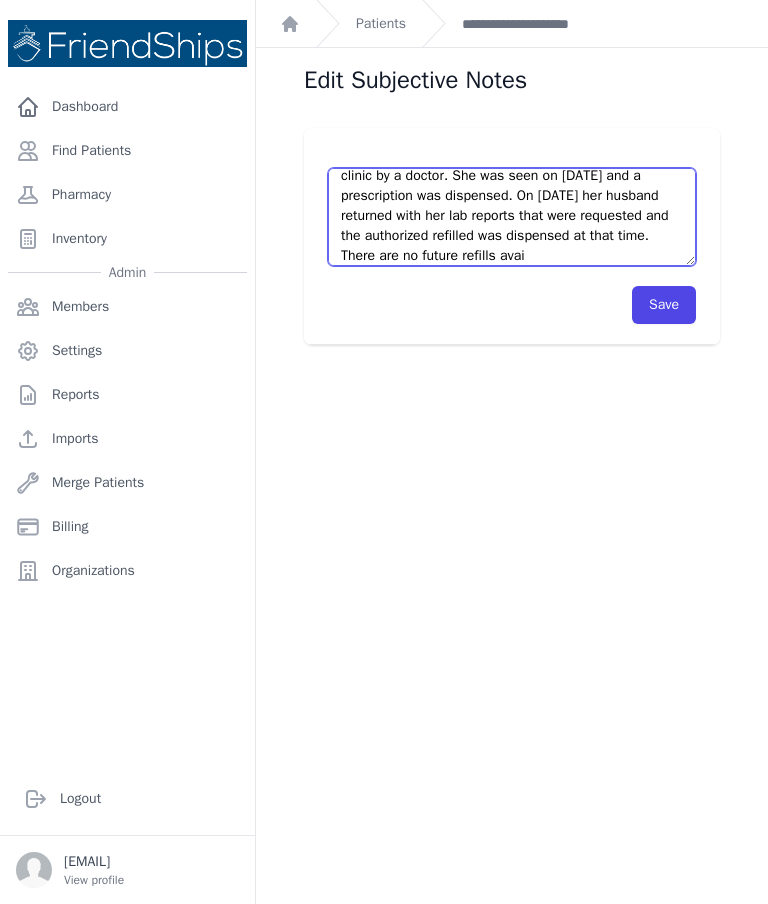 click on "Her husband came for refill for Ibuprofen. She cannot have future refills until she is physically seen at the clinic by a doctor." at bounding box center (512, 217) 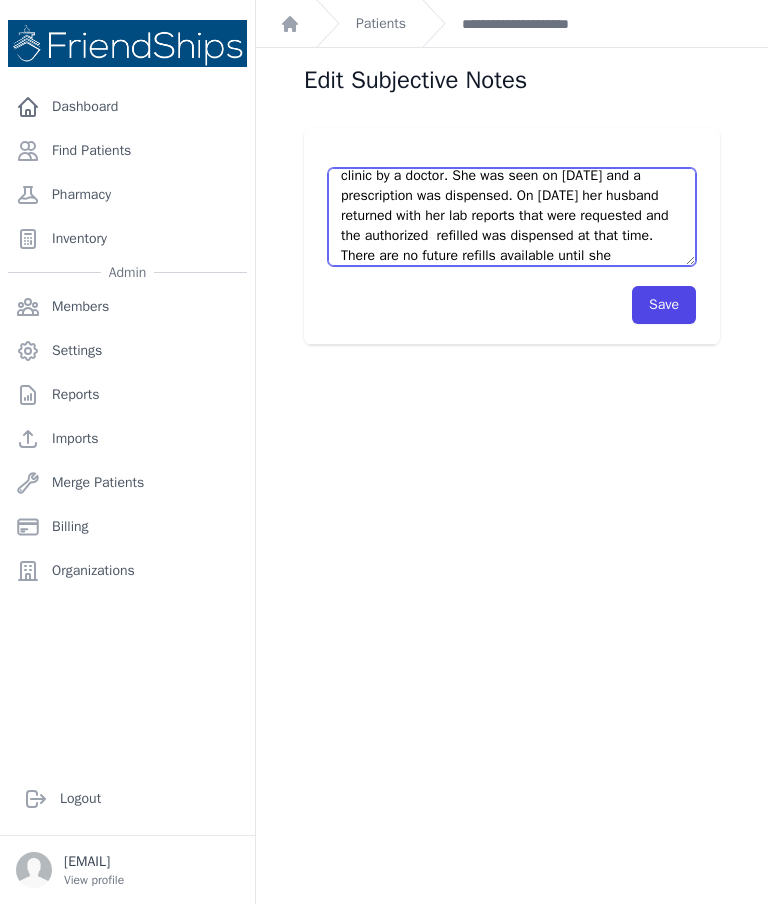 scroll, scrollTop: 80, scrollLeft: 0, axis: vertical 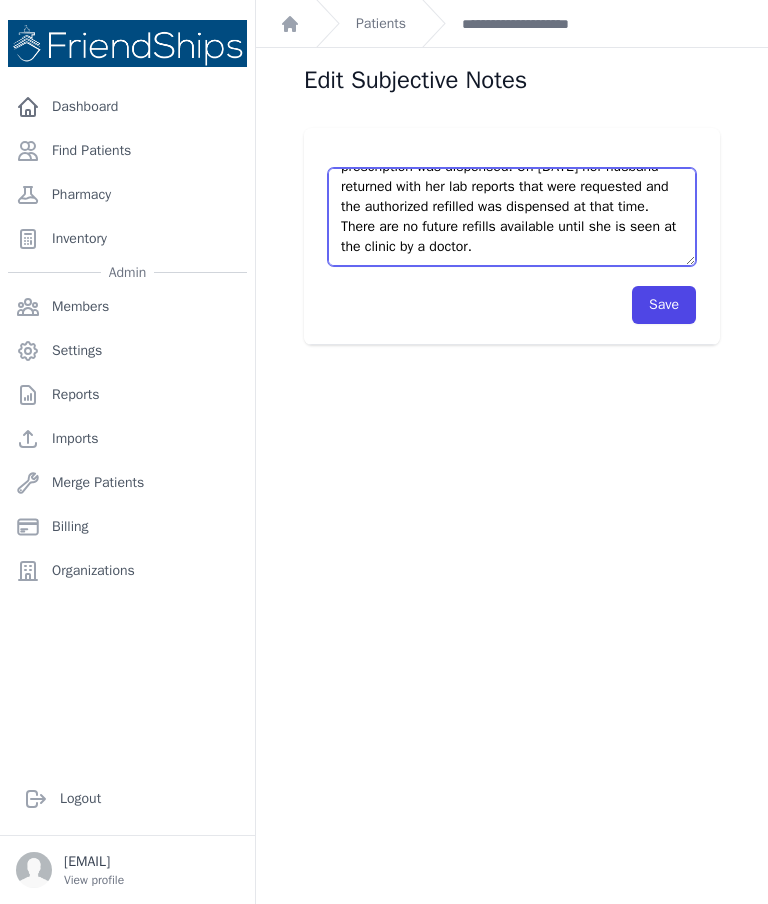 type on "Her husband came for refill for Ibuprofen. She cannot have future refills until she is physically seen at the clinic by a doctor. She was seen on July 14th and a prescription was dispensed. On July 24th her husband returned with her lab reports that were requested and the authorized  refilled was dispensed at that time. There are no future refills available until she is seen at the clinic by a doctor." 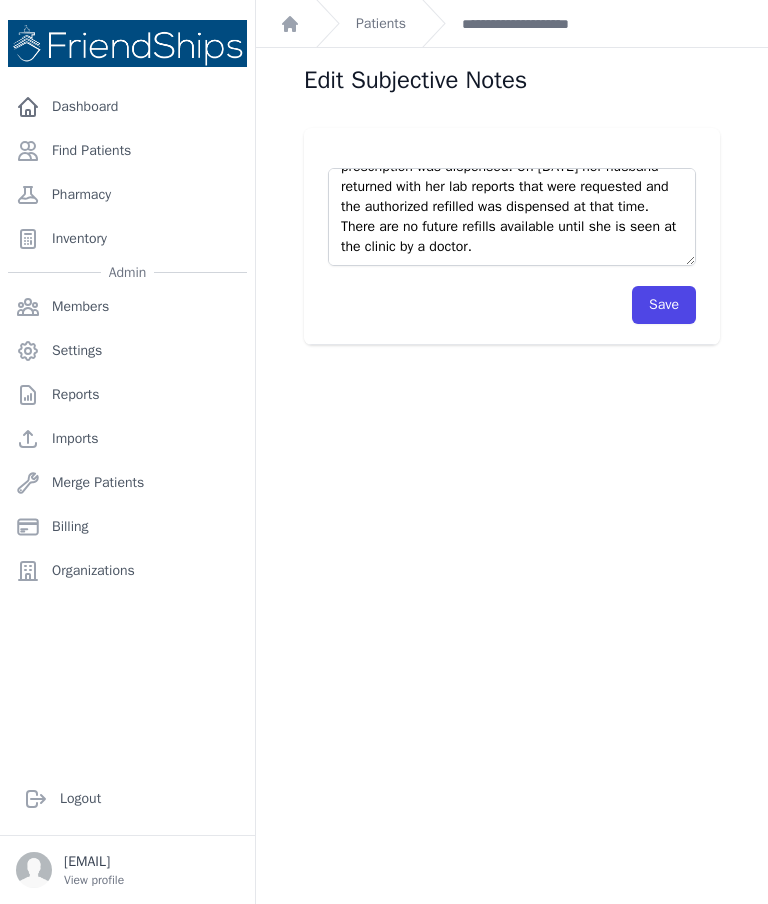 click on "Save" at bounding box center [664, 305] 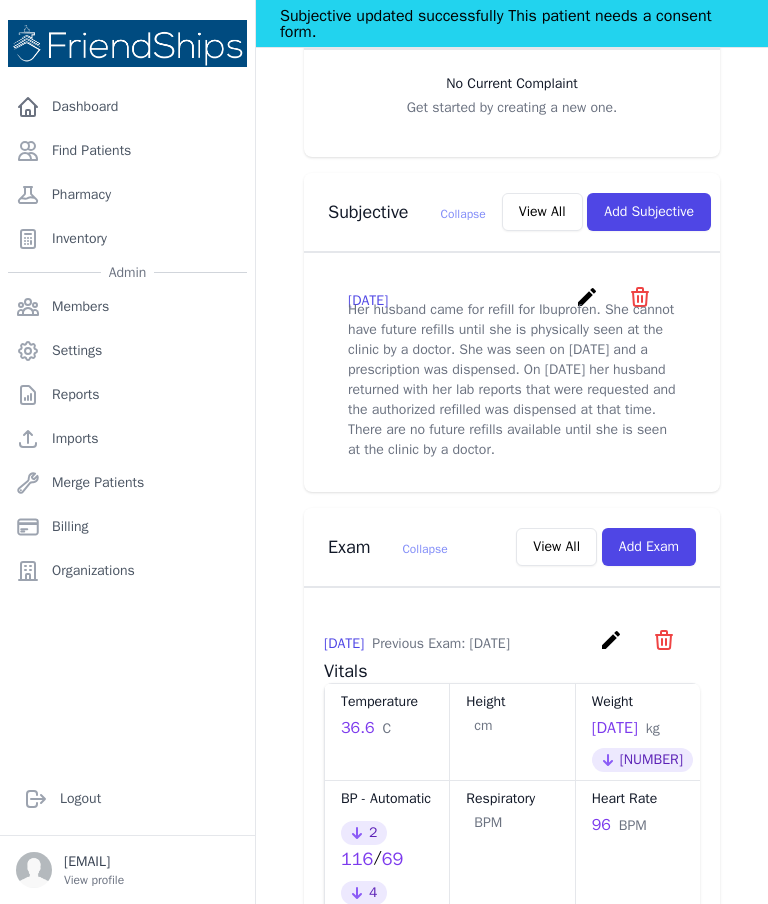 scroll, scrollTop: 618, scrollLeft: 0, axis: vertical 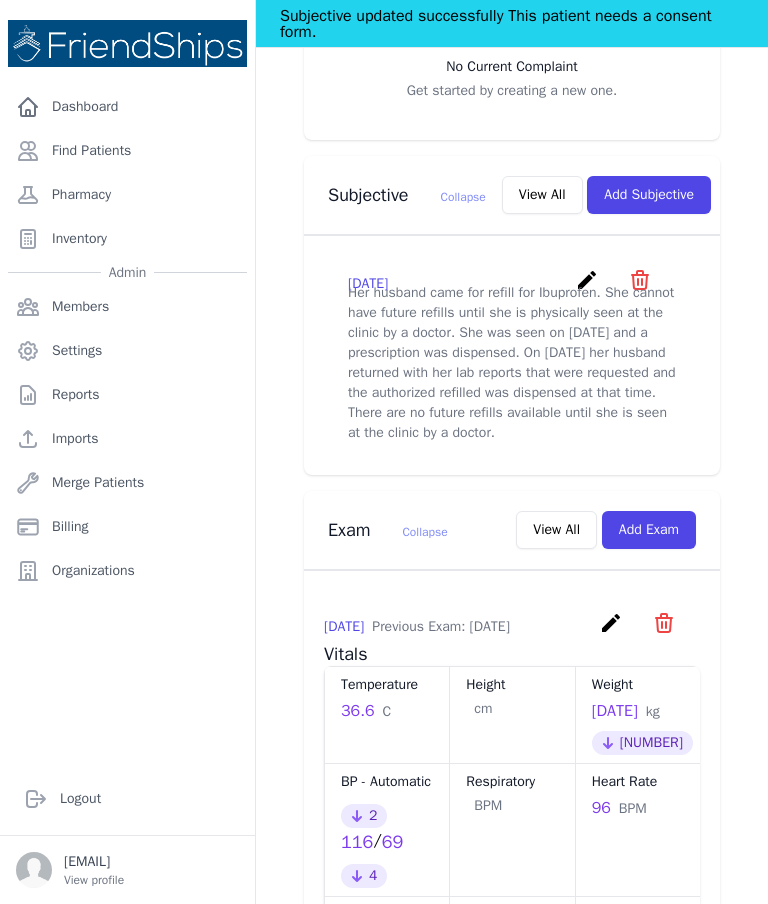 click on "create" at bounding box center (589, 287) 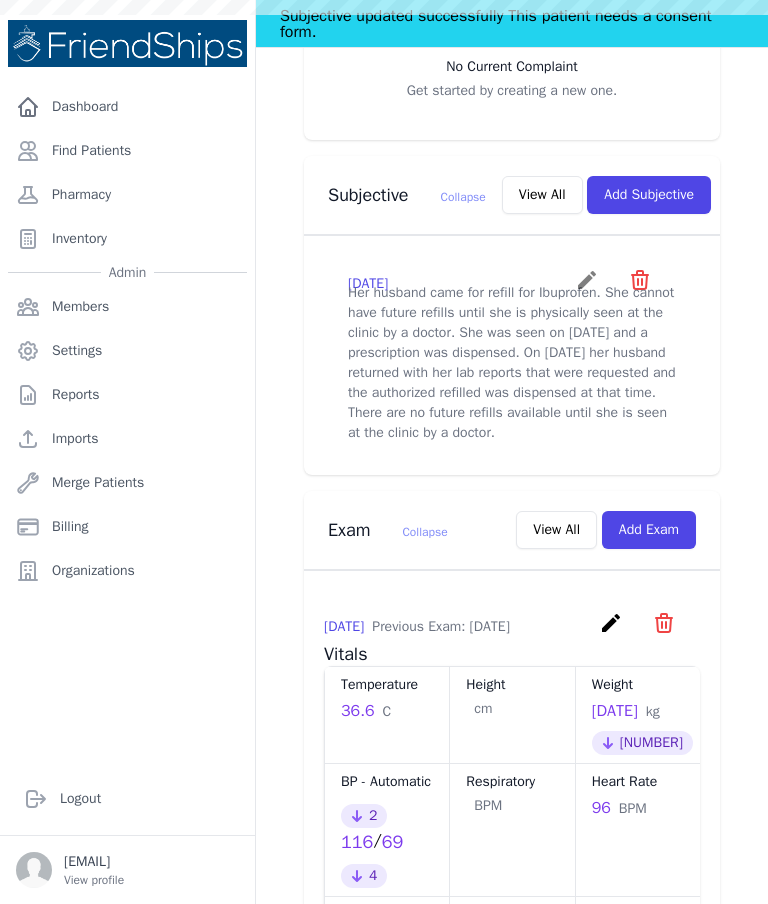 scroll, scrollTop: 0, scrollLeft: 0, axis: both 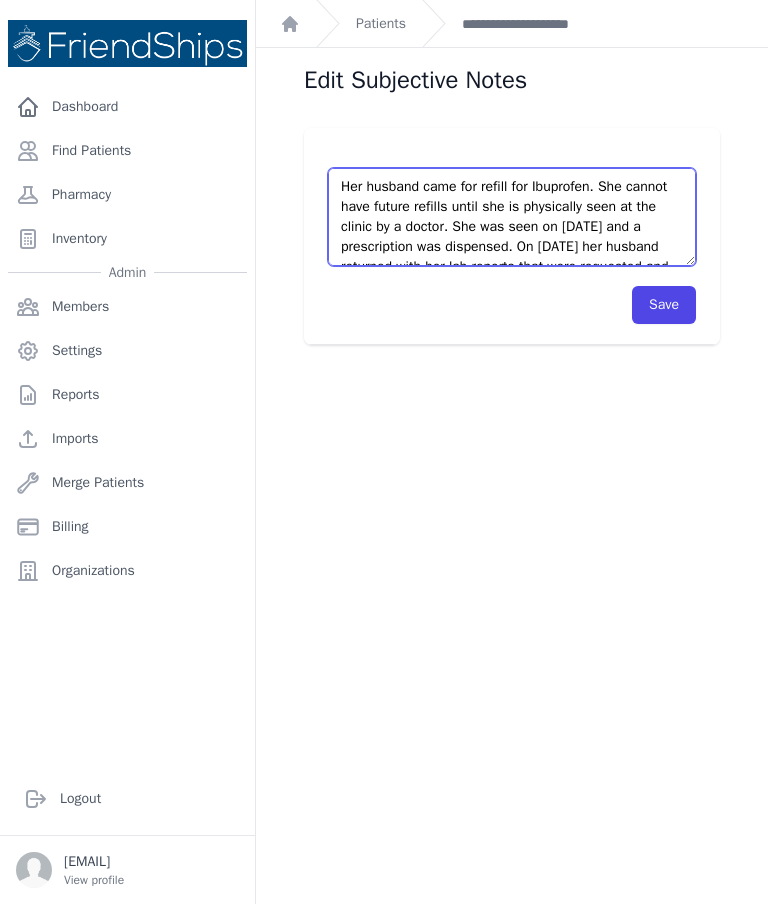 click on "Her husband came for refill for Ibuprofen. She cannot have future refills until she is physically seen at the clinic by a doctor. She was seen on July 14th and a prescription was dispensed. On July 24th her husband returned with her lab reports that were requested and the authorized  refilled was dispensed at that time. There are no future refills available until she is seen at the clinic by a doctor." at bounding box center (512, 217) 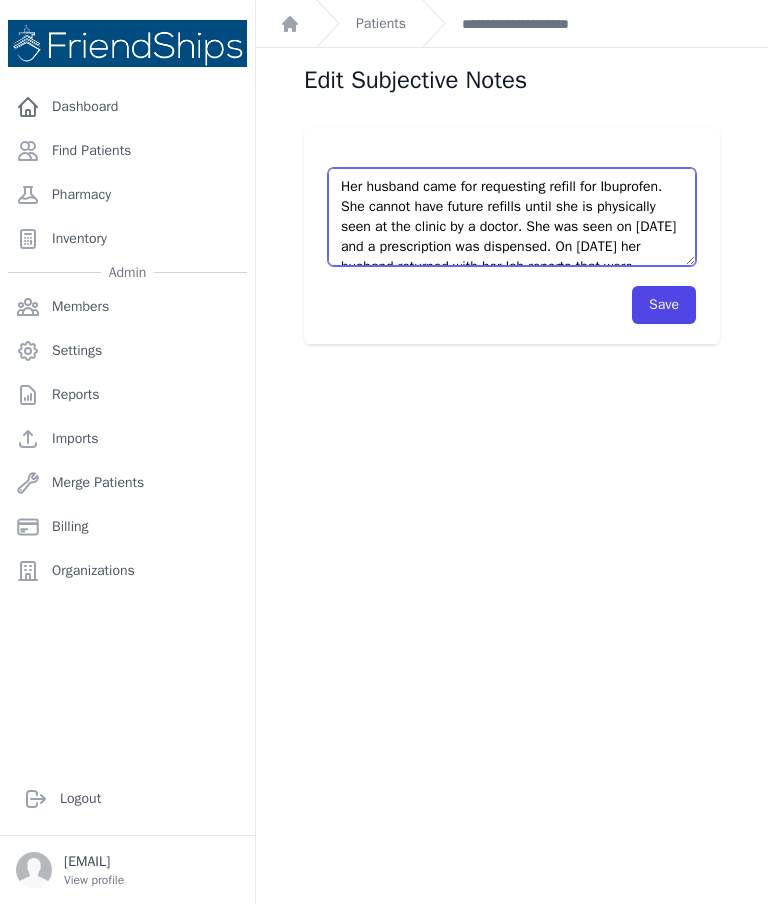 click on "Her husband came for refill for Ibuprofen. She cannot have future refills until she is physically seen at the clinic by a doctor. She was seen on July 14th and a prescription was dispensed. On July 24th her husband returned with her lab reports that were requested and the authorized  refilled was dispensed at that time. There are no future refills available until she is seen at the clinic by a doctor." at bounding box center (512, 217) 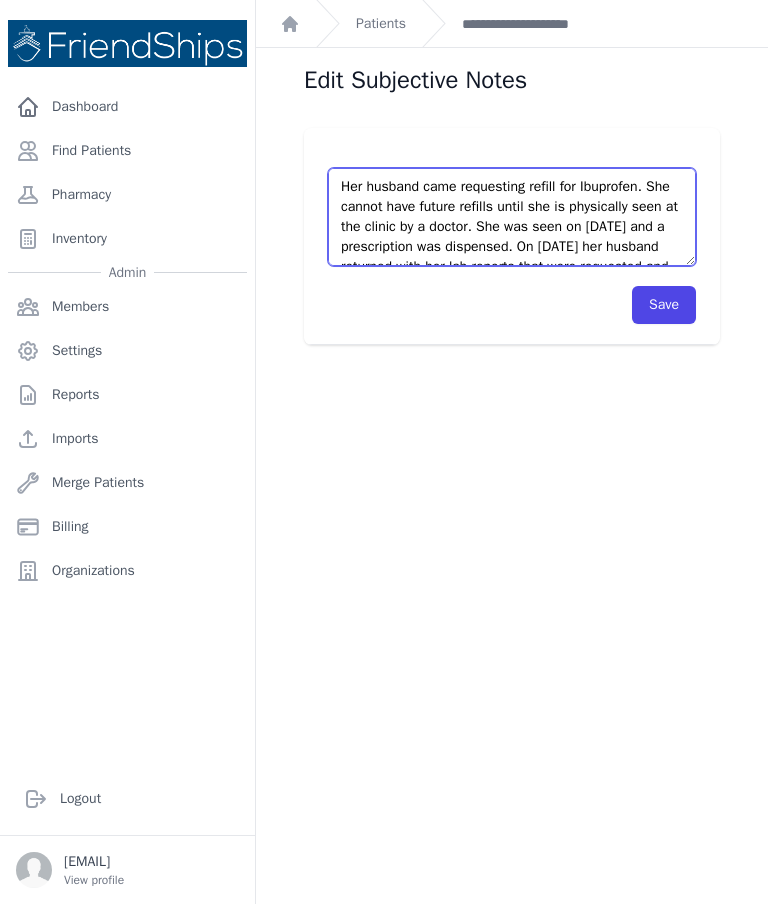 click on "Her husband came for refill for Ibuprofen. She cannot have future refills until she is physically seen at the clinic by a doctor. She was seen on July 14th and a prescription was dispensed. On July 24th her husband returned with her lab reports that were requested and the authorized  refilled was dispensed at that time. There are no future refills available until she is seen at the clinic by a doctor." at bounding box center (512, 217) 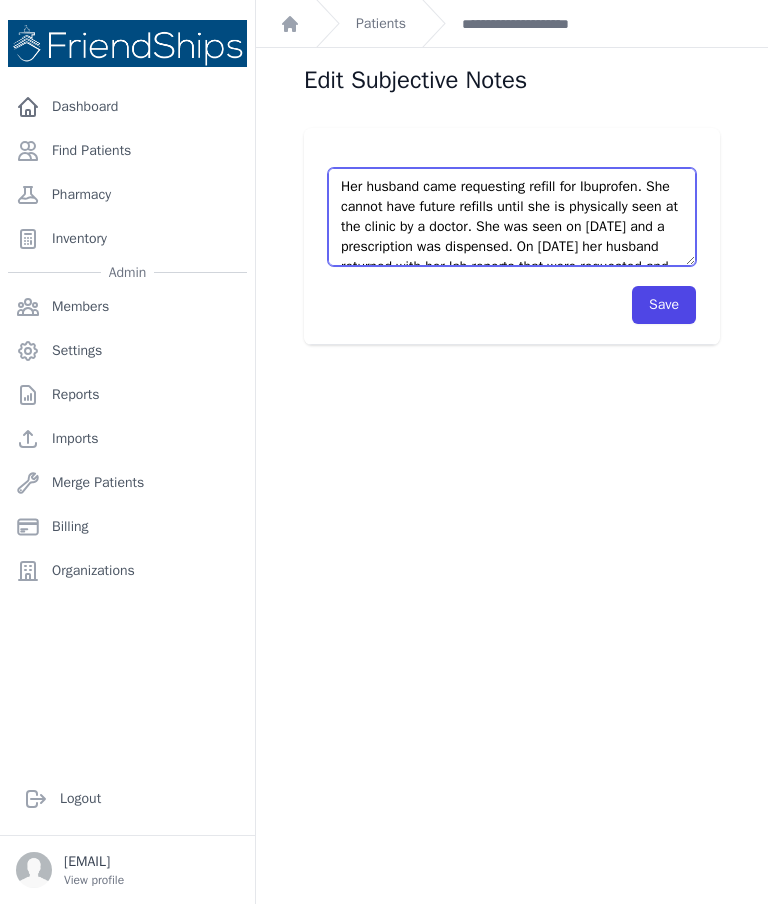 scroll, scrollTop: 0, scrollLeft: 0, axis: both 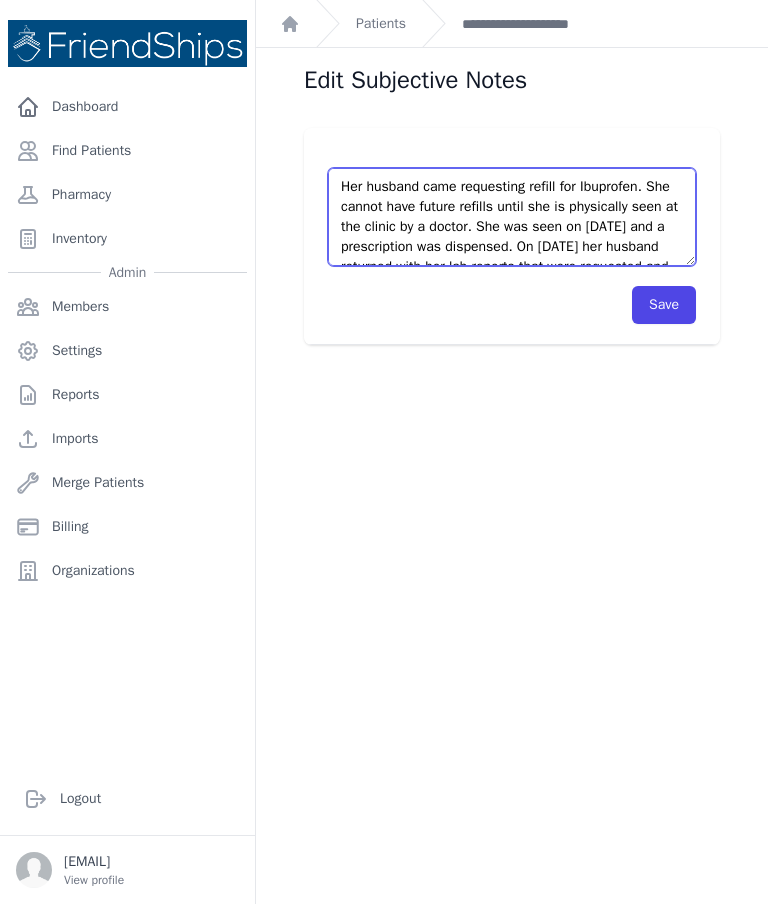 click on "Her husband came for refill for Ibuprofen. She cannot have future refills until she is physically seen at the clinic by a doctor. She was seen on July 14th and a prescription was dispensed. On July 24th her husband returned with her lab reports that were requested and the authorized  refilled was dispensed at that time. There are no future refills available until she is seen at the clinic by a doctor." at bounding box center [512, 217] 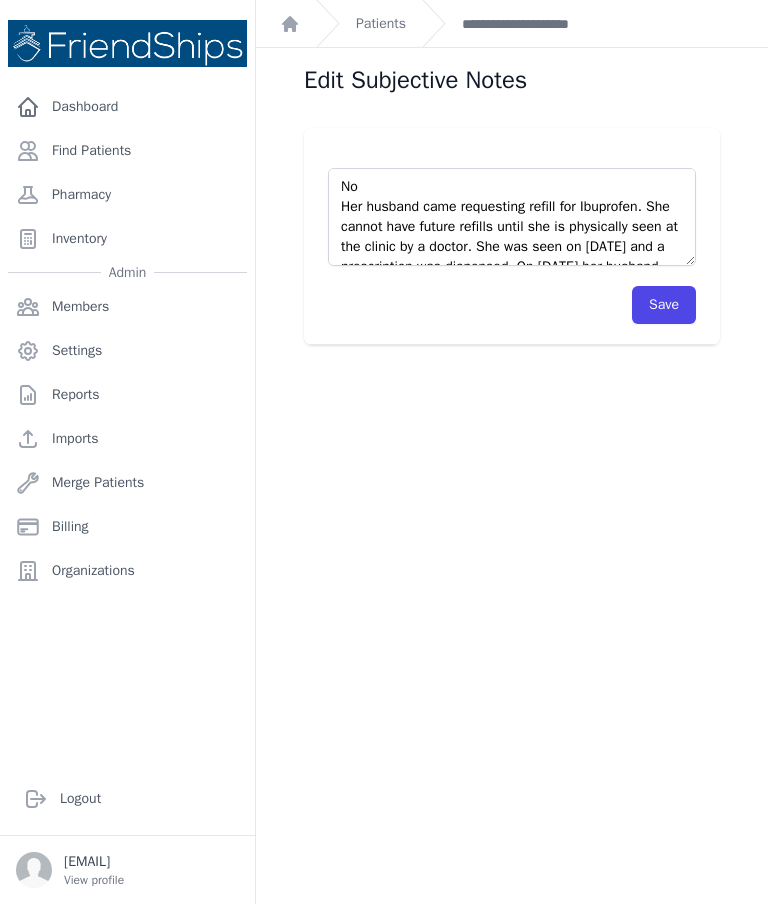 click on "Her husband came for refill for Ibuprofen. She cannot have future refills until she is physically seen at the clinic by a doctor. She was seen on July 14th and a prescription was dispensed. On July 24th her husband returned with her lab reports that were requested and the authorized  refilled was dispensed at that time. There are no future refills available until she is seen at the clinic by a doctor.
Save" at bounding box center (512, 236) 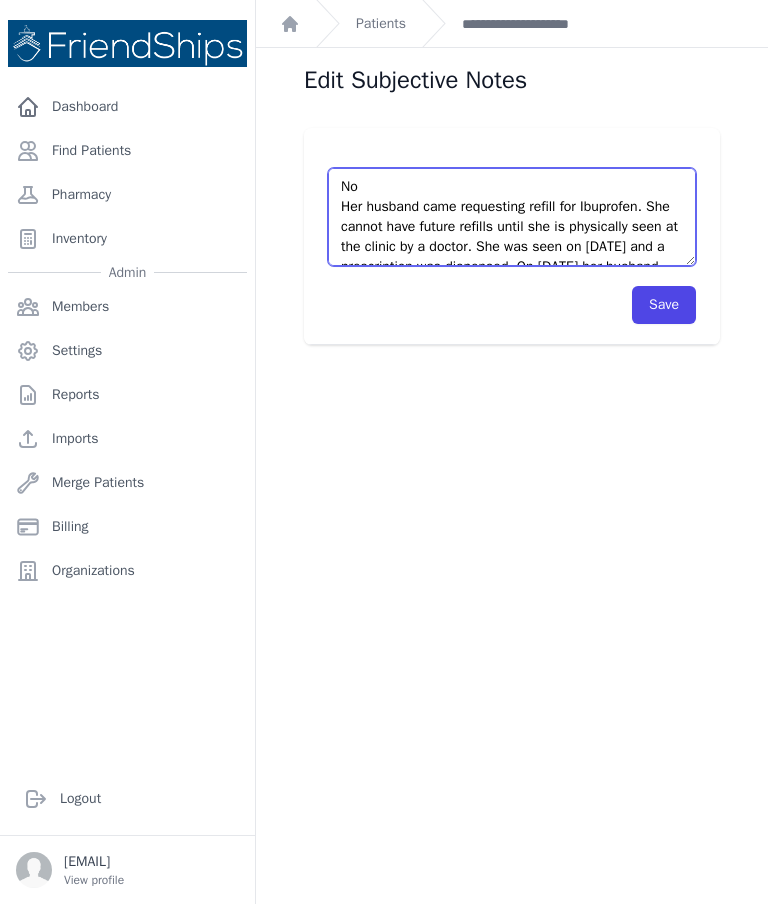 click on "No
Her husband came requesting refill for Ibuprofen. She cannot have future refills until she is physically seen at the clinic by a doctor. She was seen on July 14th and a prescription was dispensed. On July 24th her husband returned with her lab reports that were requested and the authorized  refilled was dispensed at that time. There are no future refills available until she is seen at the clinic by a doctor." at bounding box center [512, 217] 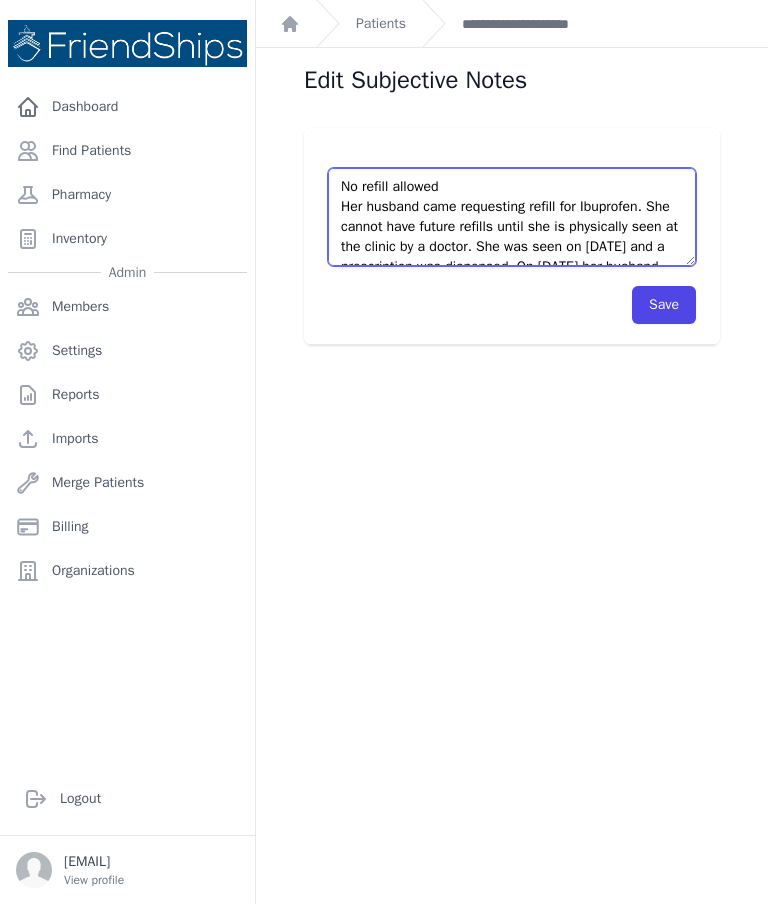 type on "No refill allowed
Her husband came requesting refill for Ibuprofen. She cannot have future refills until she is physically seen at the clinic by a doctor. She was seen on July 14th and a prescription was dispensed. On July 24th her husband returned with her lab reports that were requested and the authorized  refilled was dispensed at that time. There are no future refills available until she is seen at the clinic by a doctor." 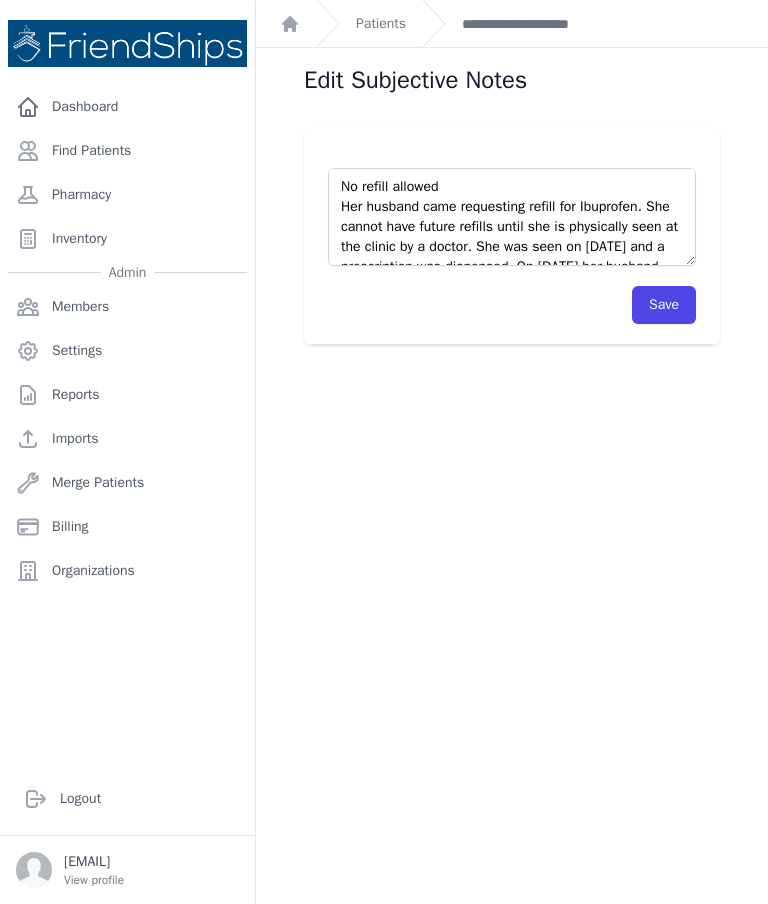 click on "Save" at bounding box center (664, 305) 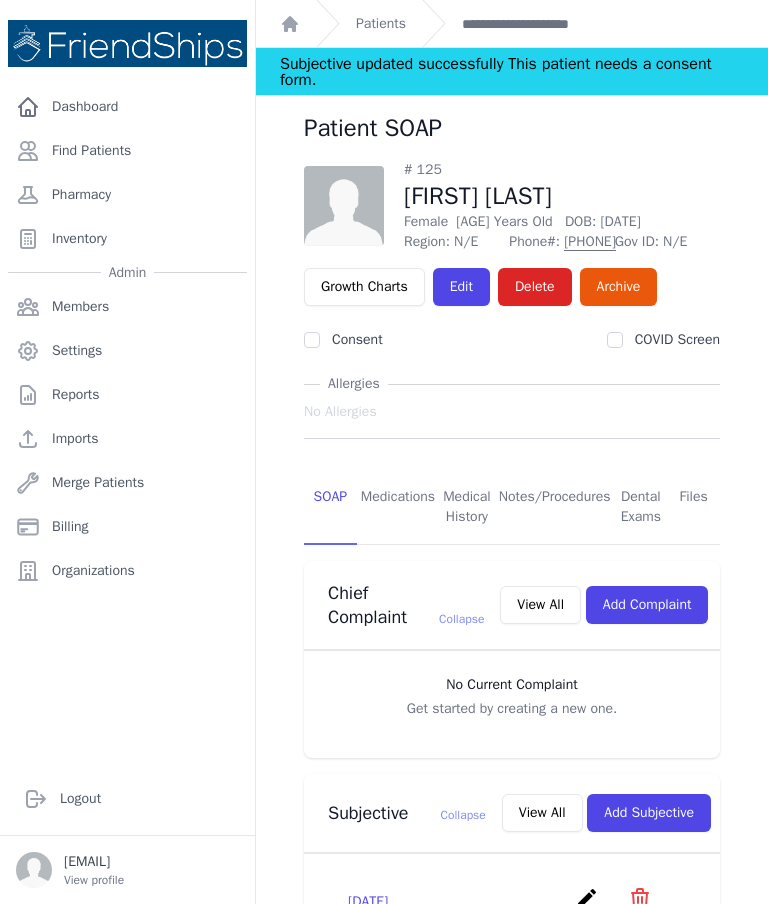 scroll, scrollTop: 0, scrollLeft: 0, axis: both 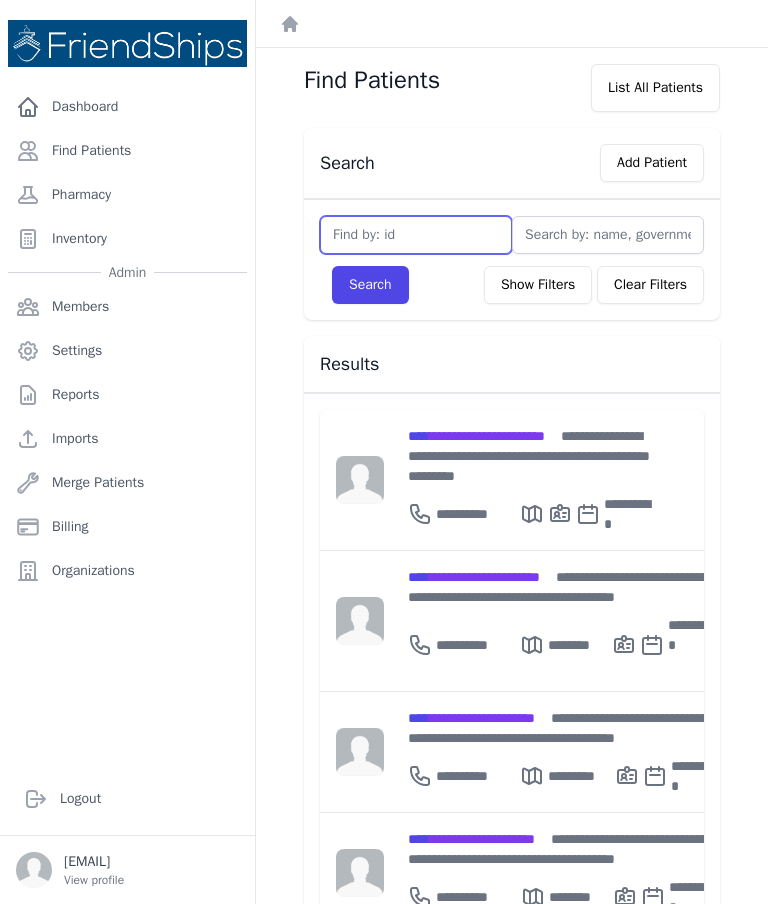 click at bounding box center (416, 235) 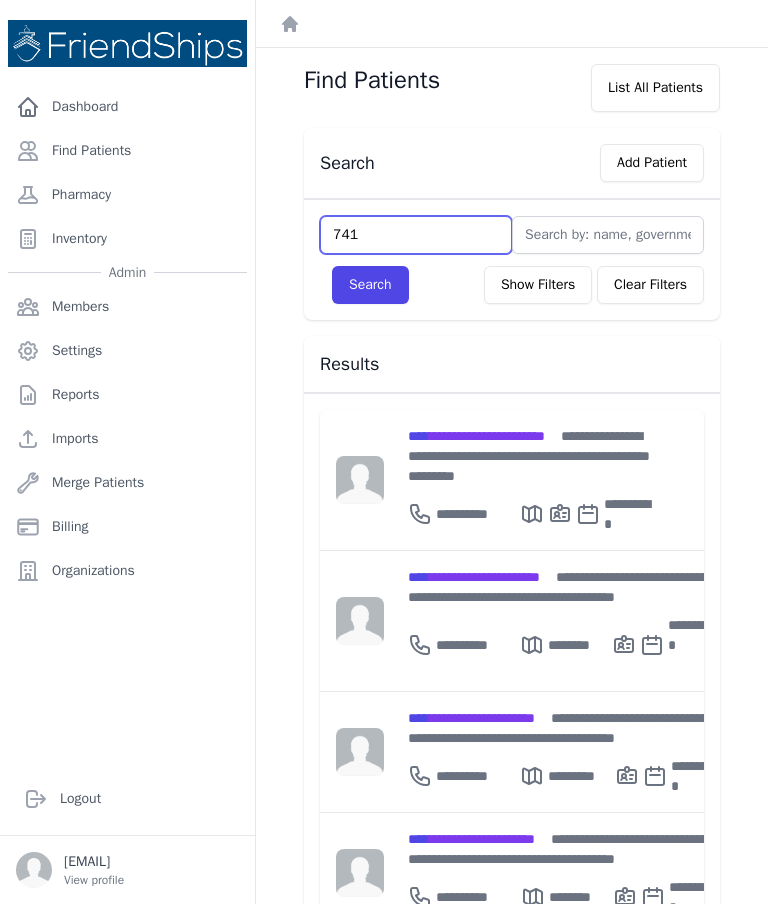 type on "741" 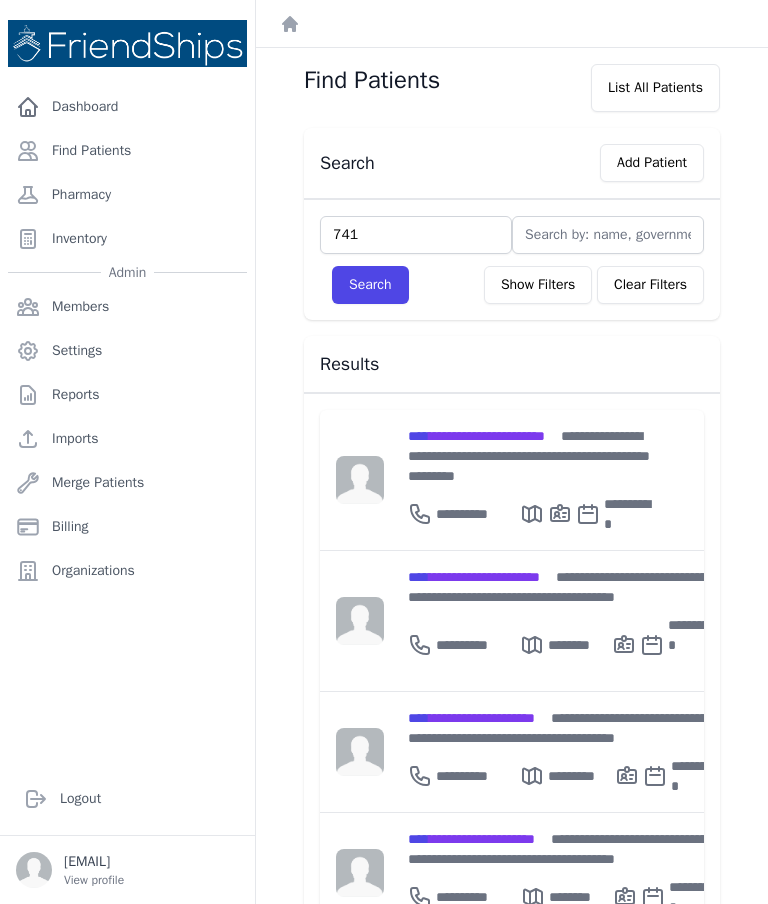 click on "Search" at bounding box center [370, 285] 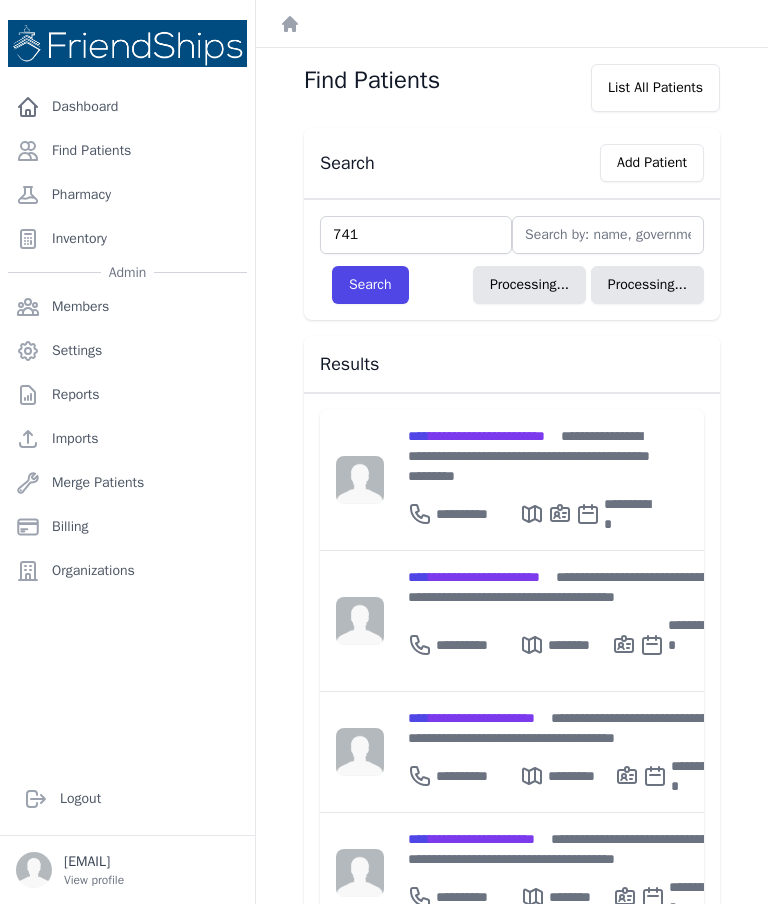 type 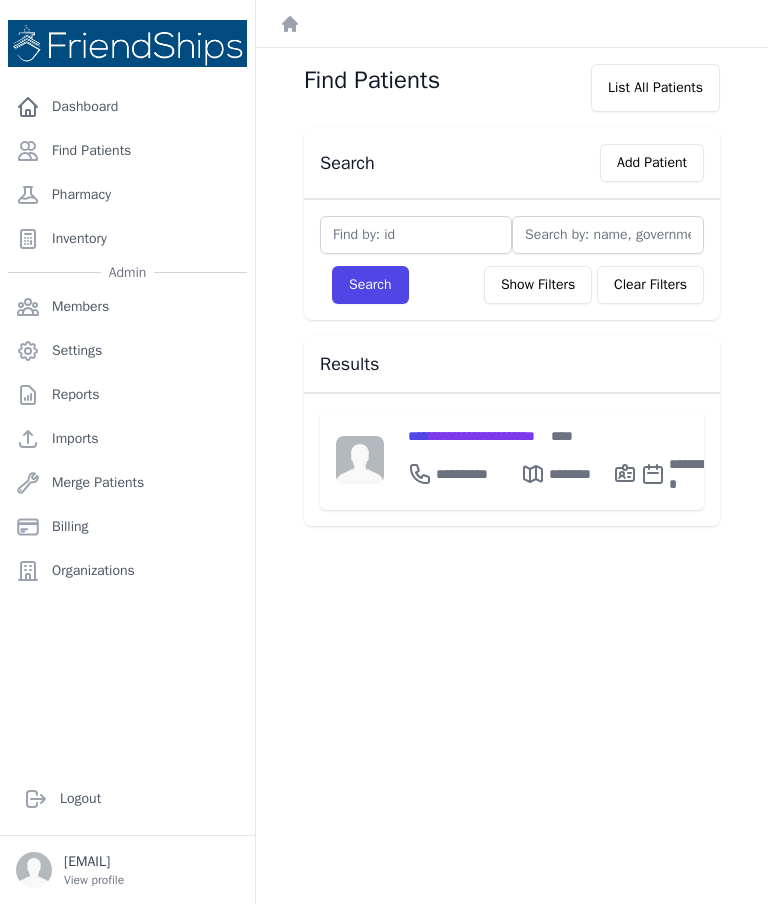click on "**********" at bounding box center [563, 470] 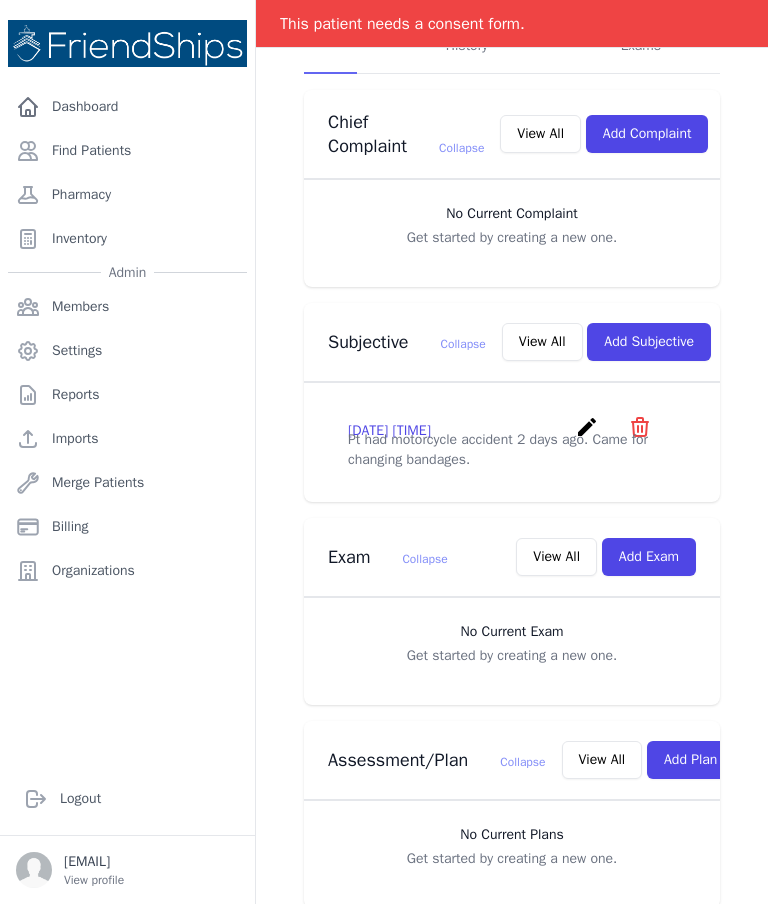 scroll, scrollTop: 441, scrollLeft: 0, axis: vertical 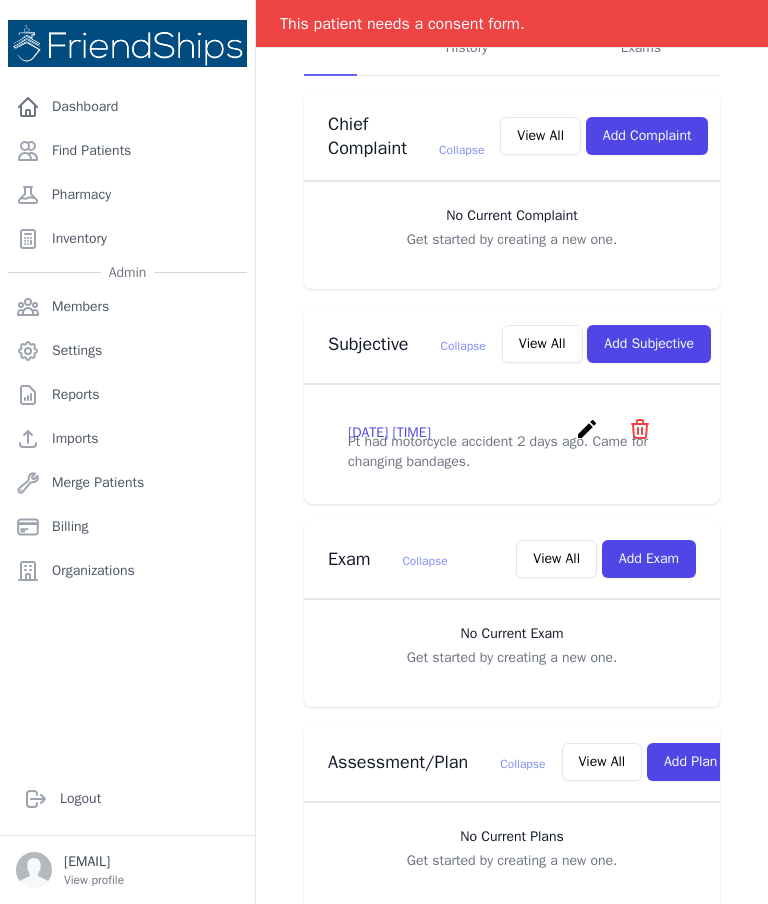 click on "create" at bounding box center [587, 429] 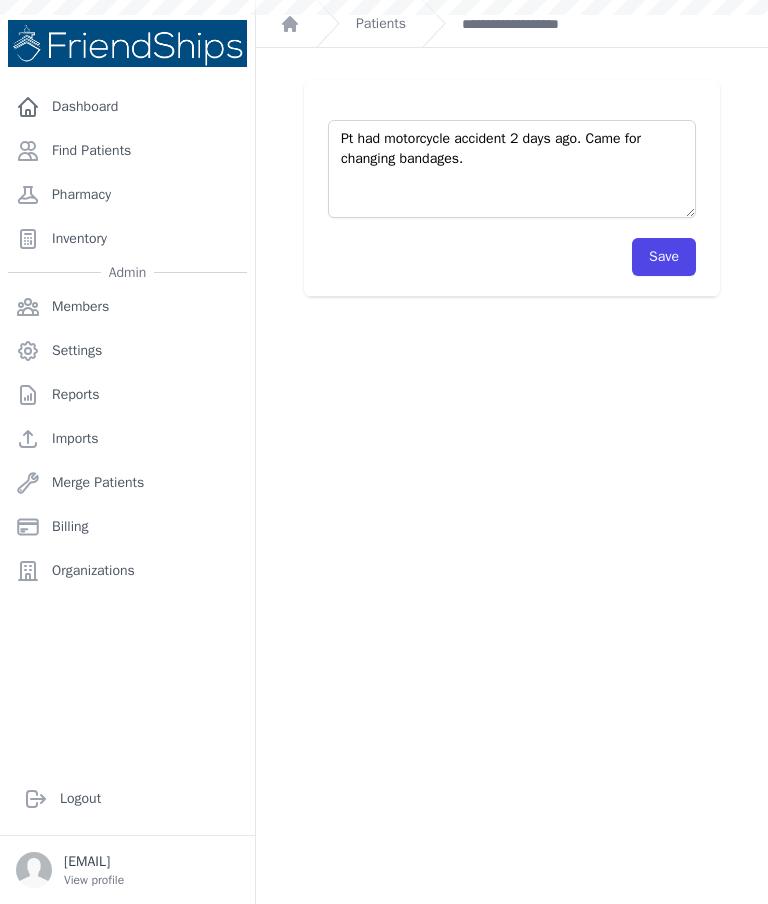 scroll, scrollTop: 0, scrollLeft: 0, axis: both 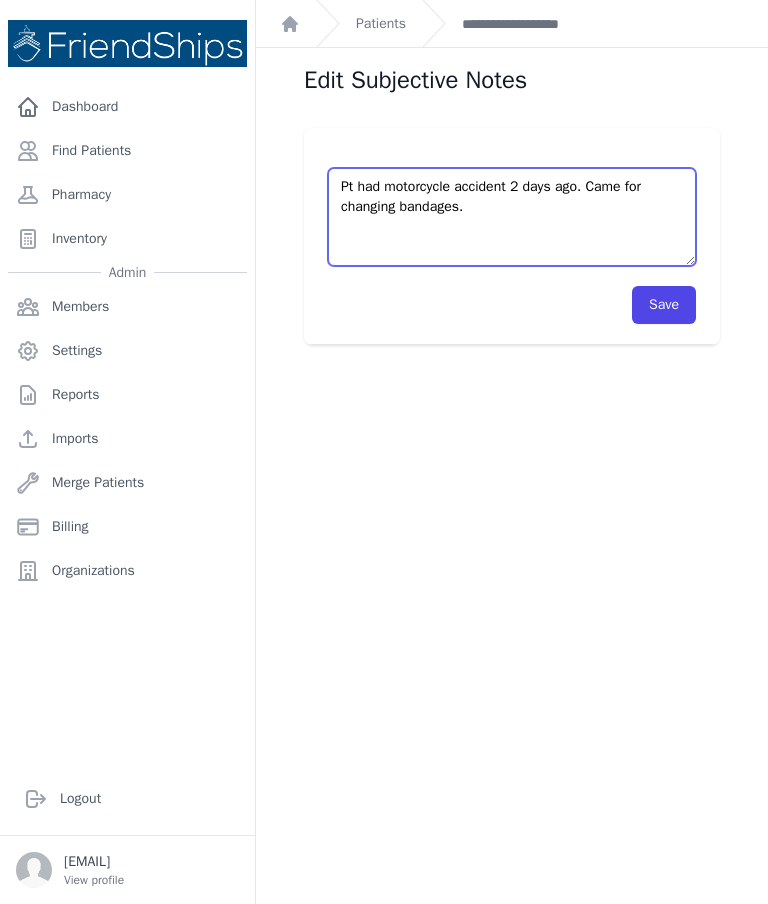 click on "Pt had motorcycle accident [TIME] ago. Came for changing bandages." at bounding box center [512, 217] 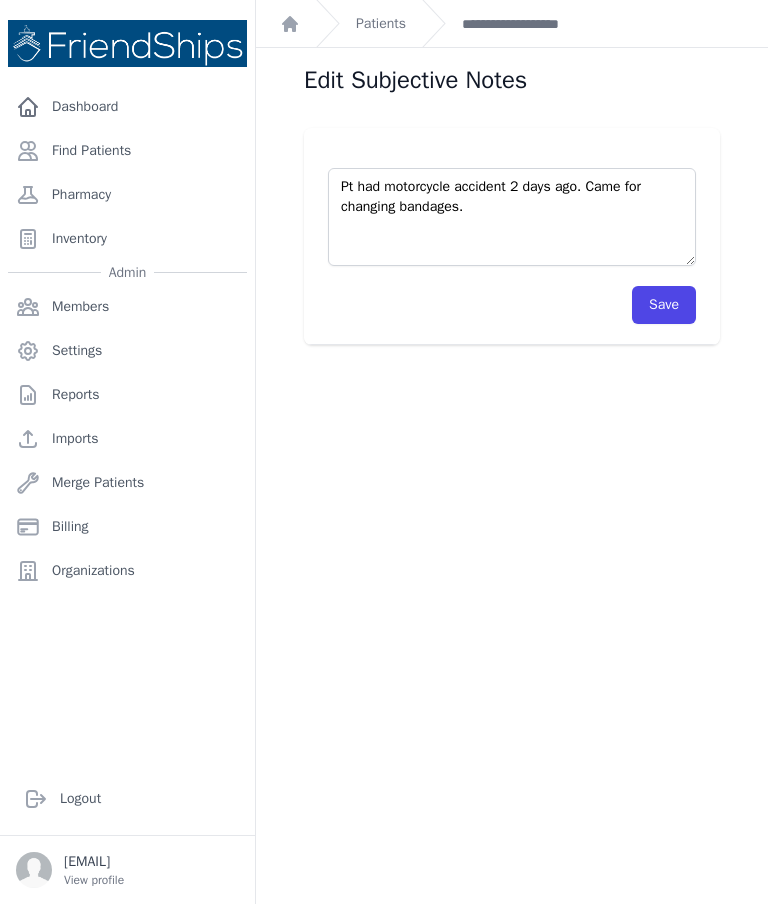 type on "Pt had motorcycle accident [TIME] ago. Came for changing bandages." 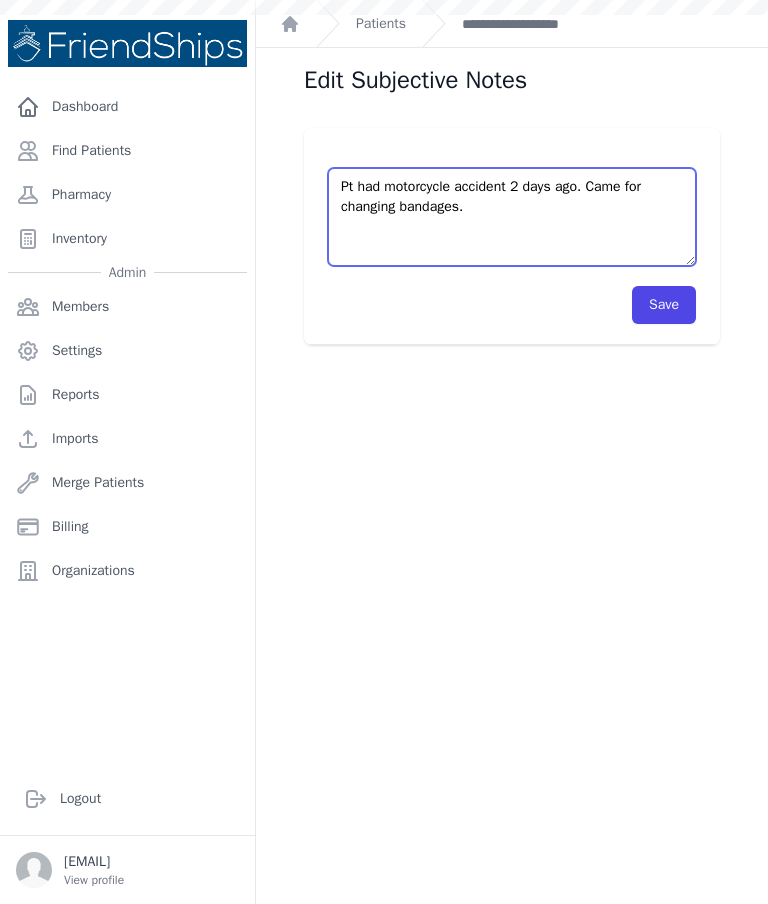 click on "Pt had motorcycle accident [TIME] ago. Came for changing bandages." at bounding box center [512, 217] 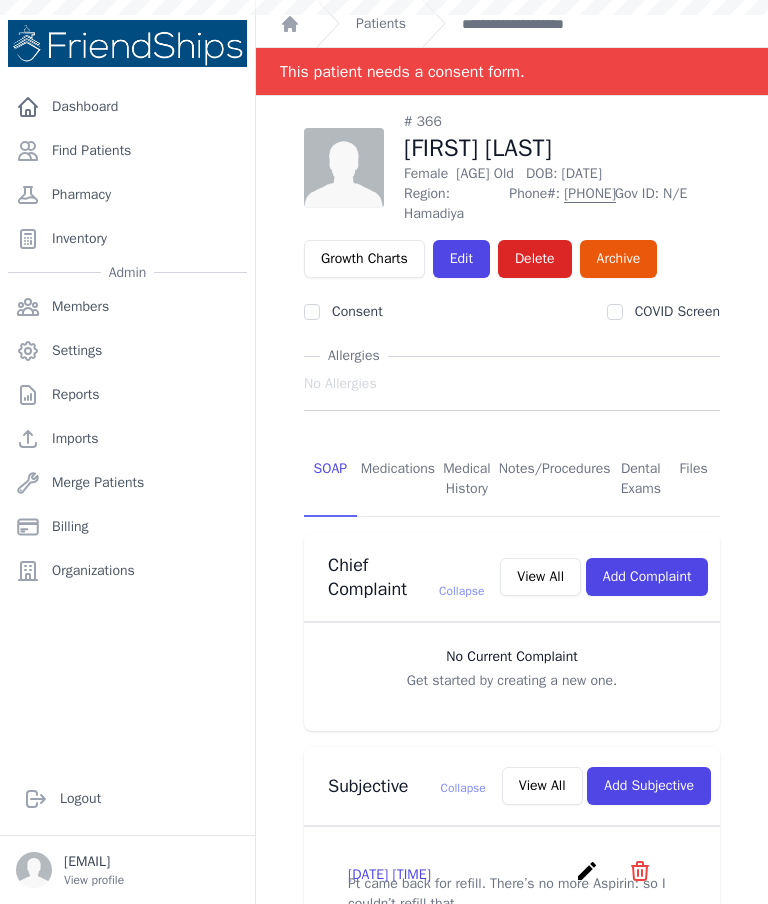 scroll, scrollTop: 0, scrollLeft: 0, axis: both 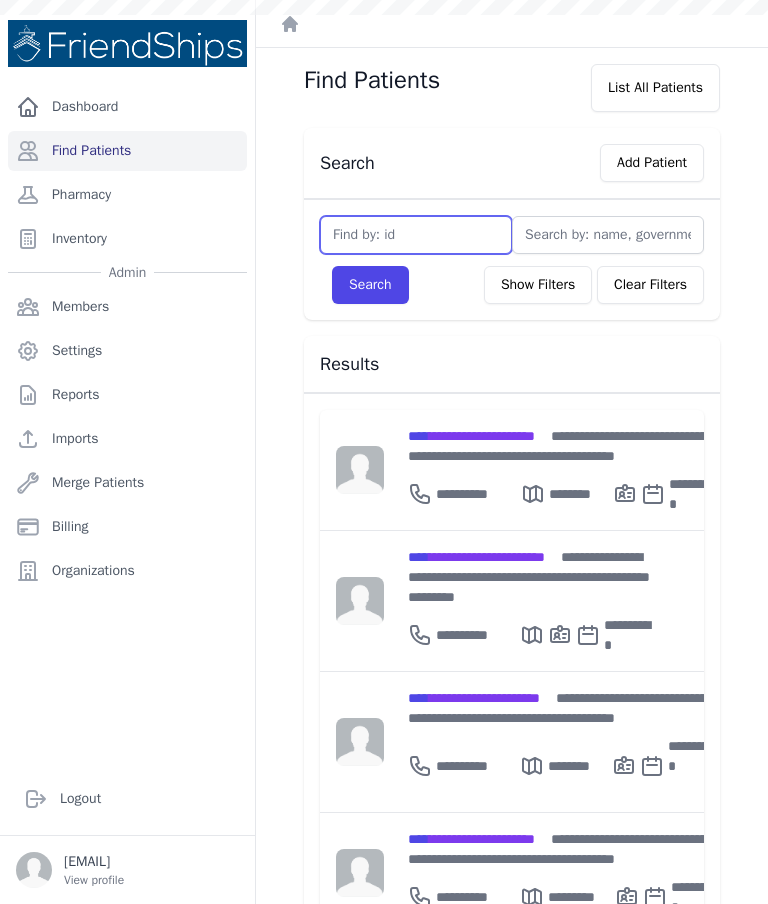 click at bounding box center [416, 235] 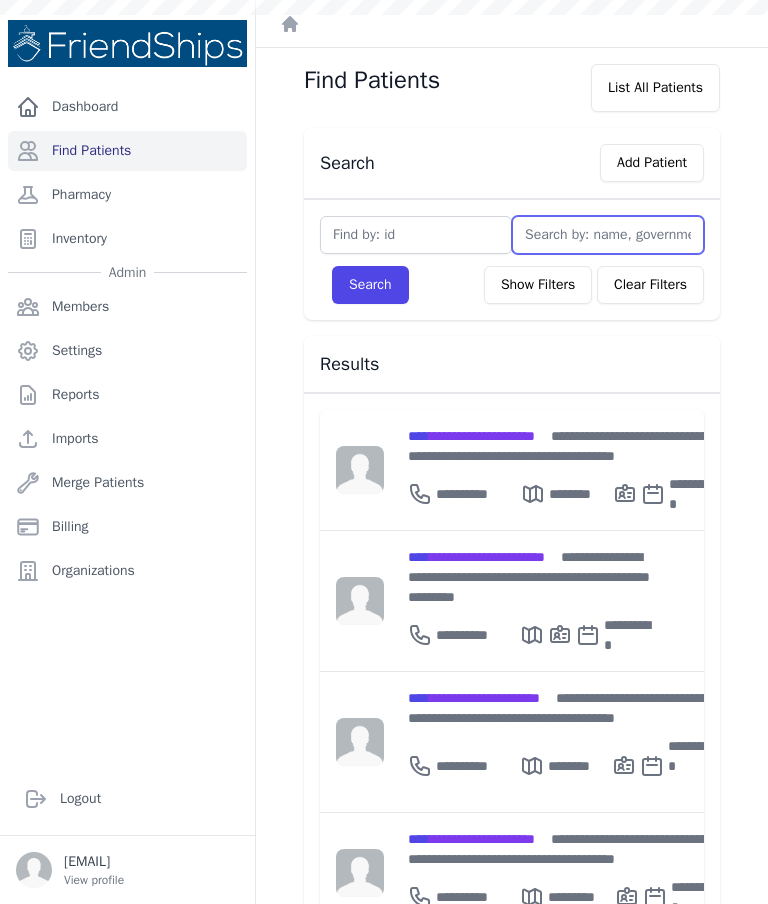 click at bounding box center (608, 235) 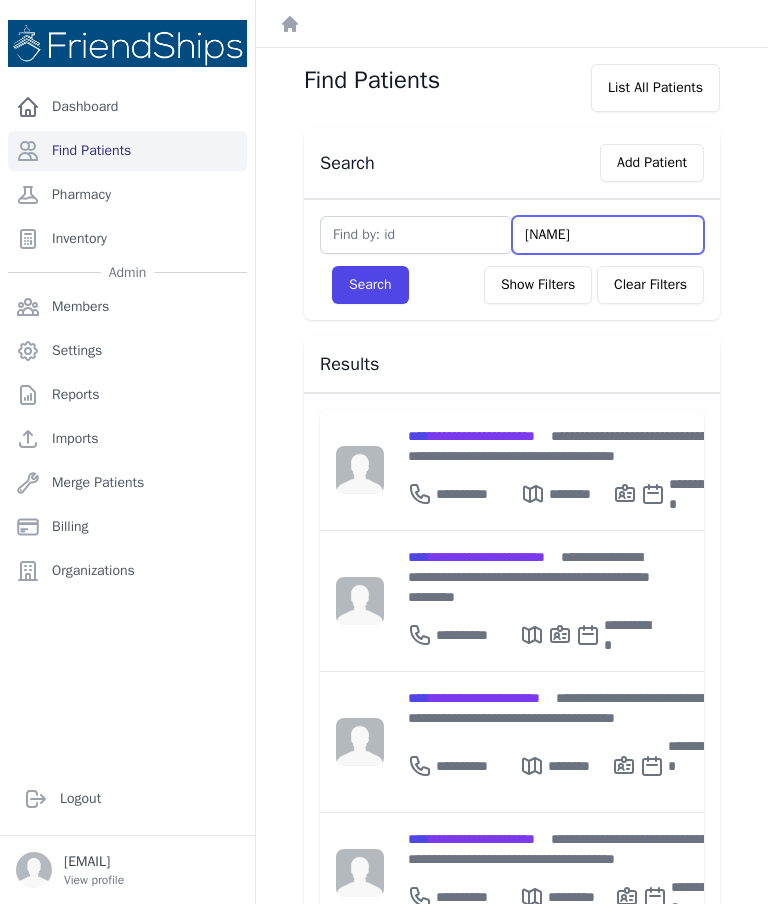 type on "[NAME]" 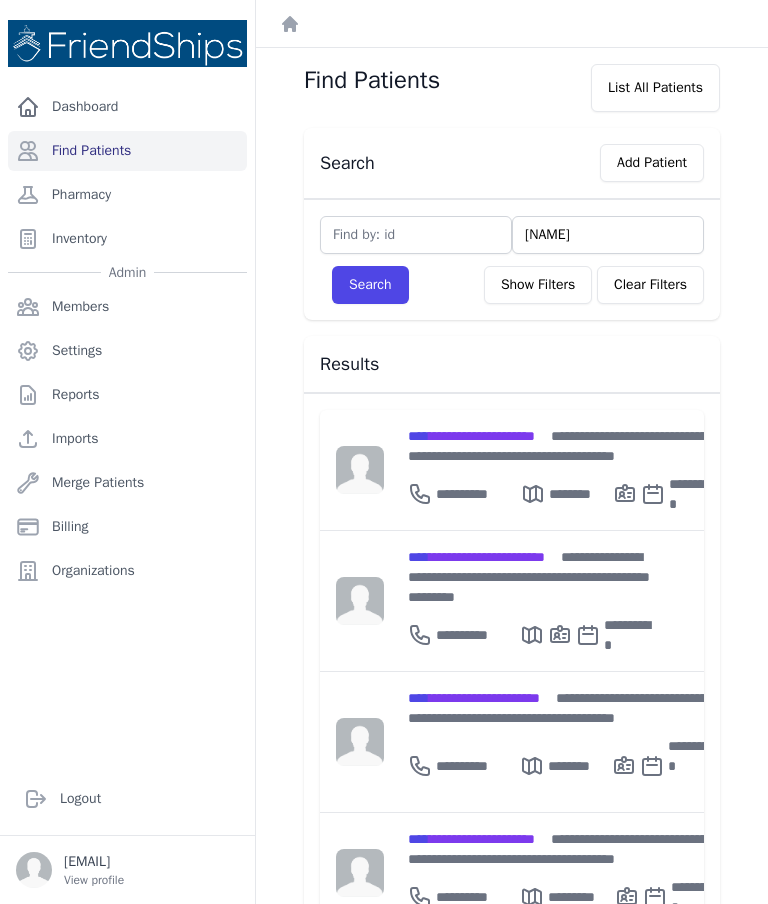 click on "Search" at bounding box center [370, 285] 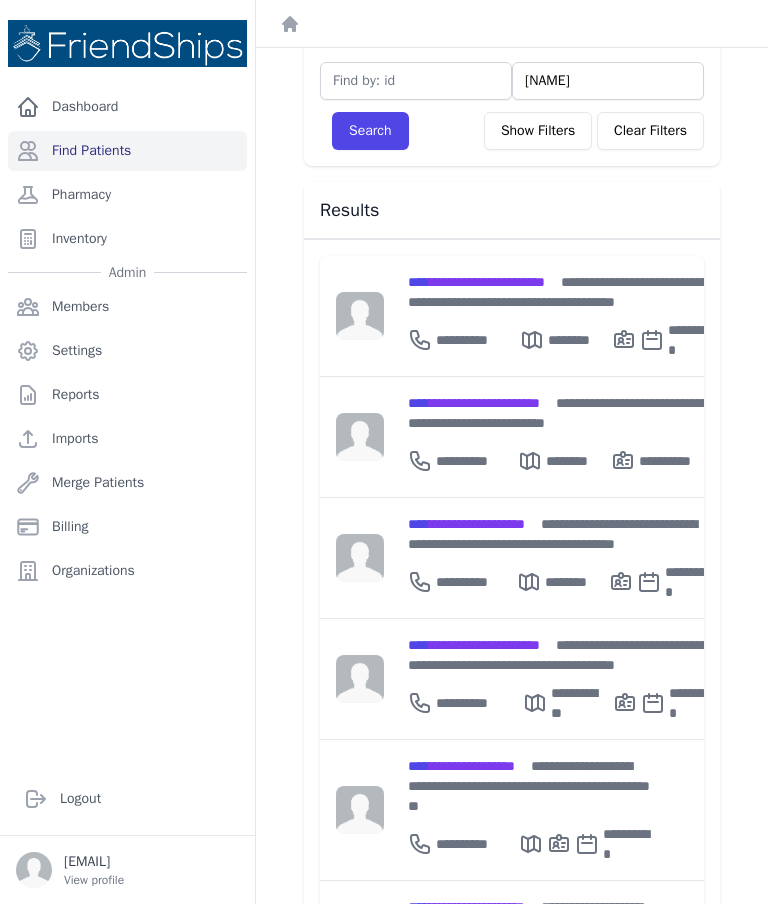 scroll, scrollTop: 153, scrollLeft: 0, axis: vertical 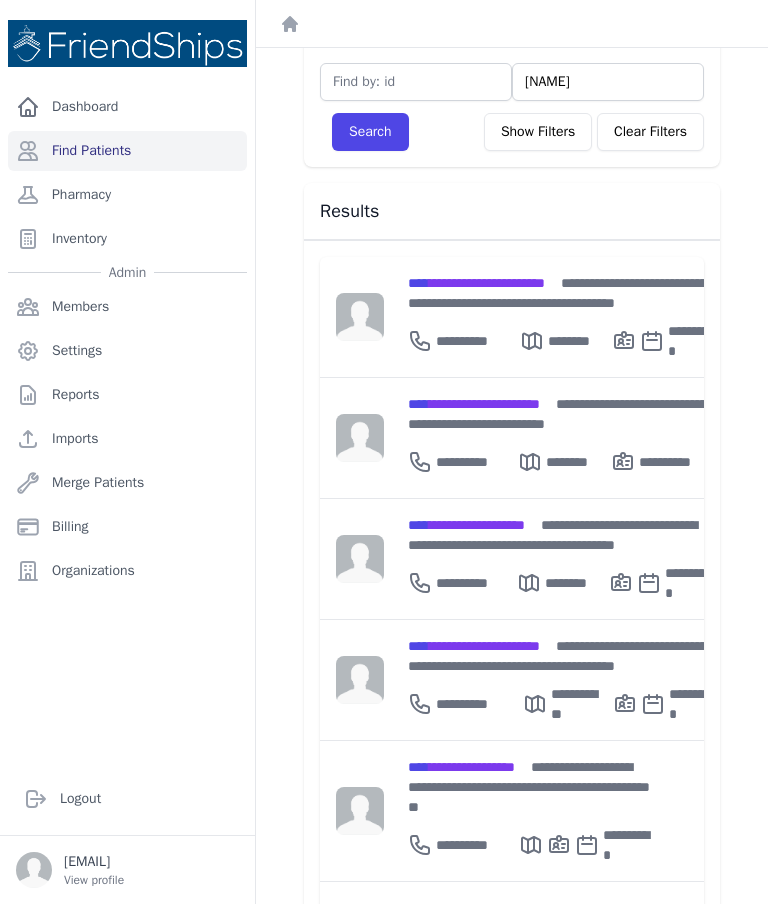 click on "**********" at bounding box center [604, 458] 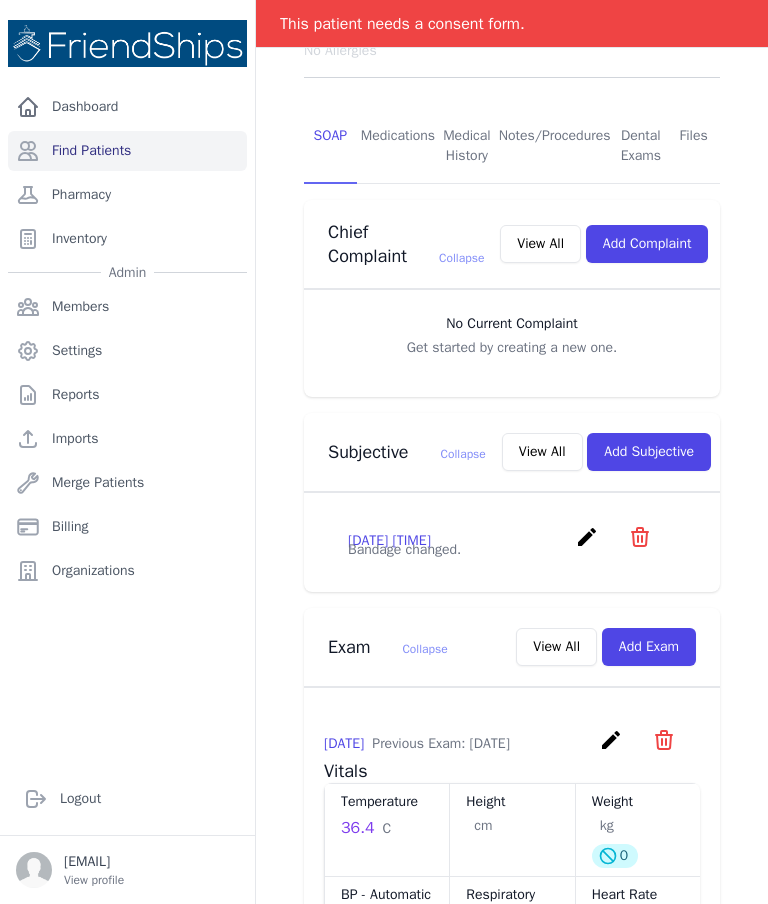 scroll, scrollTop: 312, scrollLeft: 0, axis: vertical 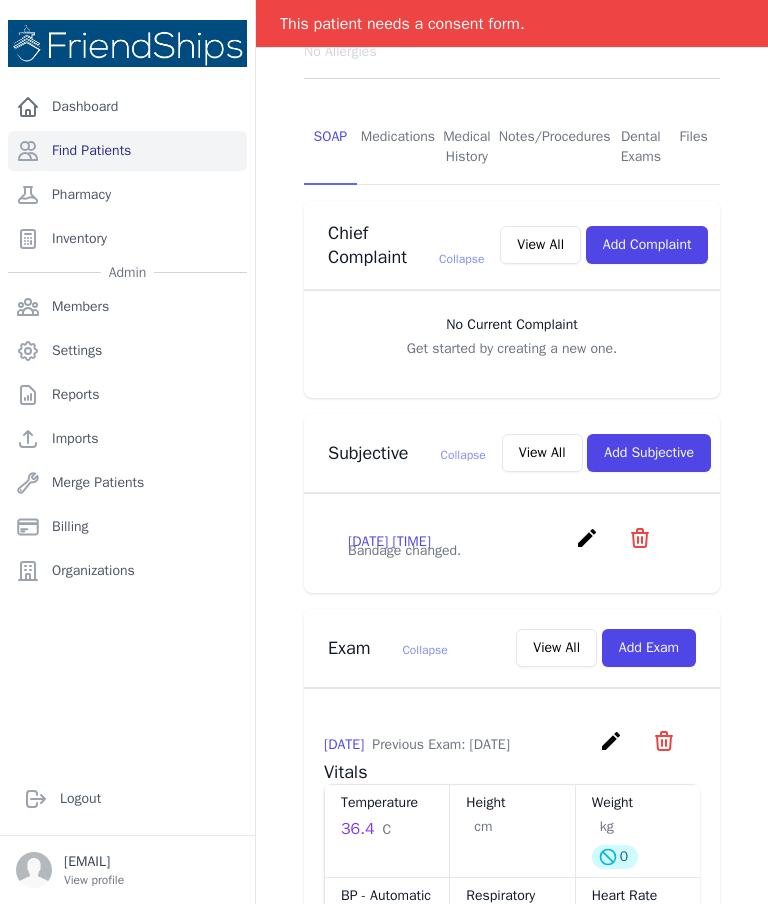 click on "View All" at bounding box center [542, 453] 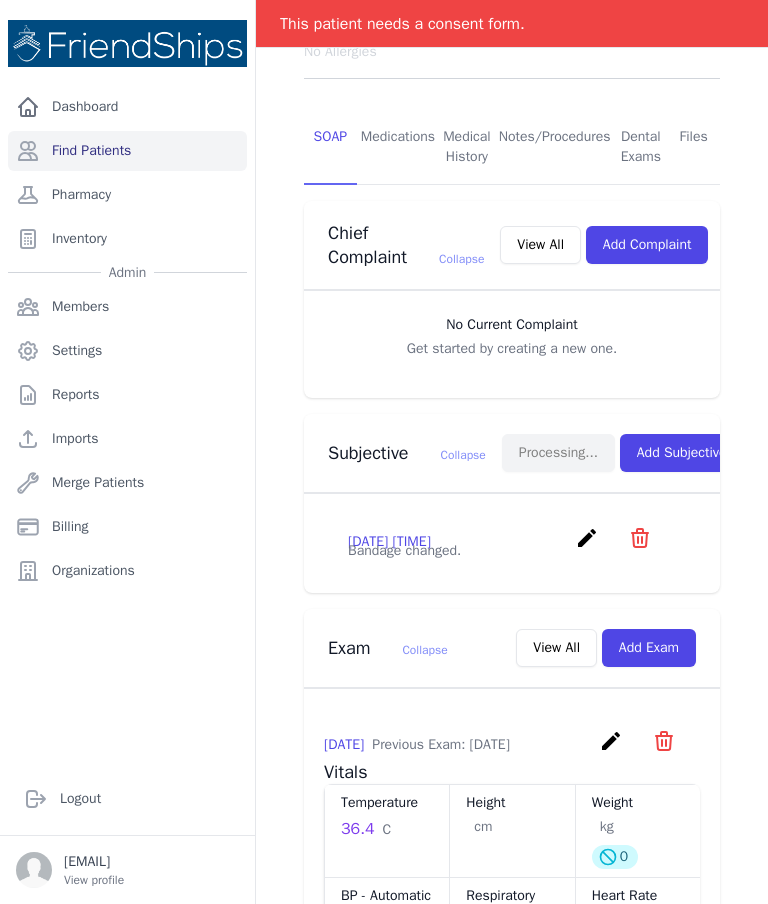 scroll, scrollTop: 0, scrollLeft: 0, axis: both 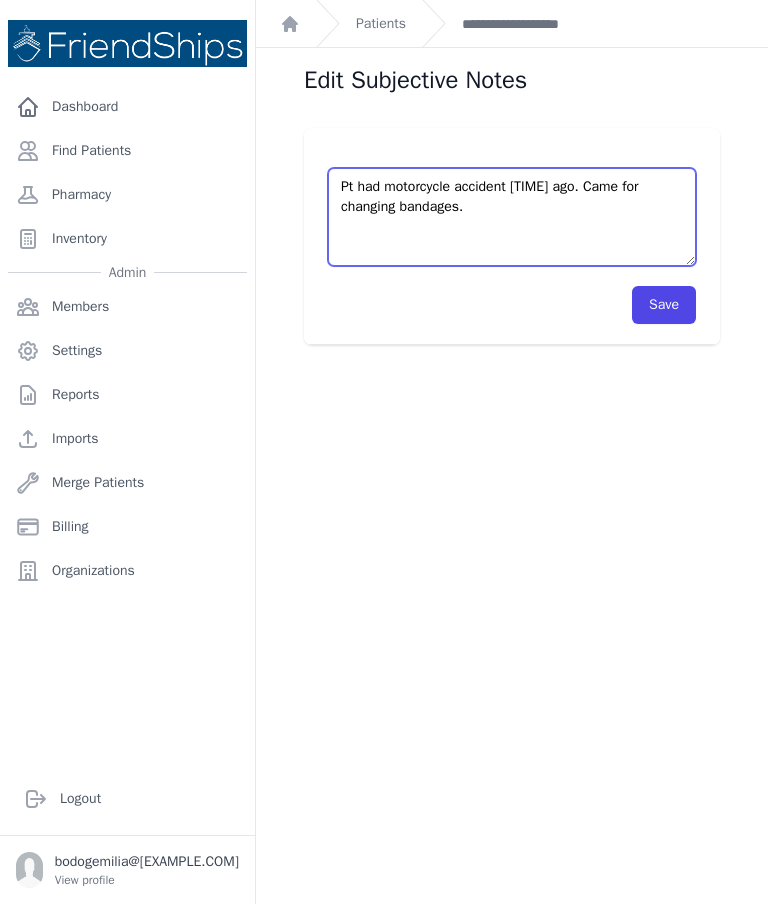 click on "Pt had motorcycle accident [TIME] ago. Came for changing bandages." at bounding box center (512, 217) 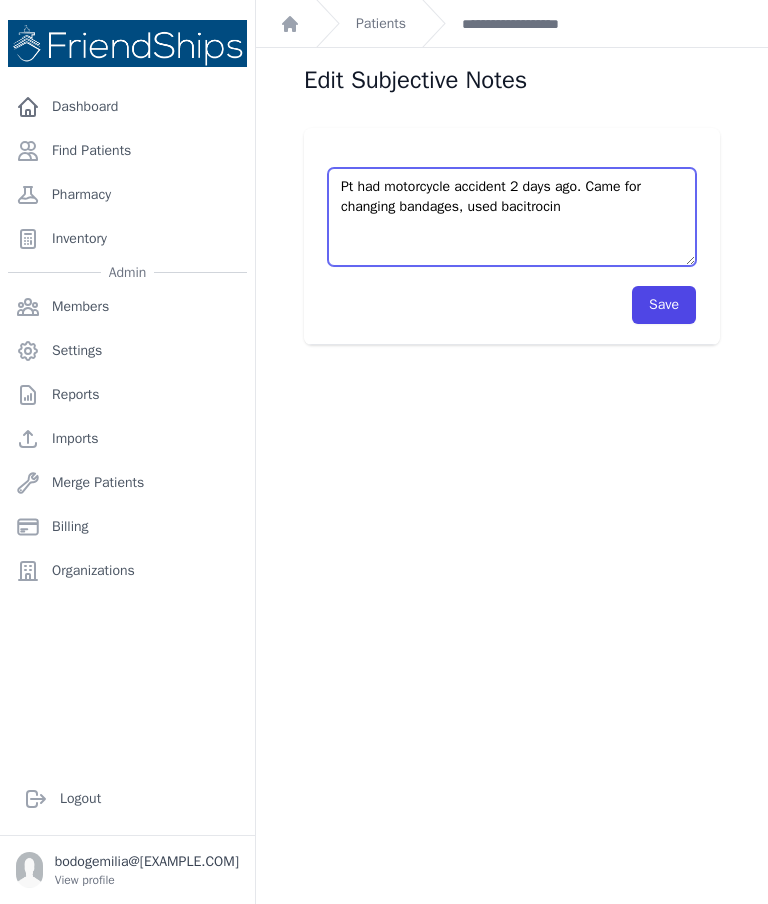 click on "Pt had motorcycle accident [TIME] ago. Came for changing bandages." at bounding box center [512, 217] 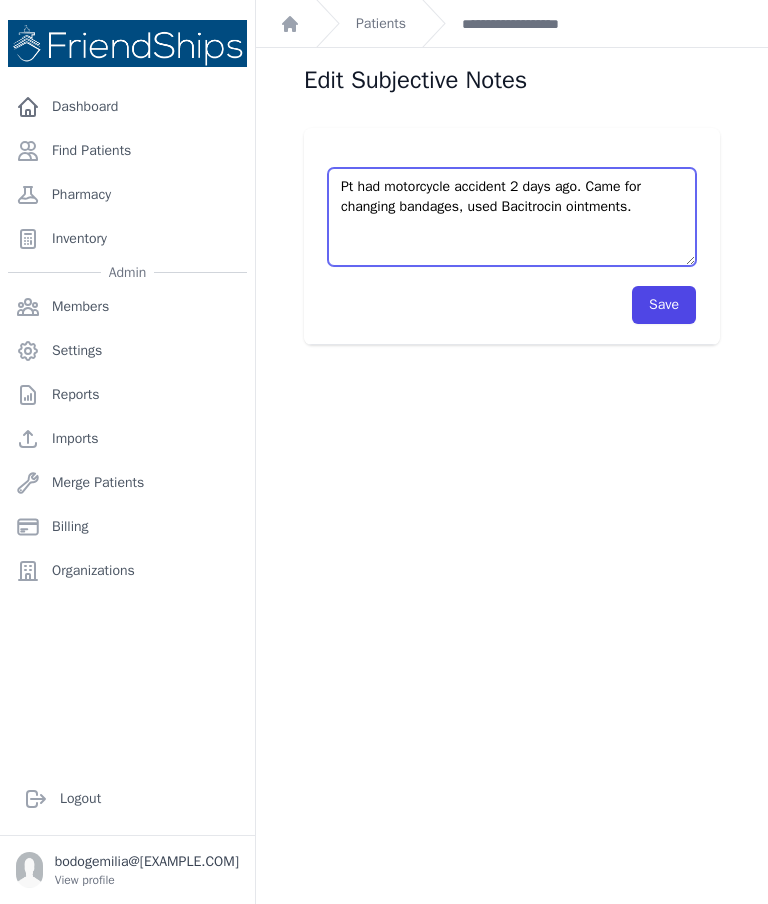 click on "Pt had motorcycle accident [TIME] ago. Came for changing bandages." at bounding box center [512, 217] 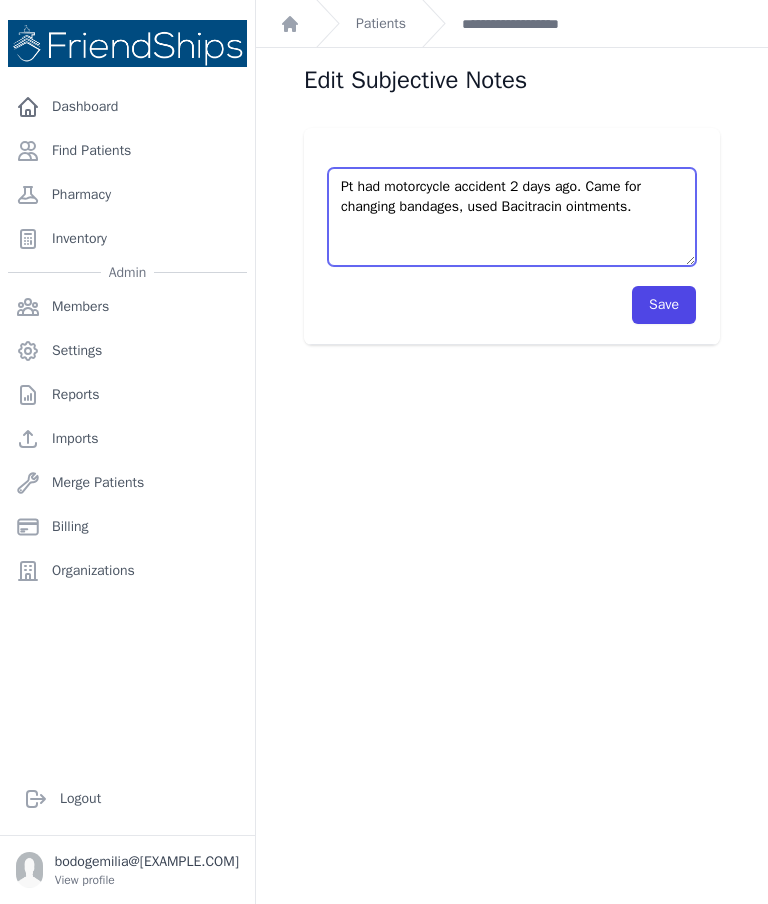 click on "Pt had motorcycle accident [TIME] ago. Came for changing bandages." at bounding box center [512, 217] 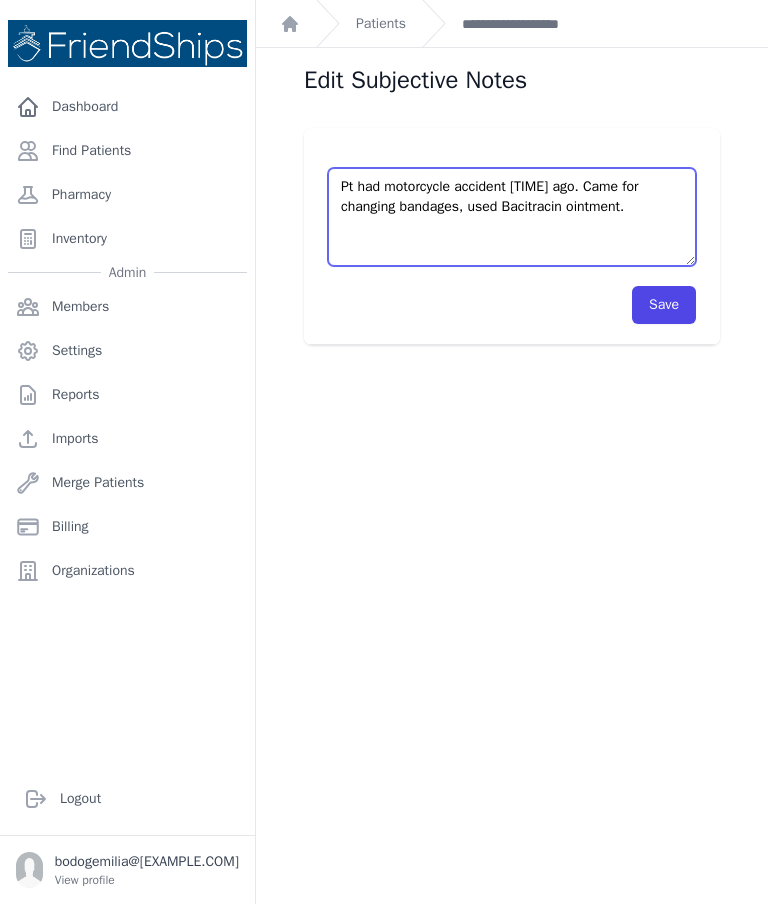 type on "Pt had motorcycle accident [TIME] ago. Came for changing bandages, used Bacitracin ointment." 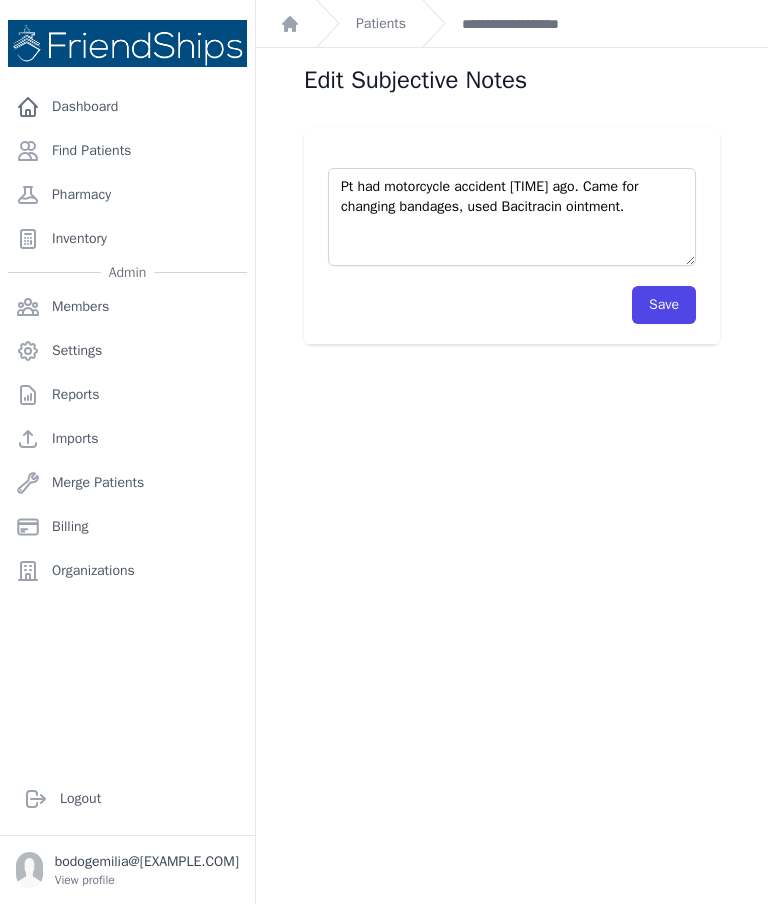 click on "Save" at bounding box center [664, 305] 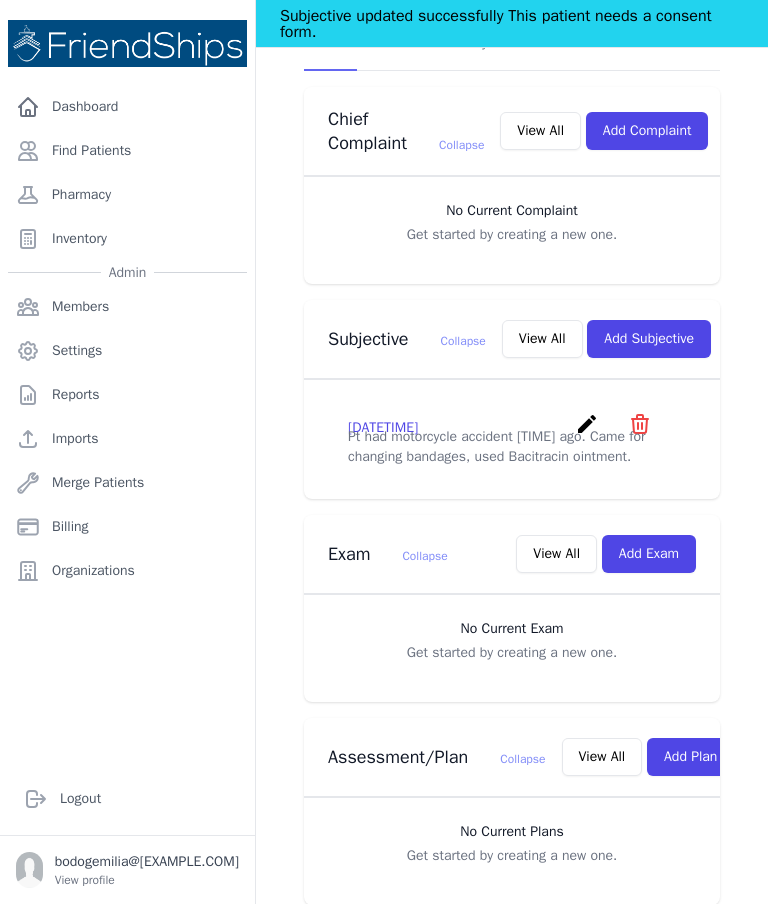 scroll, scrollTop: 493, scrollLeft: 0, axis: vertical 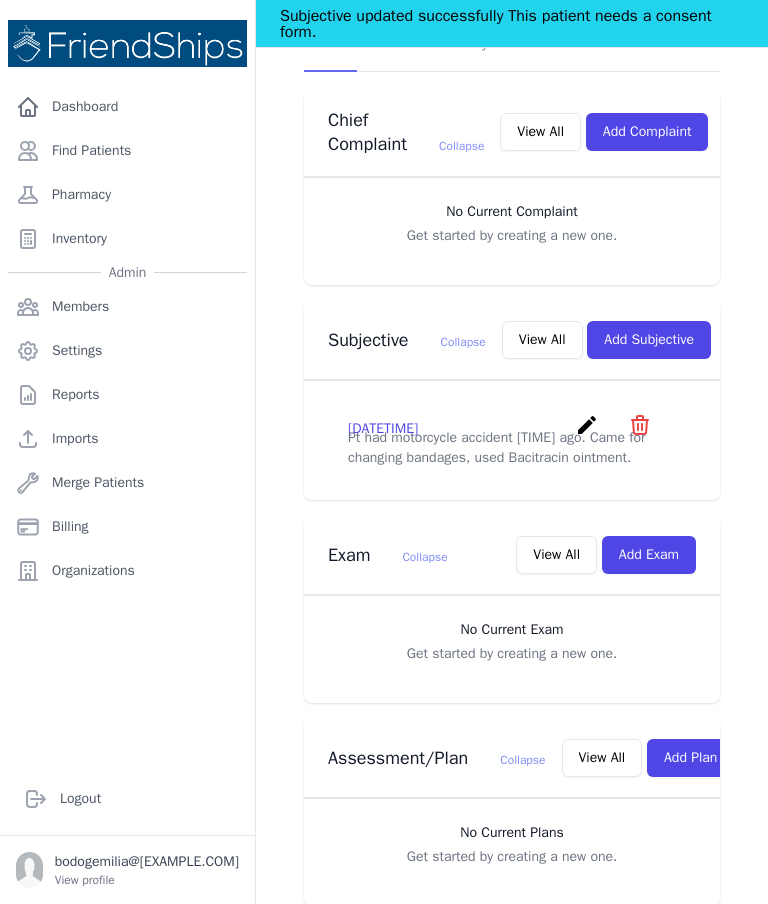 click on "create" at bounding box center (589, 432) 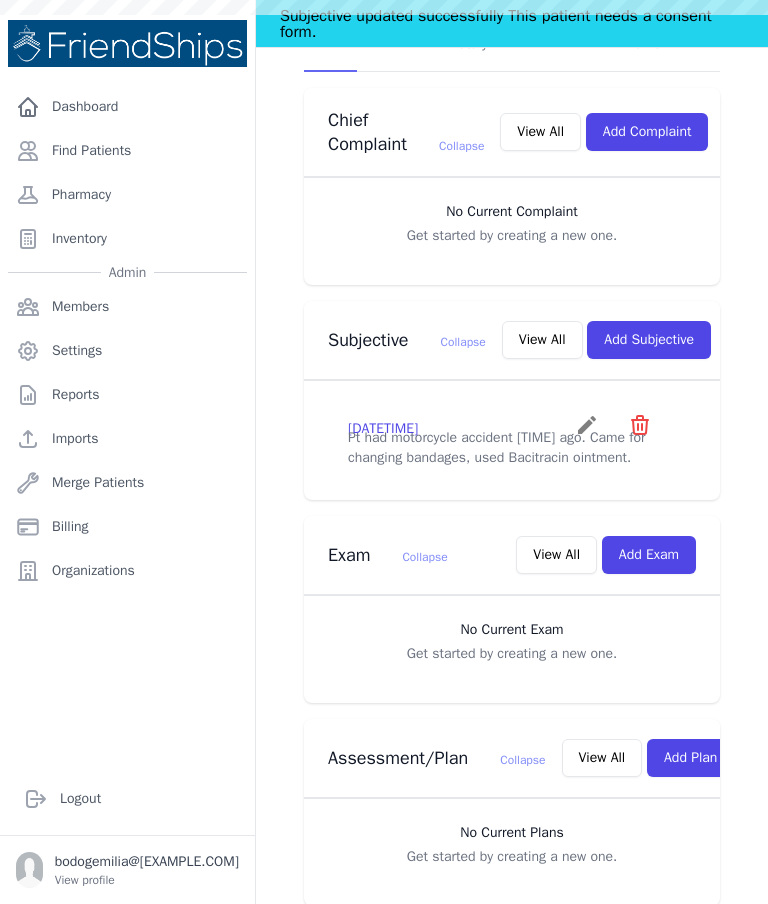 scroll, scrollTop: 0, scrollLeft: 0, axis: both 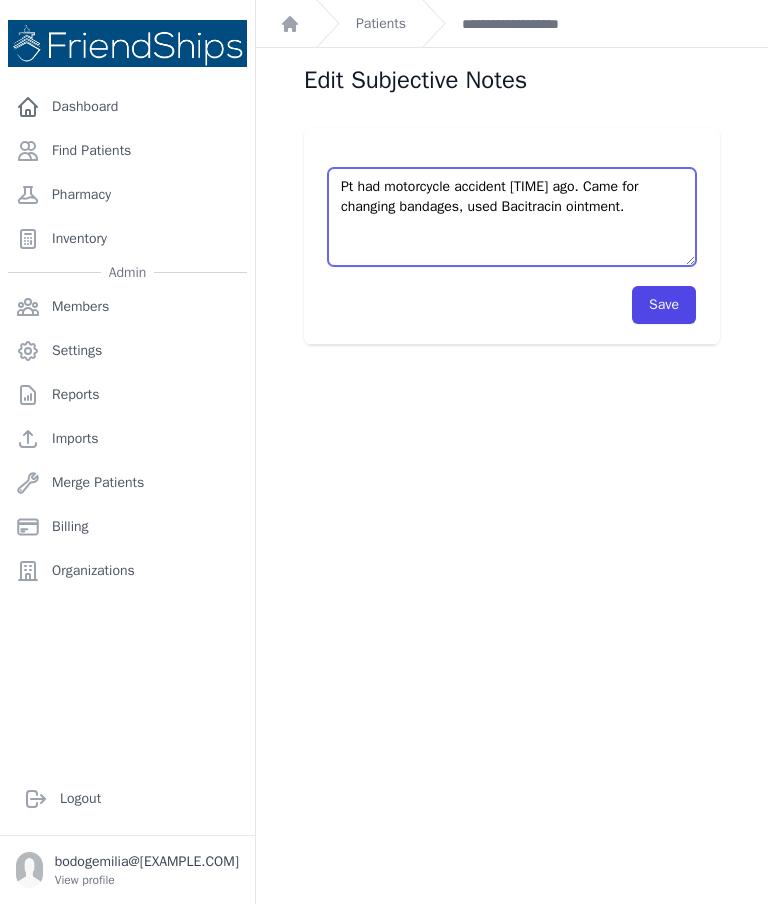 click on "Pt had motorcycle accident [TIME] ago. Came for changing bandages, used Bacitracin ointment." at bounding box center (512, 217) 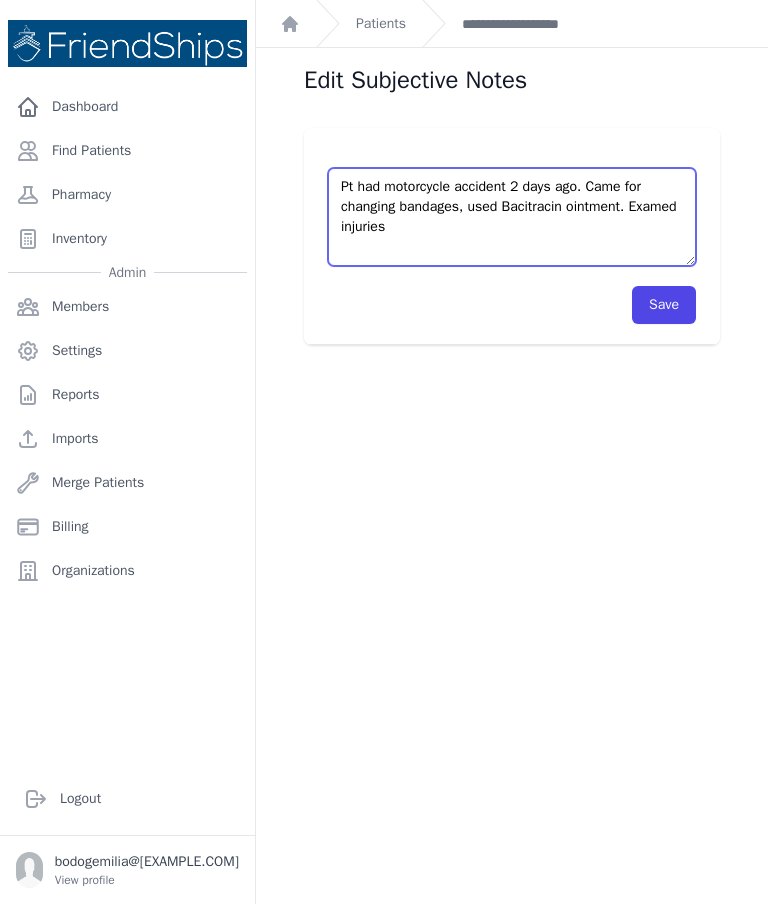 click on "Pt had motorcycle accident [TIME] ago. Came for changing bandages, used Bacitracin ointment." at bounding box center [512, 217] 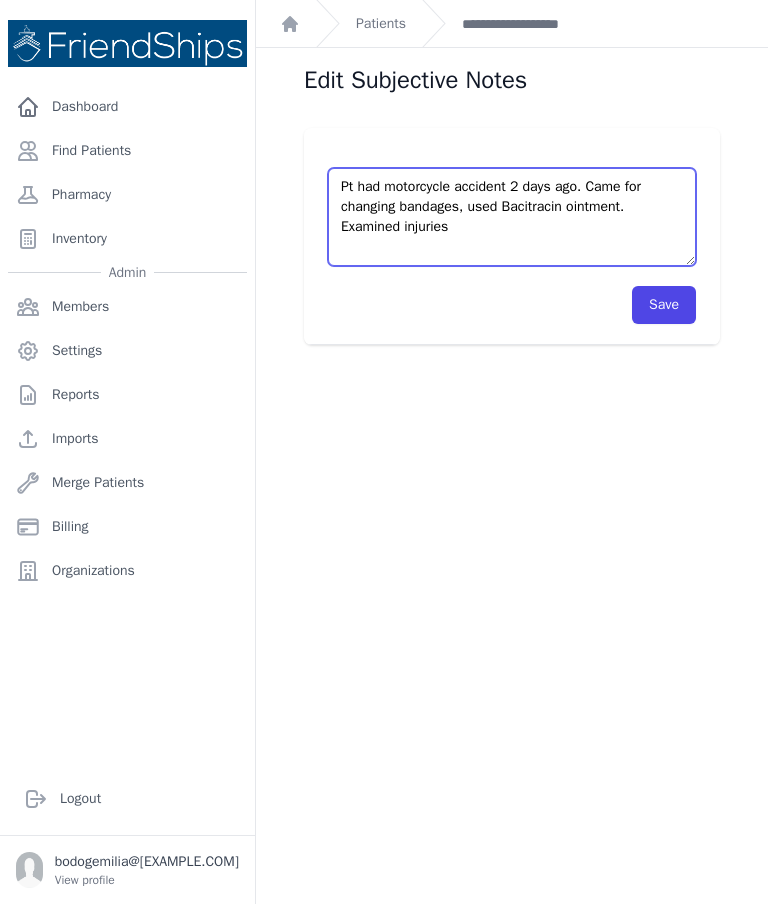 click on "Pt had motorcycle accident [TIME] ago. Came for changing bandages, used Bacitracin ointment." at bounding box center [512, 217] 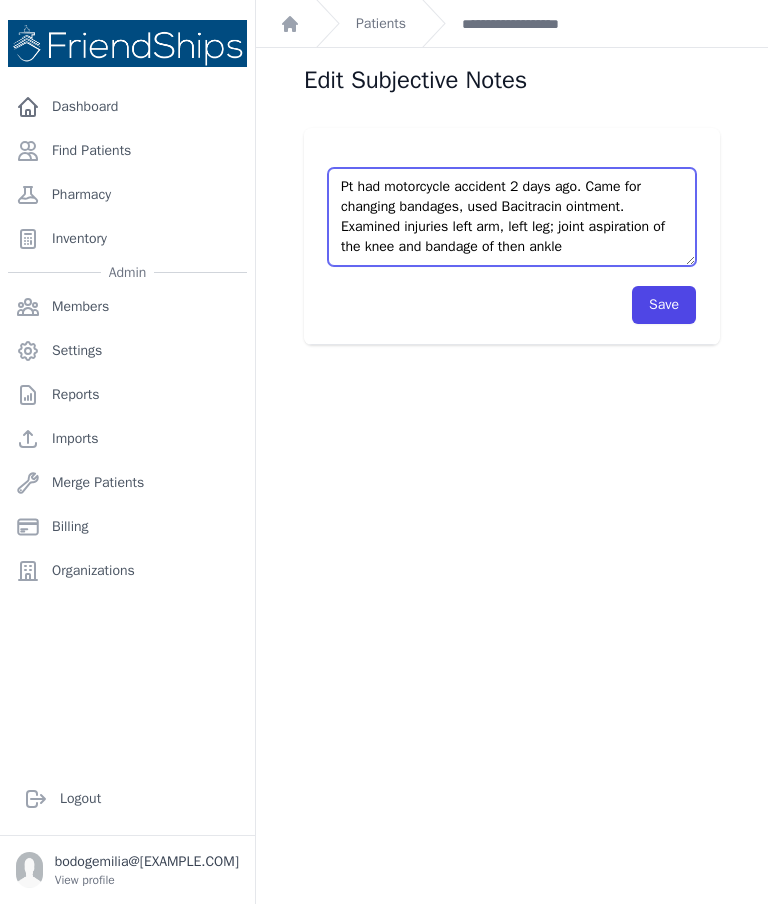click on "Pt had motorcycle accident [TIME] ago. Came for changing bandages, used Bacitracin ointment." at bounding box center (512, 217) 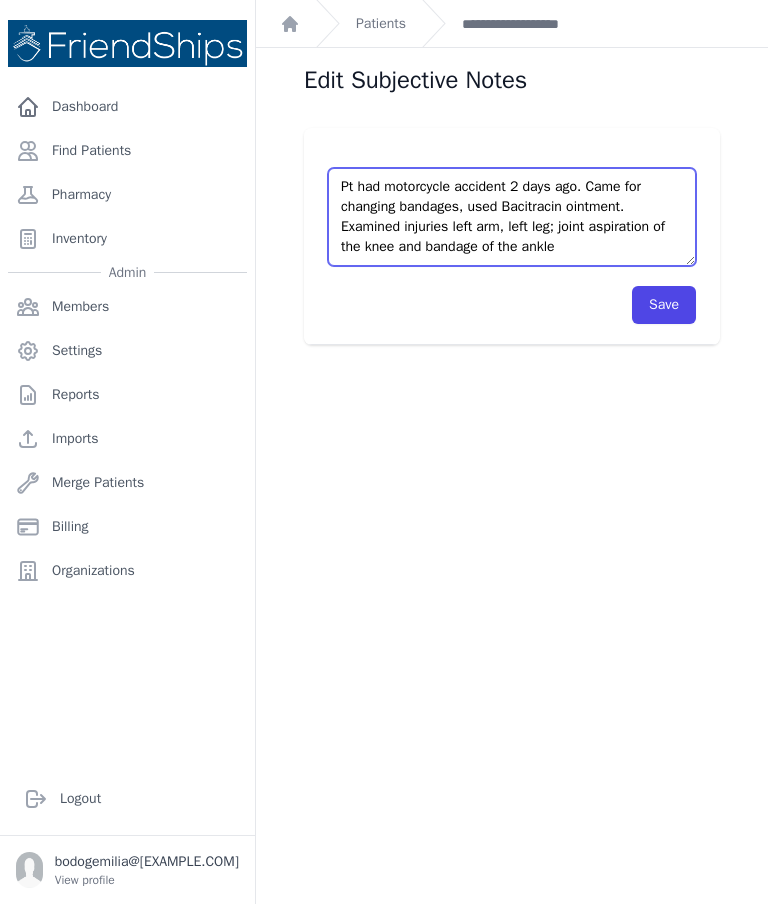click on "Pt had motorcycle accident [TIME] ago. Came for changing bandages, used Bacitracin ointment." at bounding box center (512, 217) 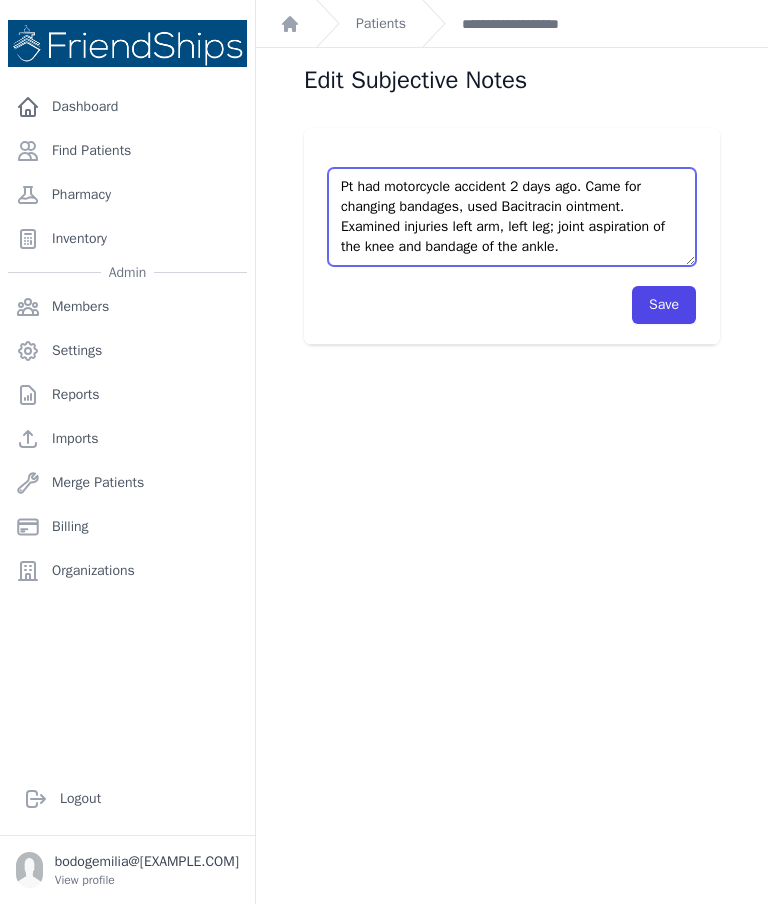 click on "Pt had motorcycle accident [TIME] ago. Came for changing bandages, used Bacitracin ointment." at bounding box center (512, 217) 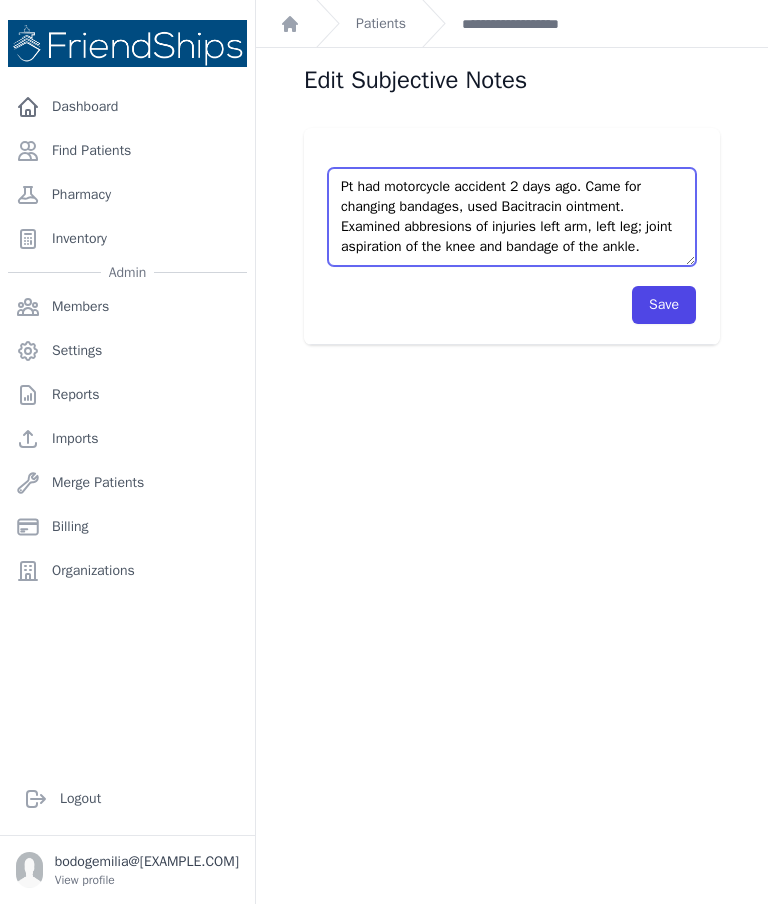 click on "Pt had motorcycle accident [TIME] ago. Came for changing bandages, used Bacitracin ointment." at bounding box center (512, 217) 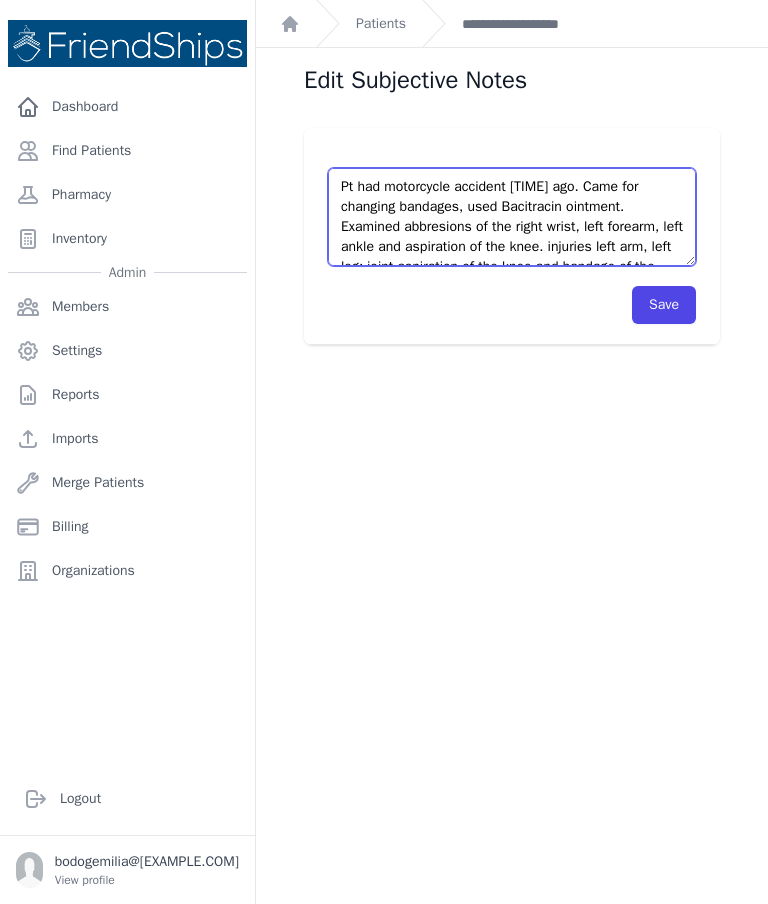 click on "Pt had motorcycle accident [TIME] ago. Came for changing bandages, used Bacitracin ointment." at bounding box center (512, 217) 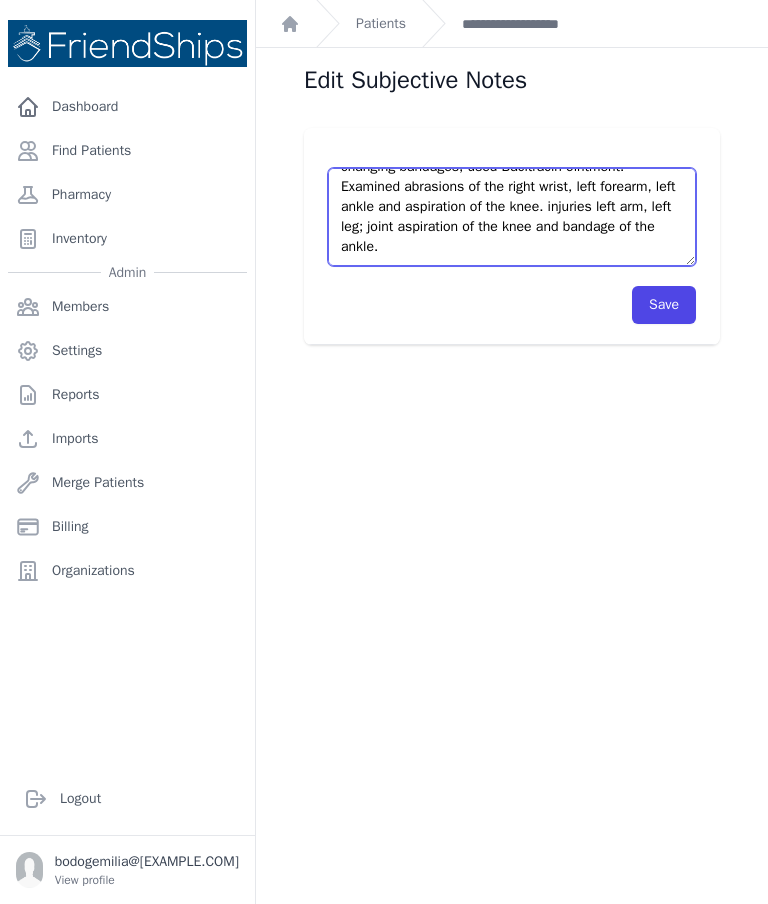 scroll, scrollTop: 40, scrollLeft: 0, axis: vertical 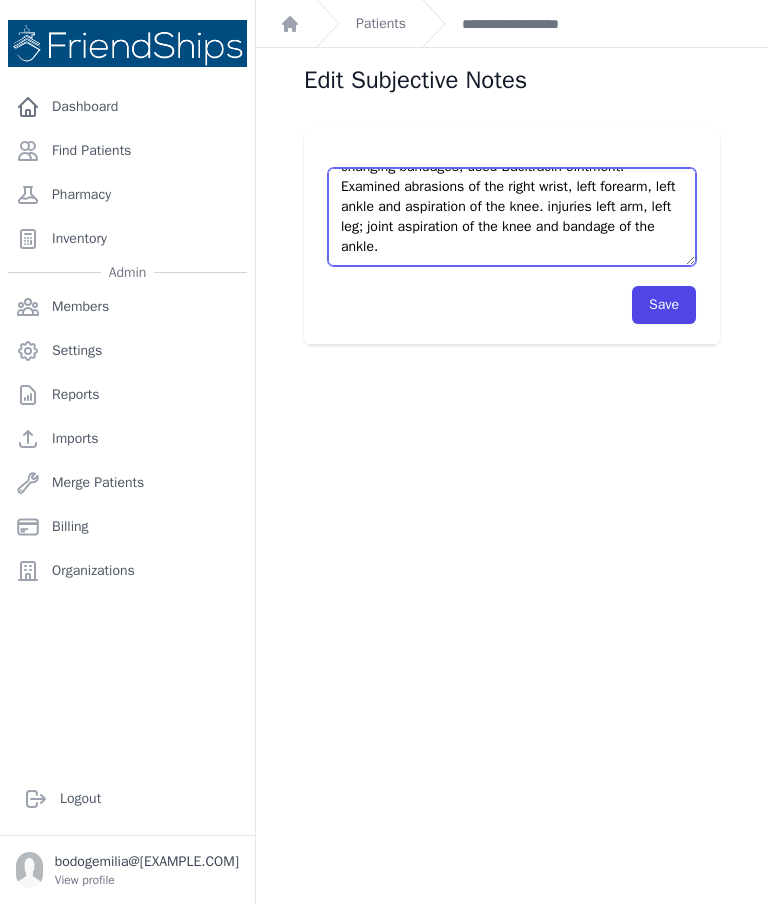 click on "Pt had motorcycle accident [TIME] ago. Came for changing bandages, used Bacitracin ointment." at bounding box center [512, 217] 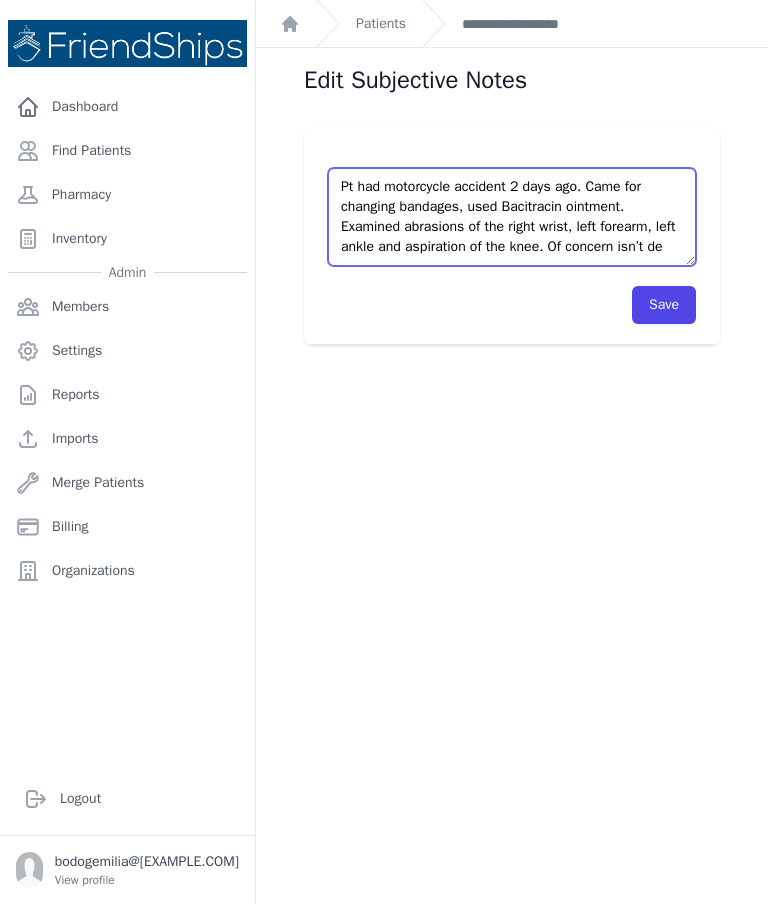 scroll, scrollTop: 11, scrollLeft: 0, axis: vertical 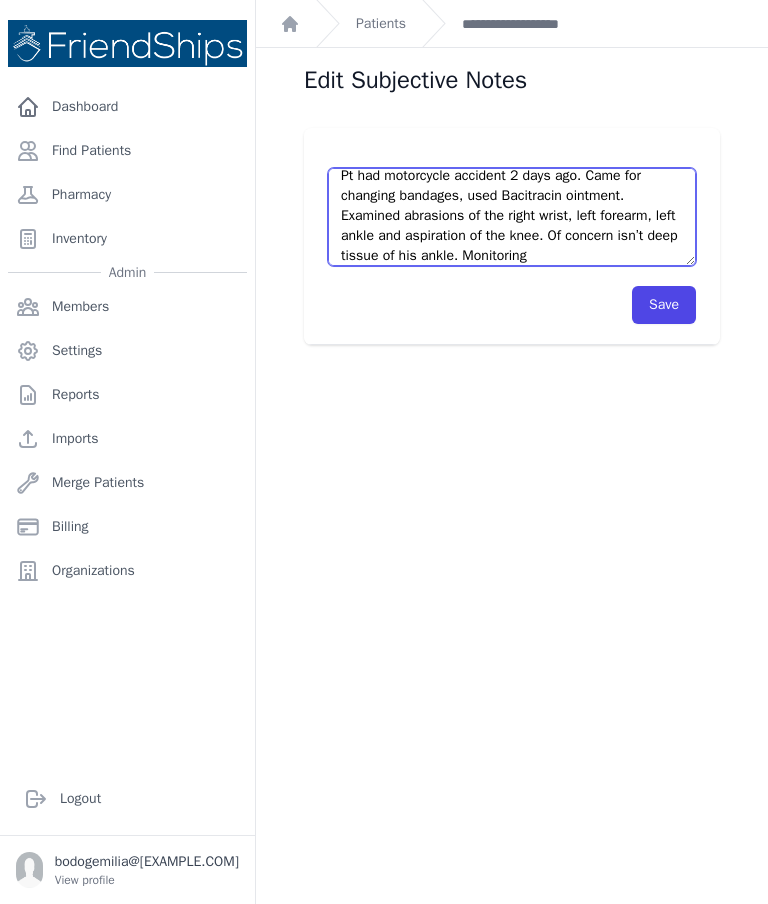 click on "Pt had motorcycle accident [TIME] ago. Came for changing bandages, used Bacitracin ointment." at bounding box center [512, 217] 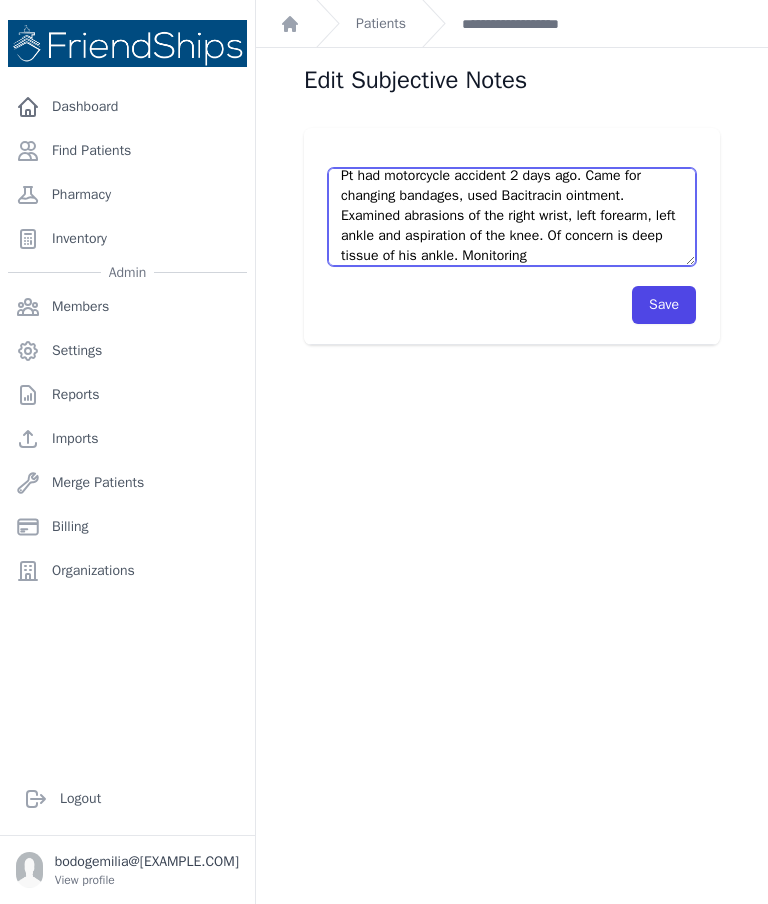 click on "Pt had motorcycle accident [TIME] ago. Came for changing bandages, used Bacitracin ointment." at bounding box center [512, 217] 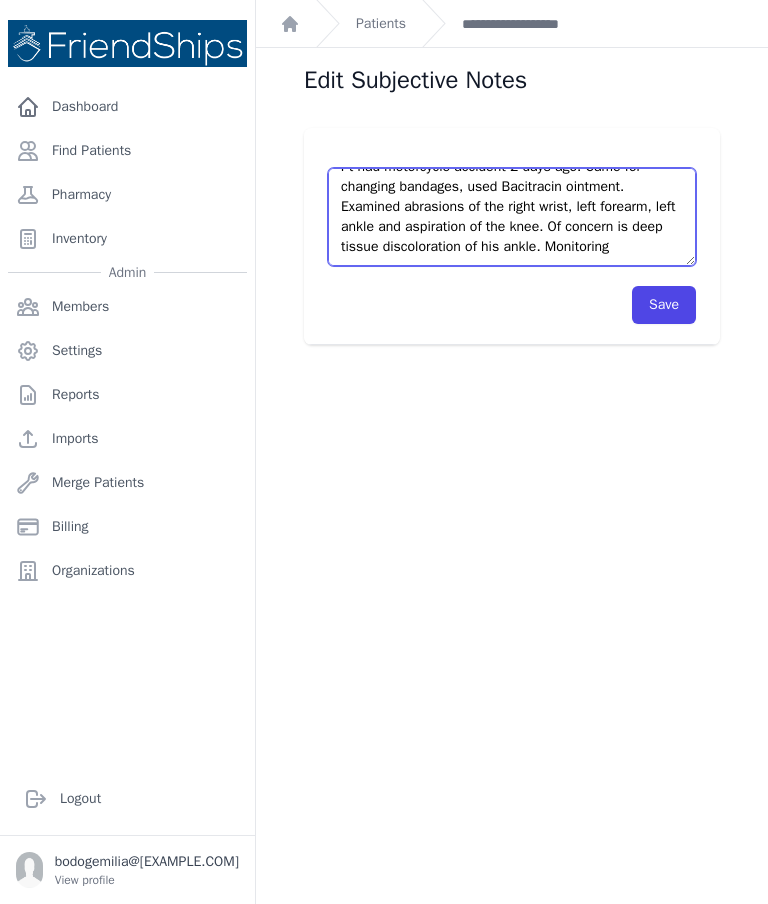 scroll, scrollTop: 20, scrollLeft: 0, axis: vertical 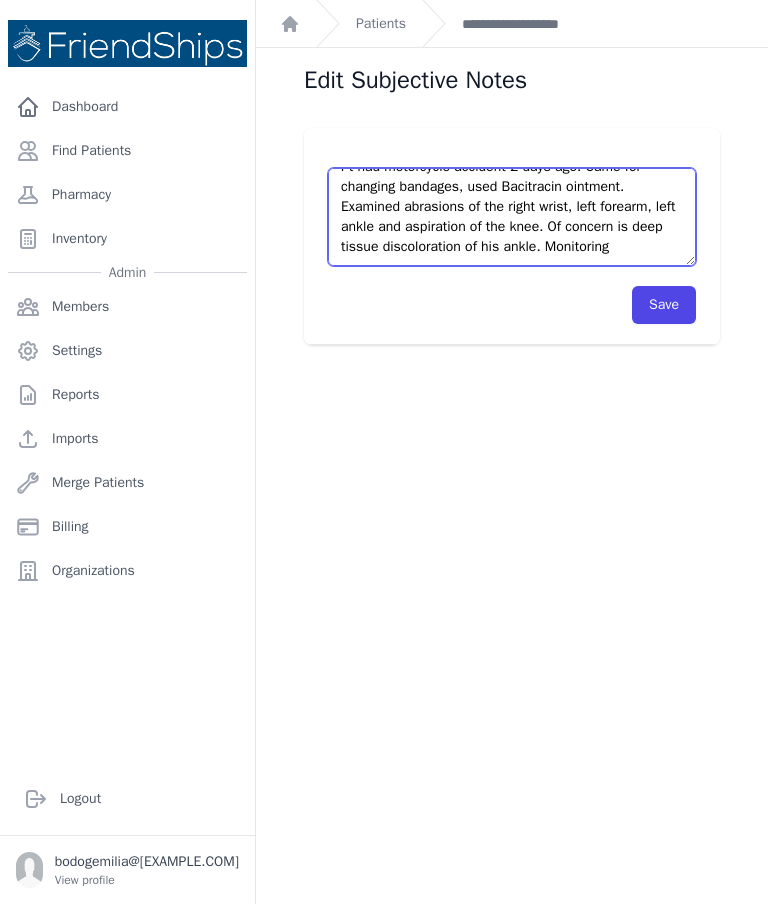 click on "Pt had motorcycle accident [TIME] ago. Came for changing bandages, used Bacitracin ointment." at bounding box center [512, 217] 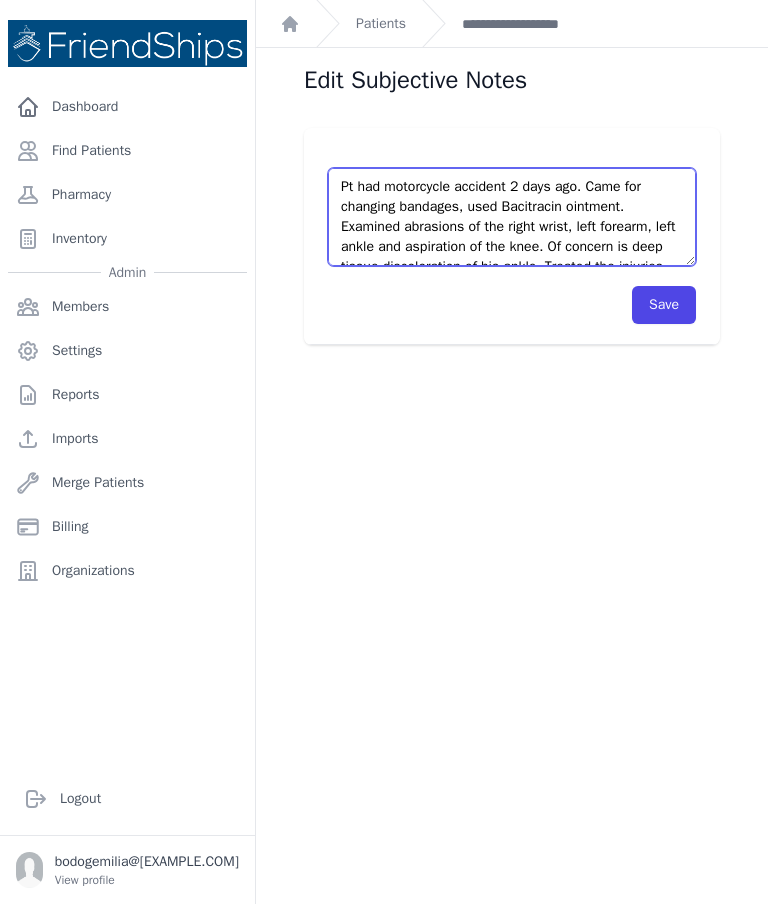 scroll, scrollTop: 0, scrollLeft: 0, axis: both 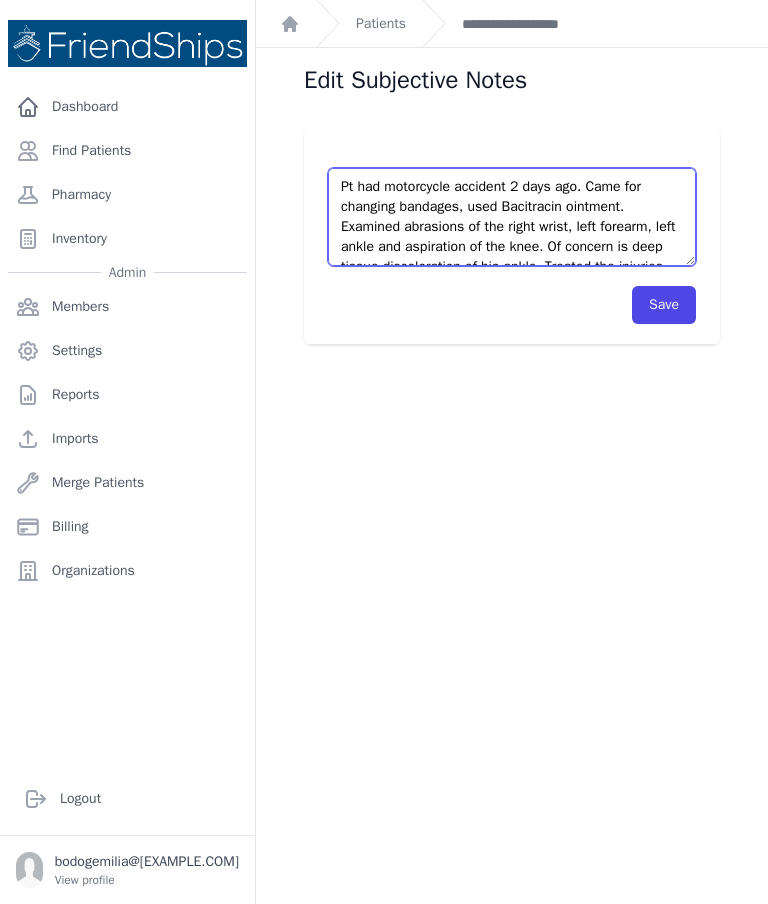 click on "Pt had motorcycle accident [TIME] ago. Came for changing bandages, used Bacitracin ointment." at bounding box center [512, 217] 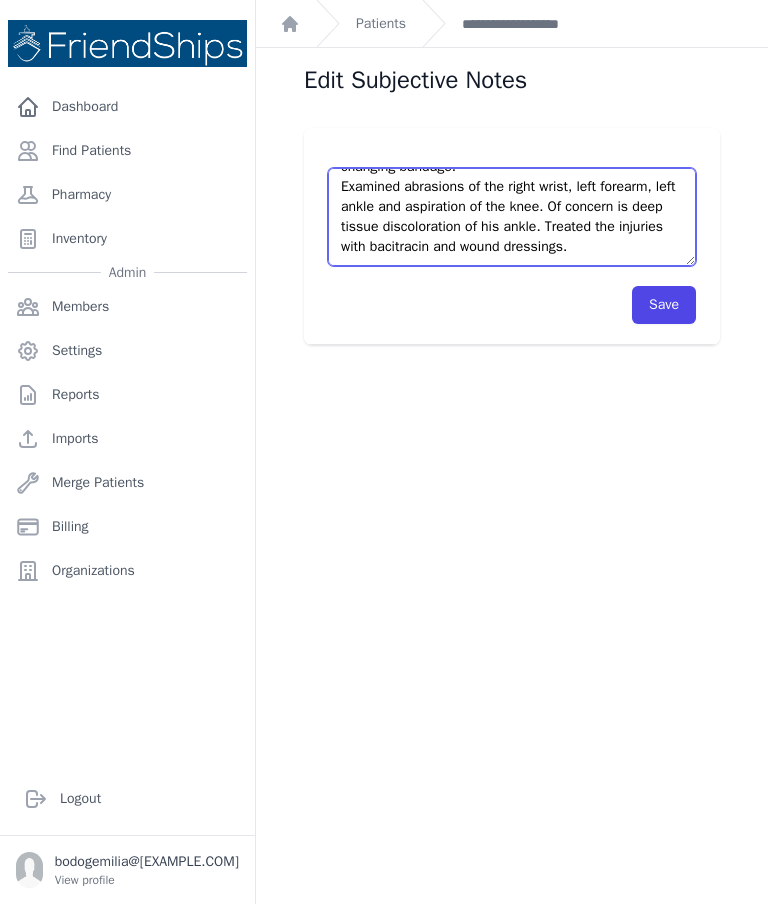 scroll, scrollTop: 40, scrollLeft: 0, axis: vertical 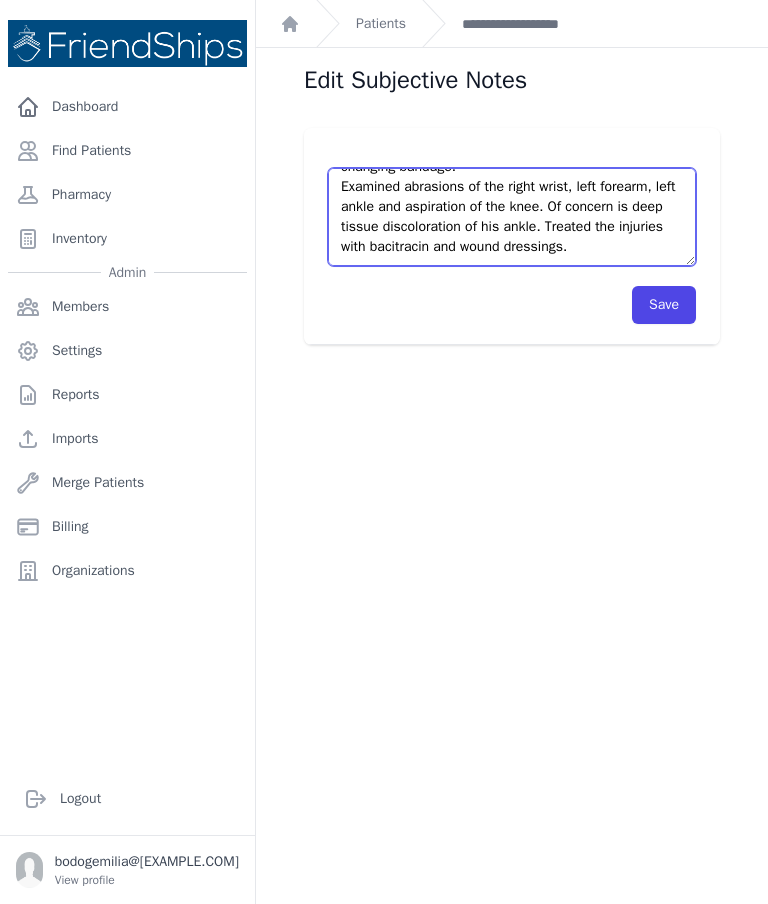 click on "Pt had motorcycle accident [TIME] ago. Came for changing bandages, used Bacitracin ointment." at bounding box center [512, 217] 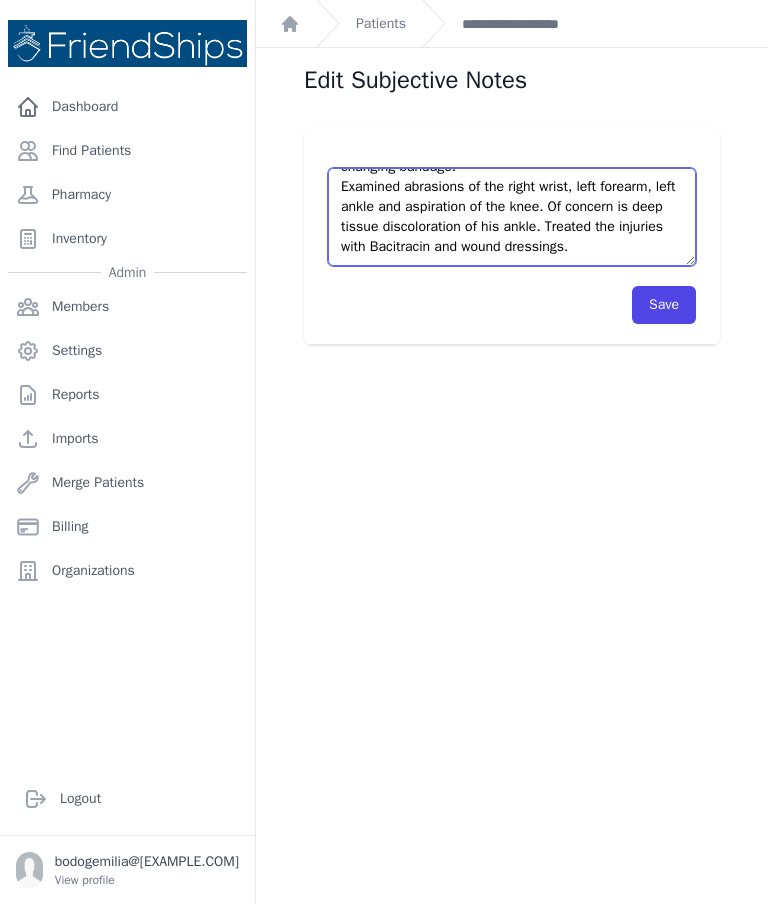 click on "Pt had motorcycle accident [TIME] ago. Came for changing bandages, used Bacitracin ointment." at bounding box center (512, 217) 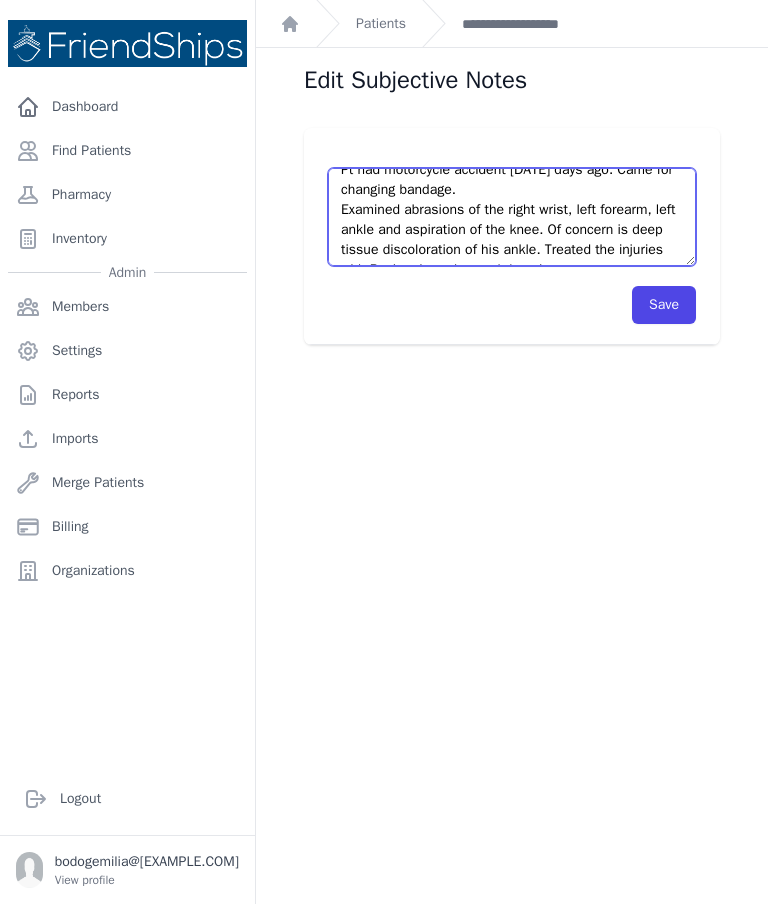 scroll, scrollTop: 5, scrollLeft: 0, axis: vertical 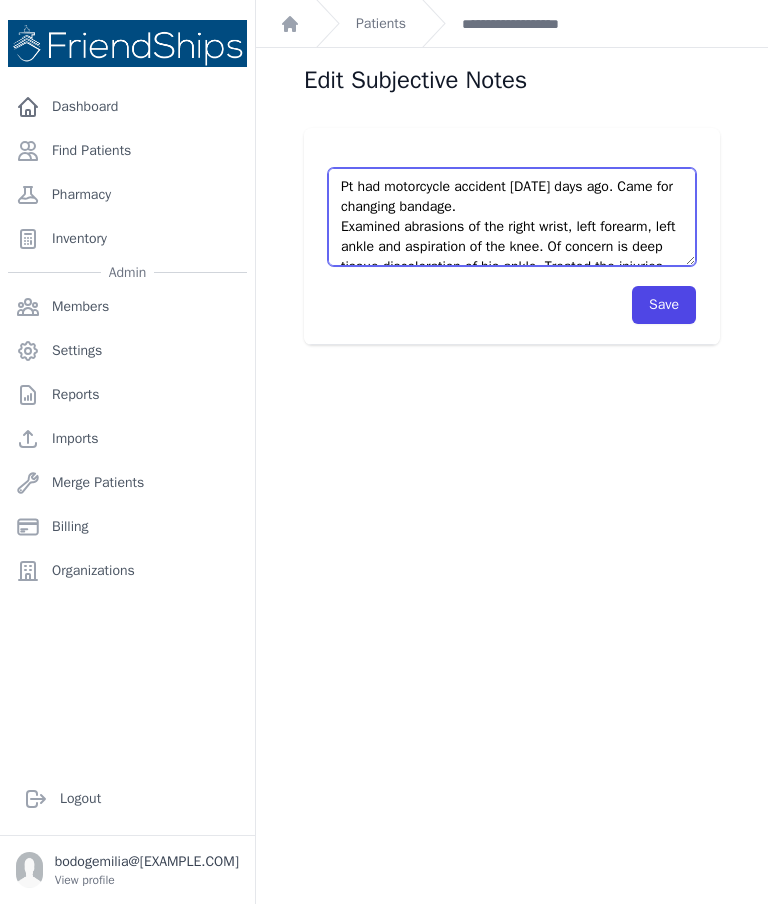 click on "Pt had motorcycle accident [TIME] ago. Came for changing bandages, used Bacitracin ointment." at bounding box center (512, 217) 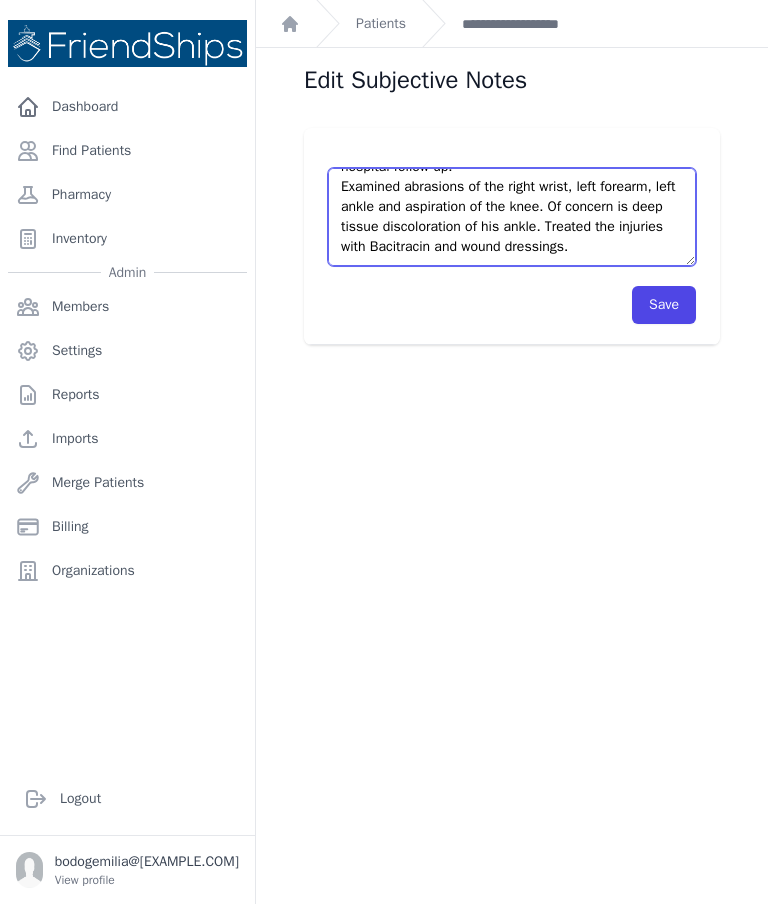 scroll, scrollTop: 40, scrollLeft: 0, axis: vertical 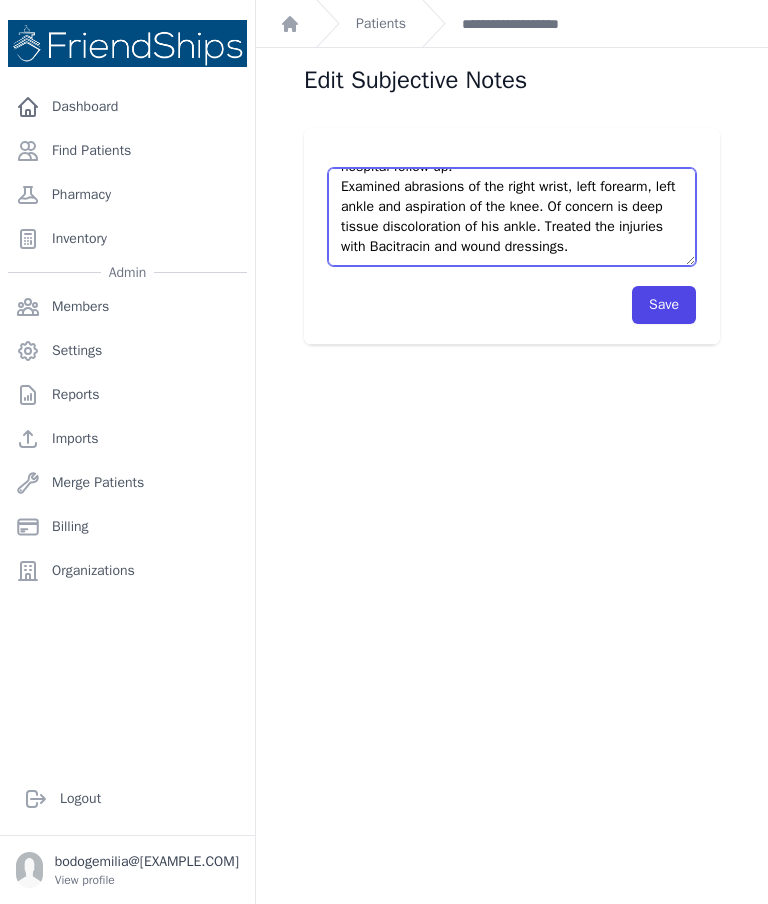 type on "Pt had motorcycle accident 2 days ago. Came for post hospital follow up.
Examined abrasions of the right wrist, left forearm, left ankle and aspiration of the knee. Of concern is deep tissue discoloration of his ankle. Treated the injuries with Bacitracin and wound dressings." 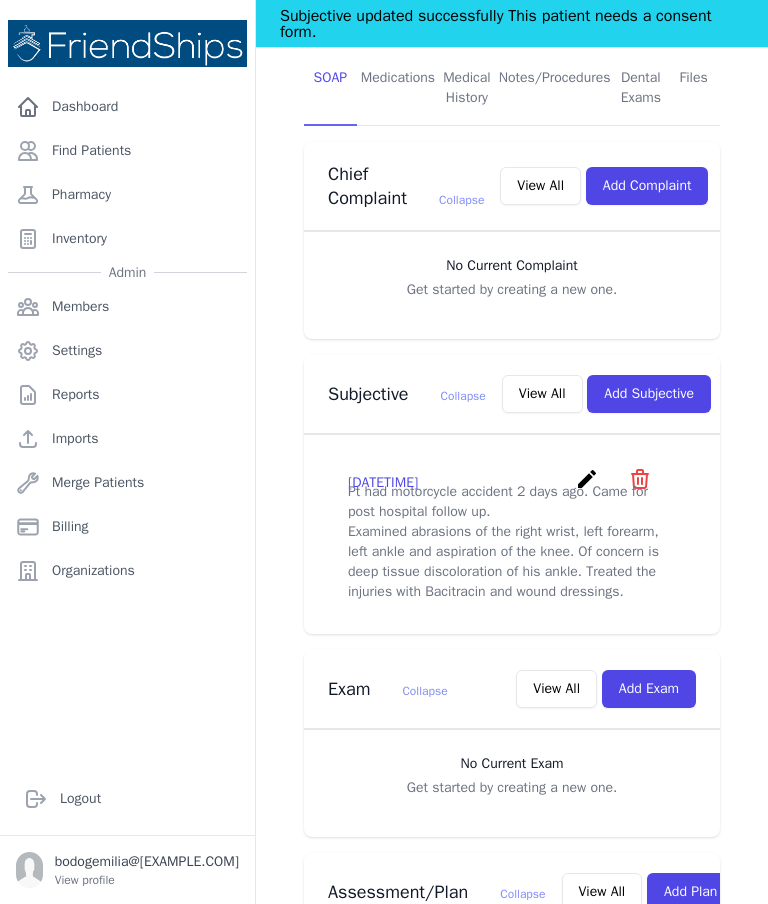 scroll, scrollTop: 440, scrollLeft: 0, axis: vertical 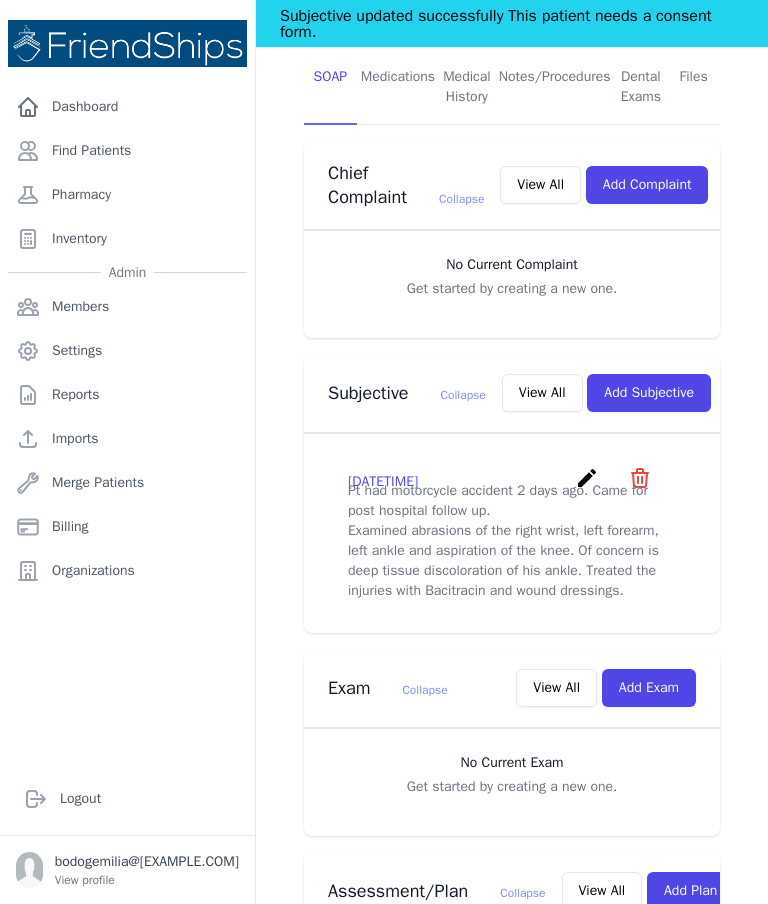 click on "Add Subjective" at bounding box center [649, 393] 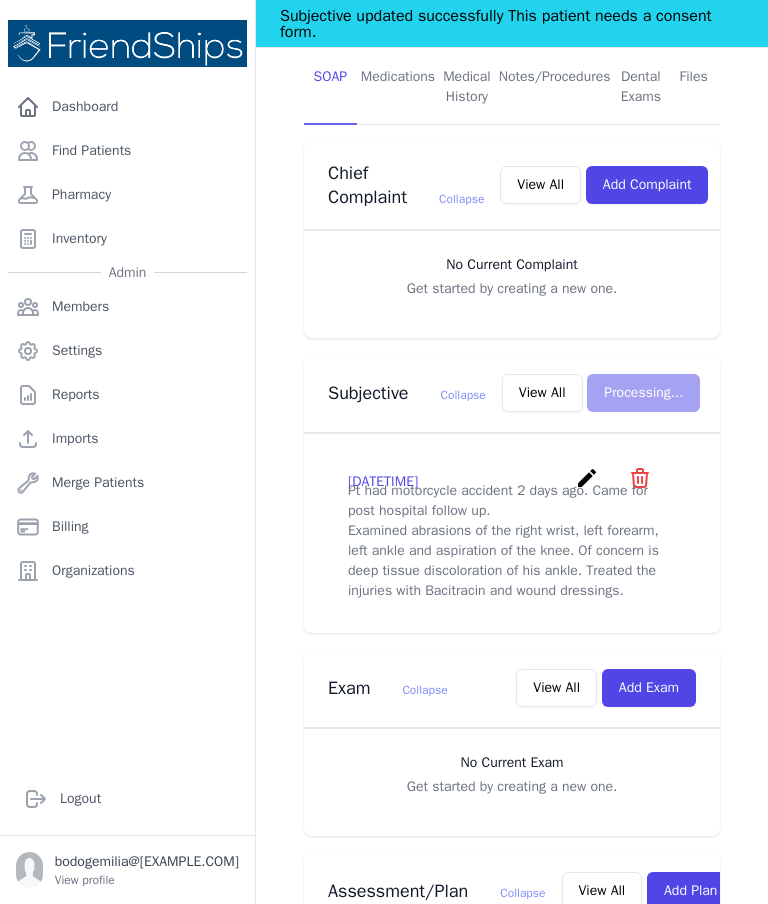 scroll, scrollTop: 0, scrollLeft: 0, axis: both 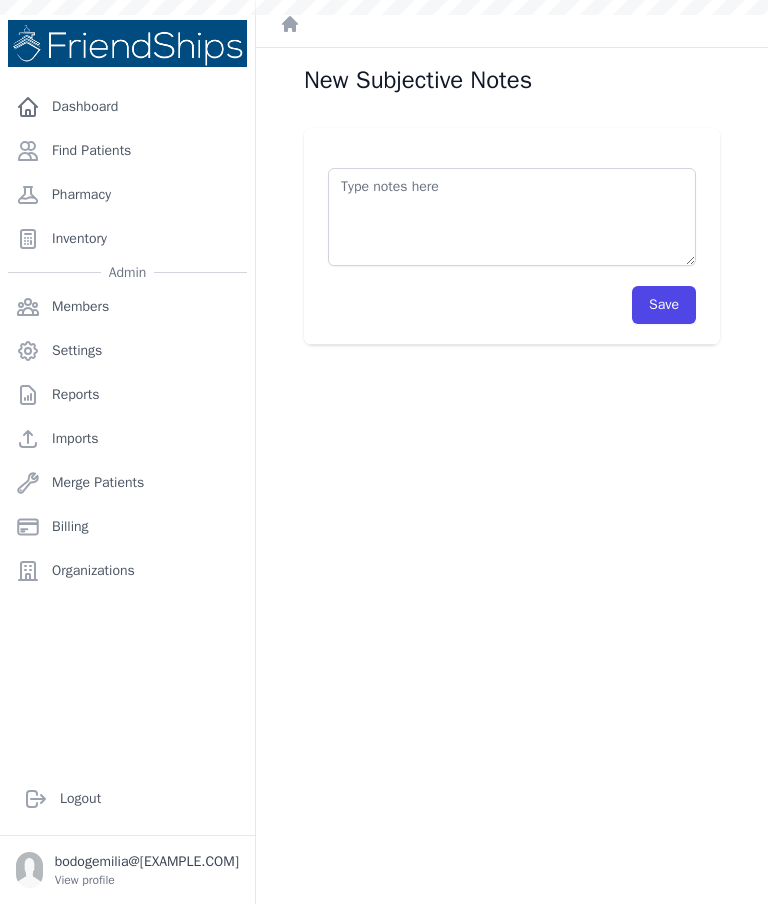 click at bounding box center (512, 217) 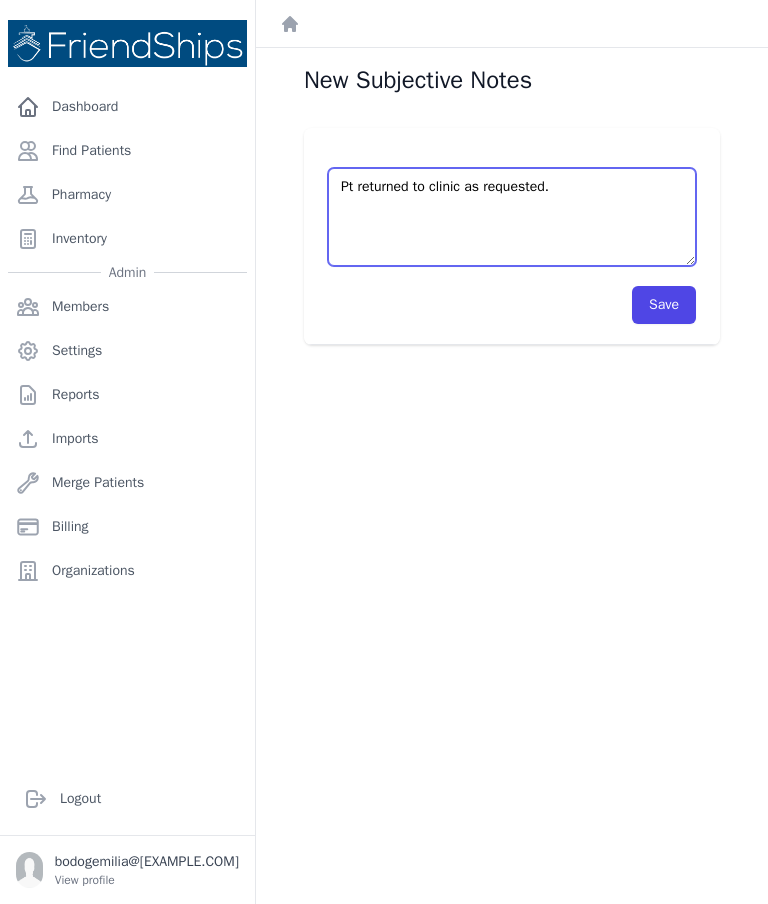 type on "Pt returned to clinic as requested." 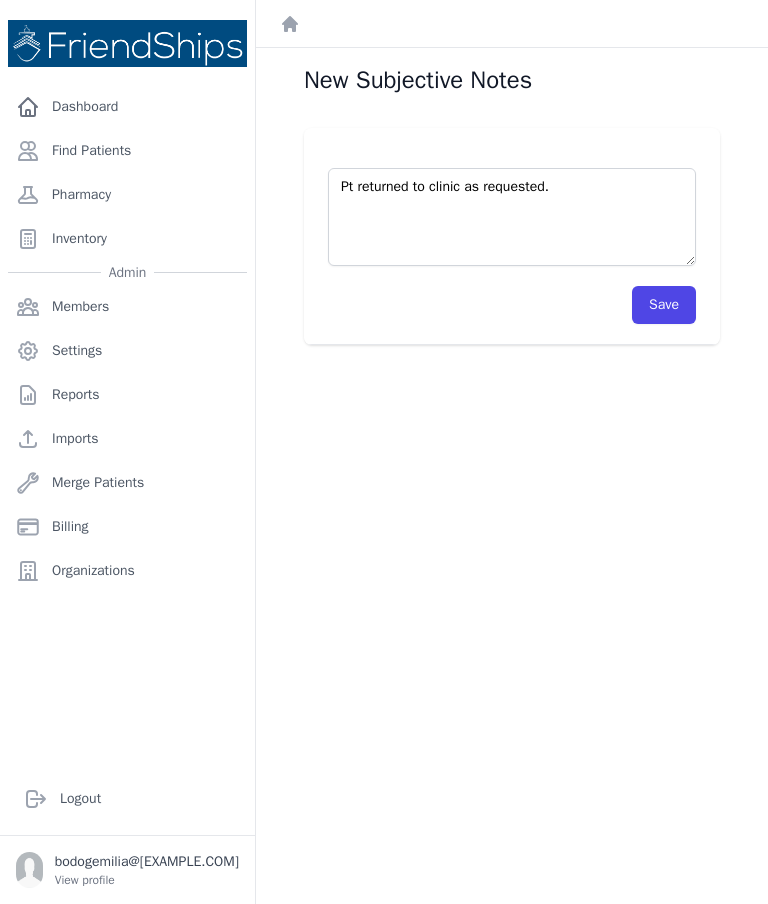 click on "Save" at bounding box center [664, 305] 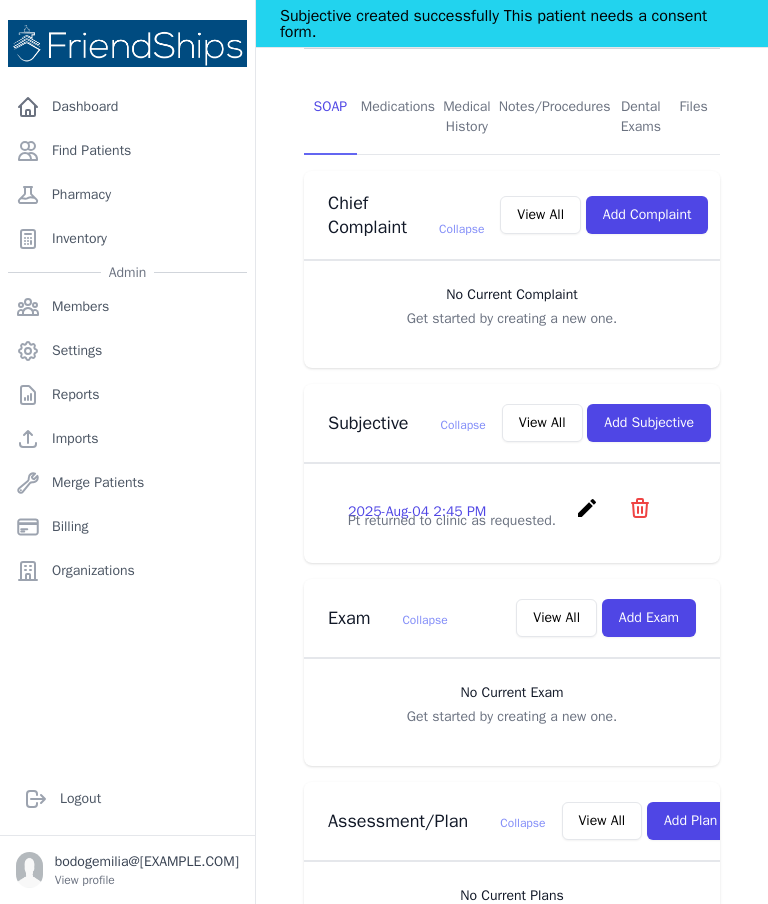 scroll, scrollTop: 444, scrollLeft: 0, axis: vertical 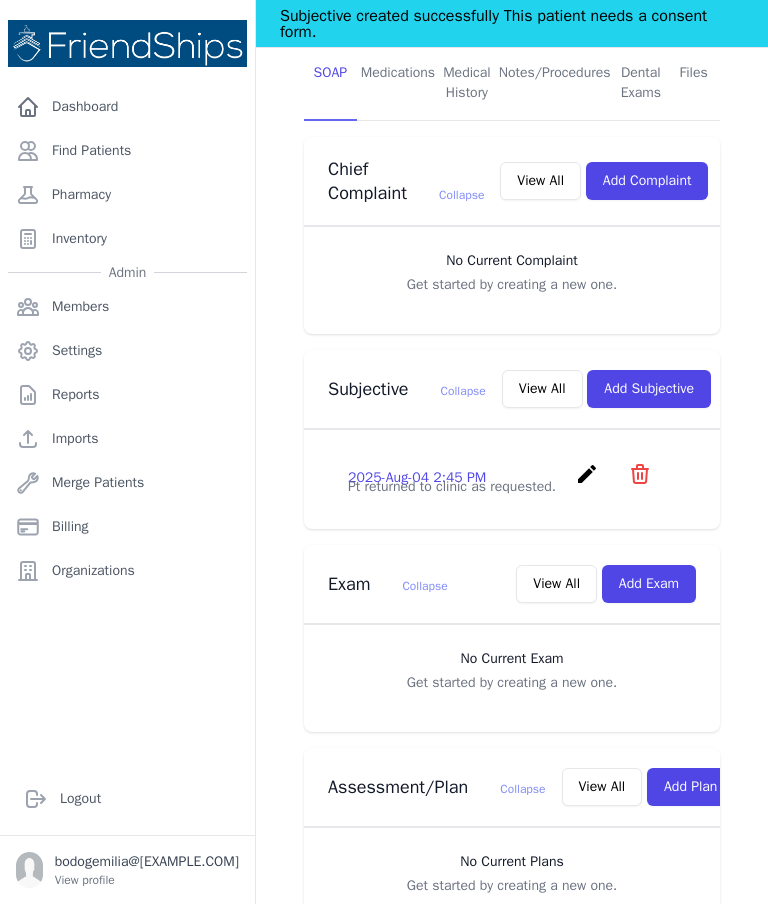 click on "create" at bounding box center [587, 474] 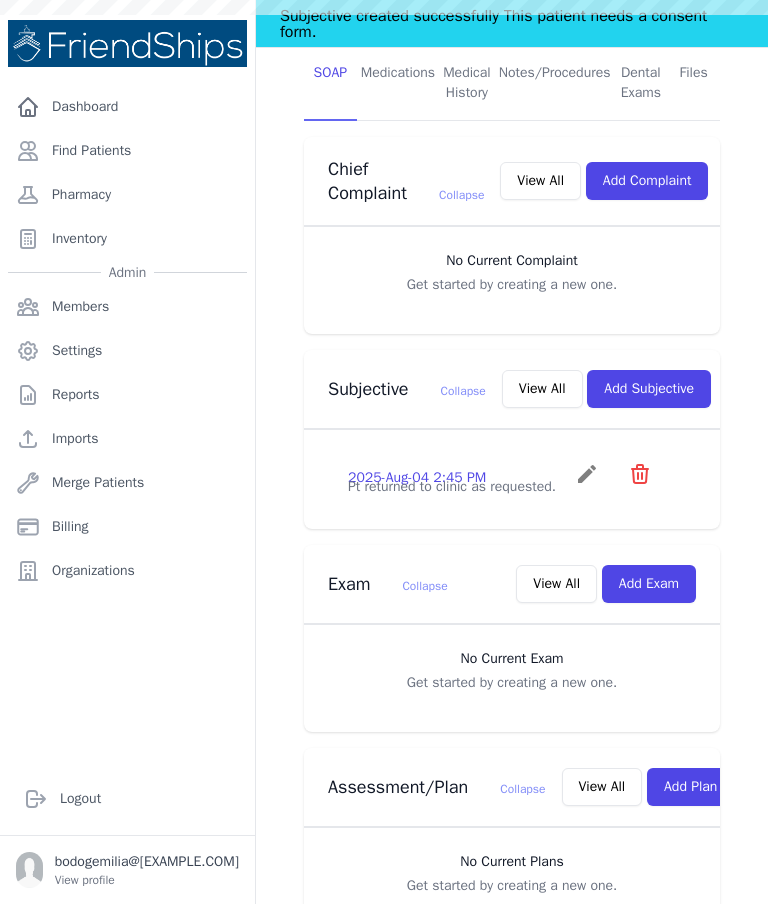 scroll, scrollTop: 0, scrollLeft: 0, axis: both 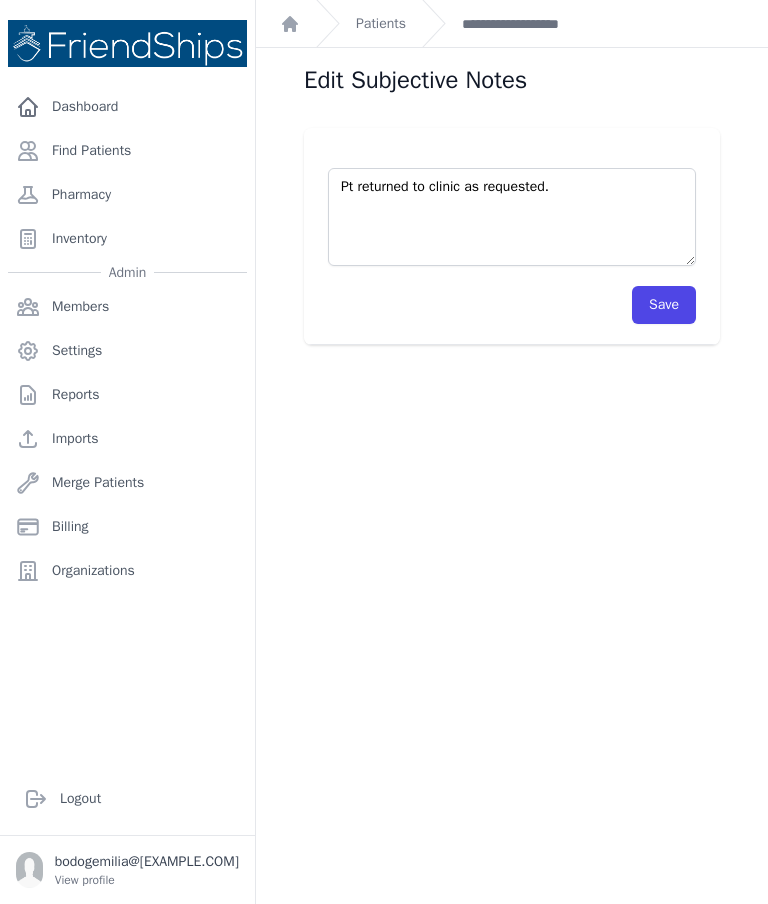 click on "Pt returned to clinic as requested." at bounding box center [512, 217] 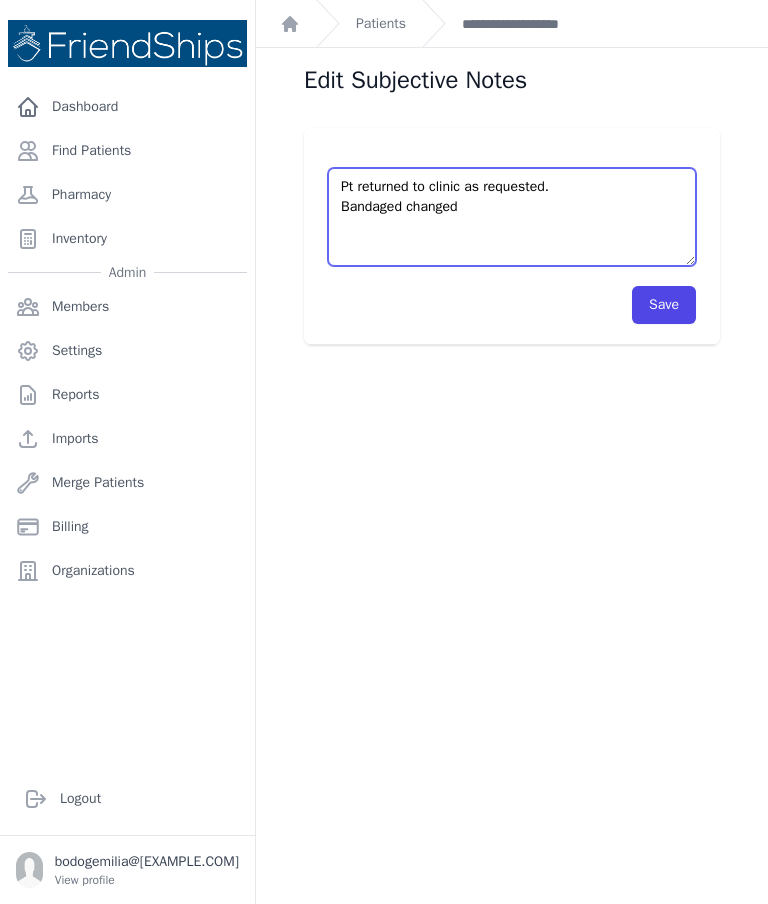 click on "Pt returned to clinic as requested." at bounding box center [512, 217] 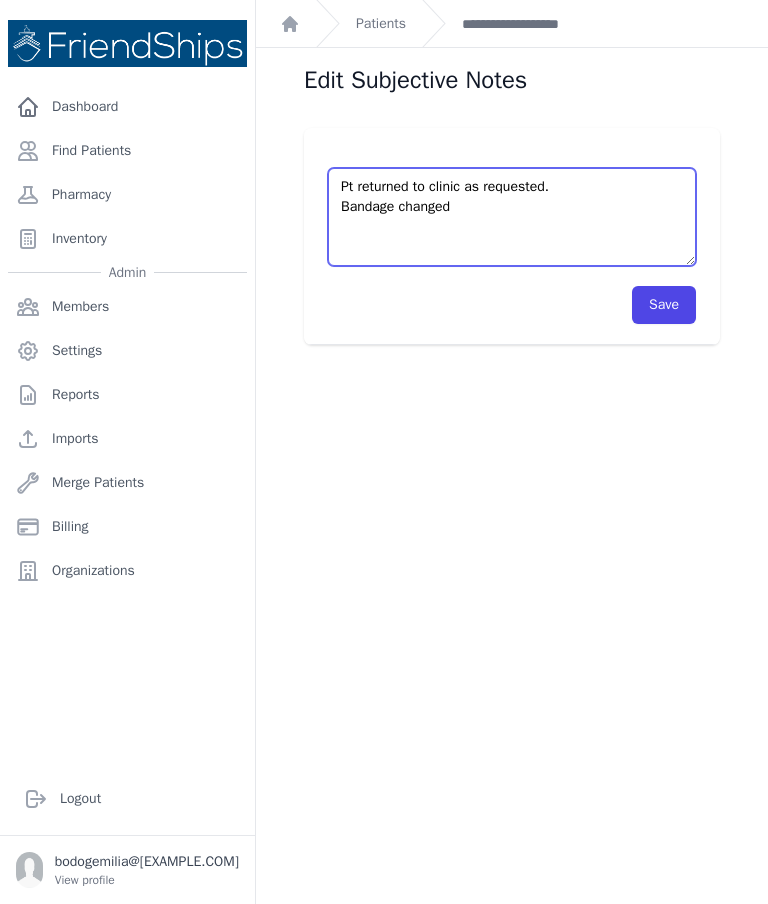 click on "Pt returned to clinic as requested." at bounding box center [512, 217] 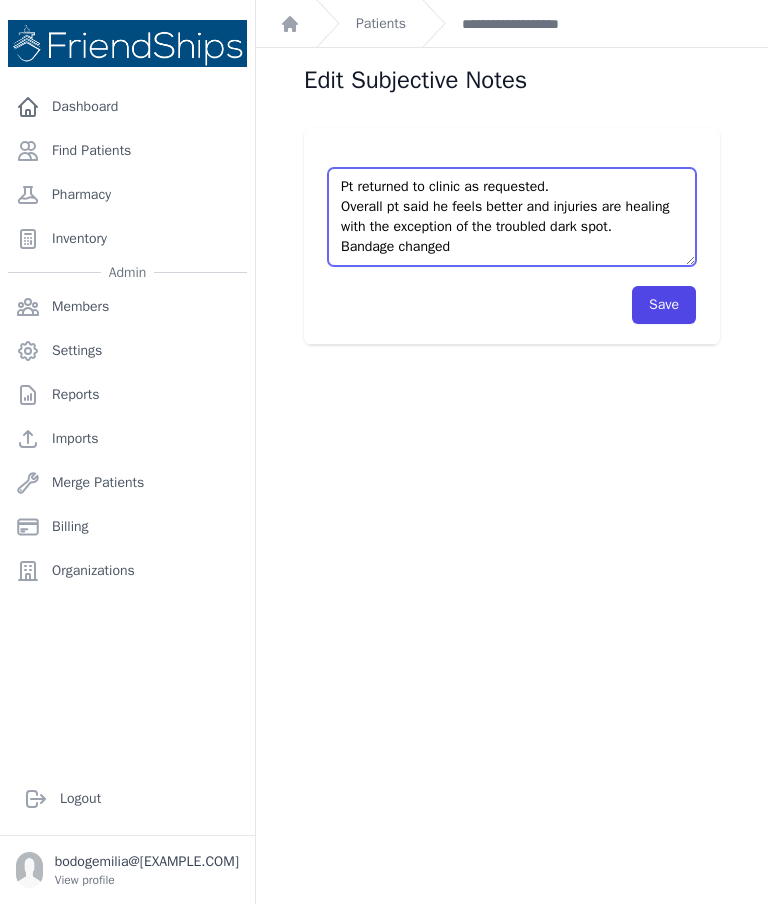 click on "Pt returned to clinic as requested." at bounding box center (512, 217) 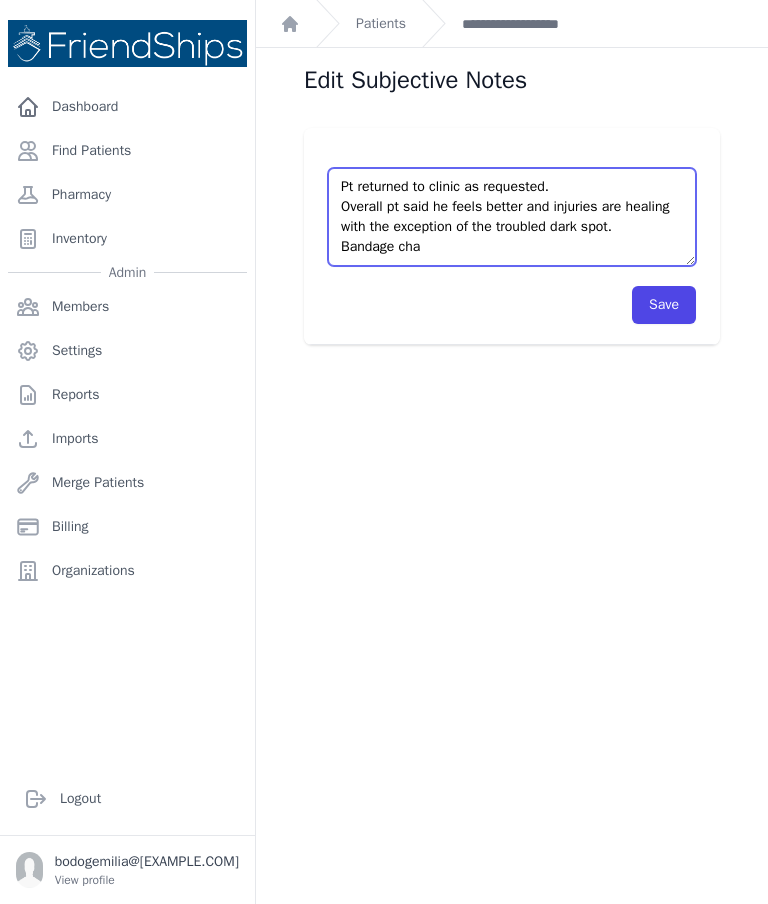 click on "Pt returned to clinic as requested." at bounding box center (512, 217) 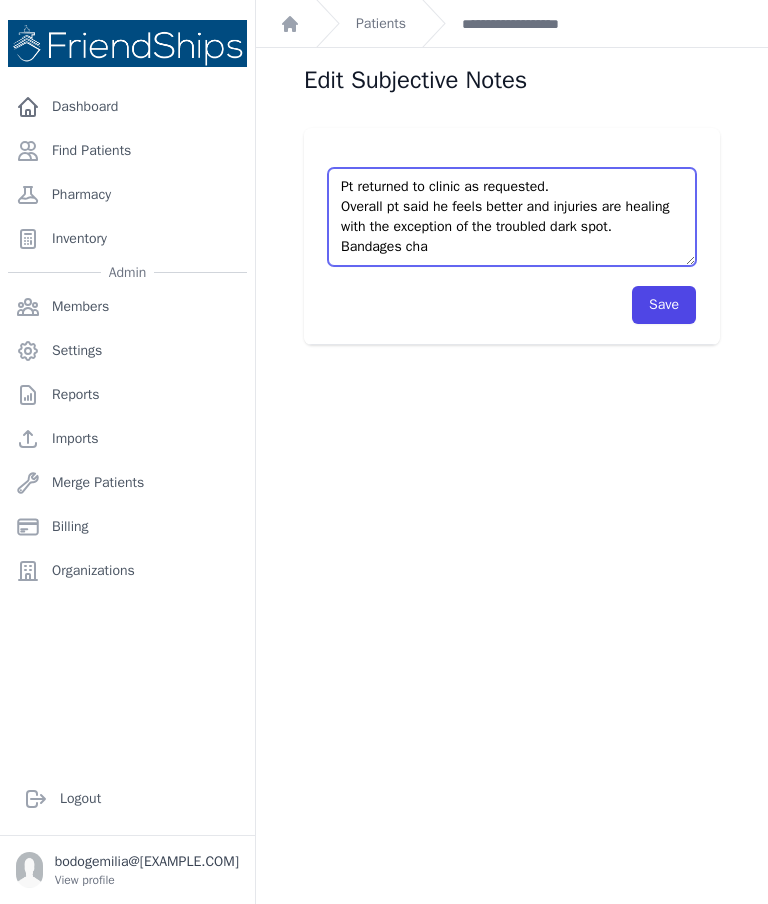 click on "Pt returned to clinic as requested." at bounding box center (512, 217) 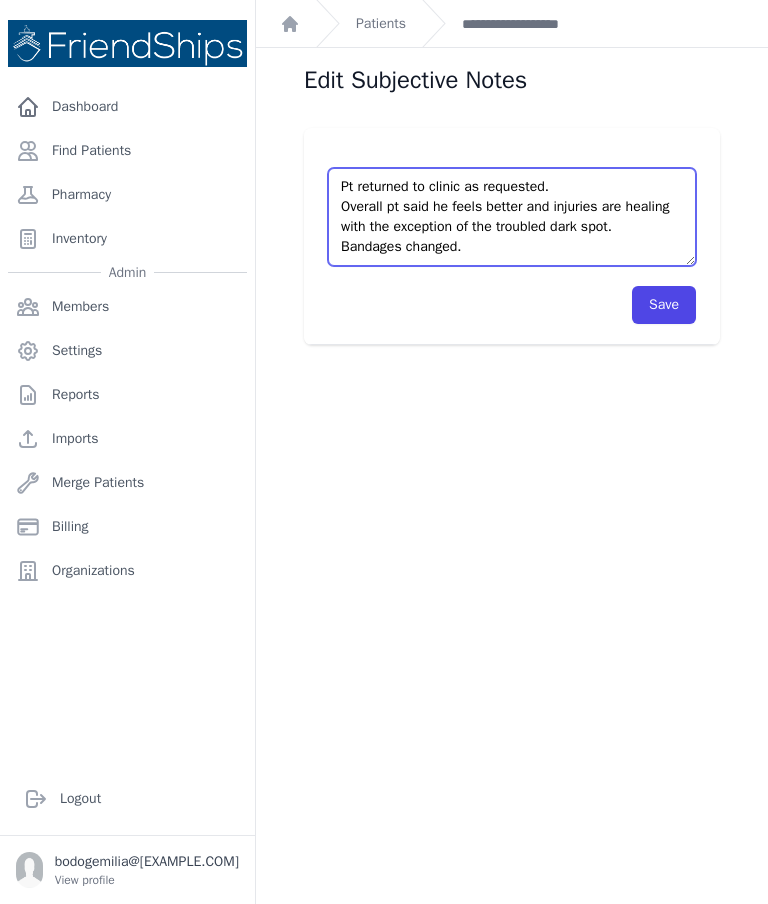 type on "Pt returned to clinic as requested.
Overall pt said he feels better and injuries are healing with the exception of the troubled dark spot.
Bandages changed." 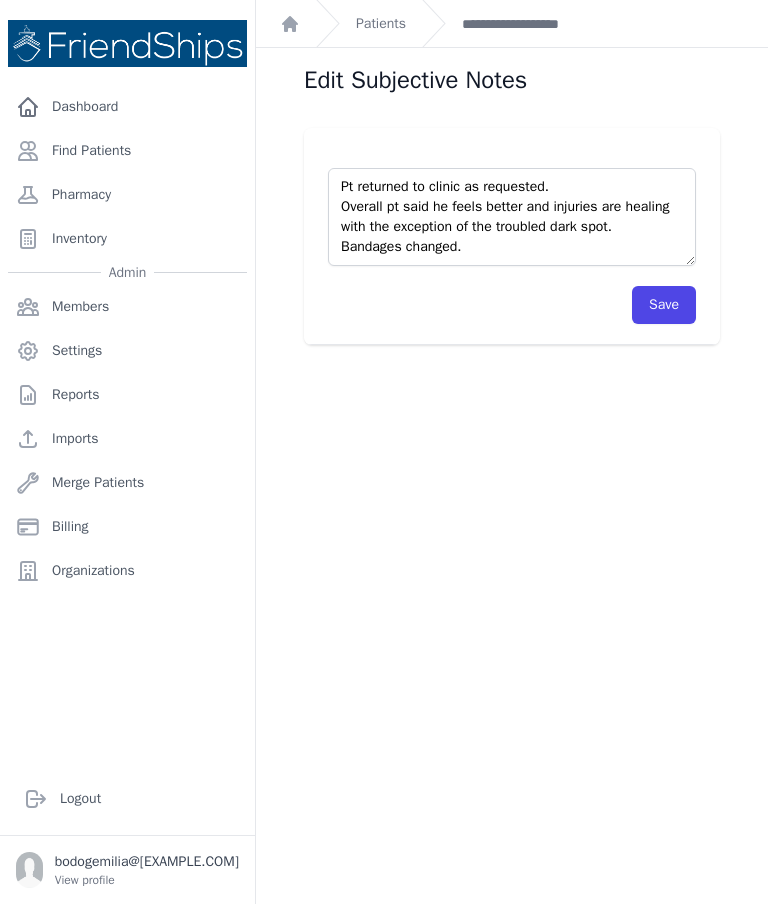 click on "Save" at bounding box center [664, 305] 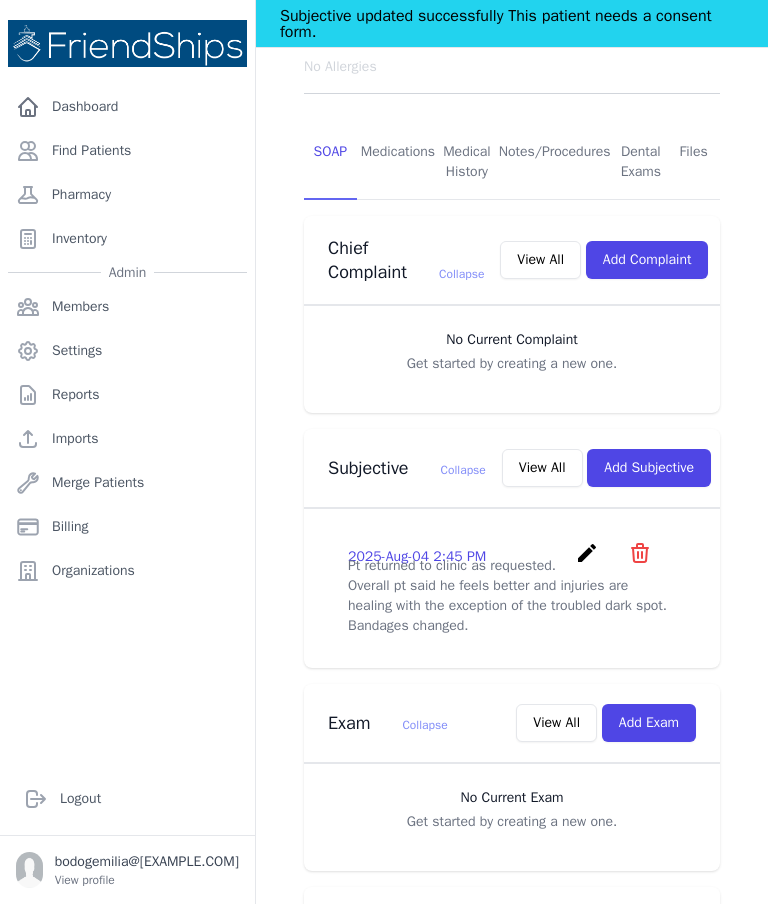 scroll, scrollTop: 373, scrollLeft: 0, axis: vertical 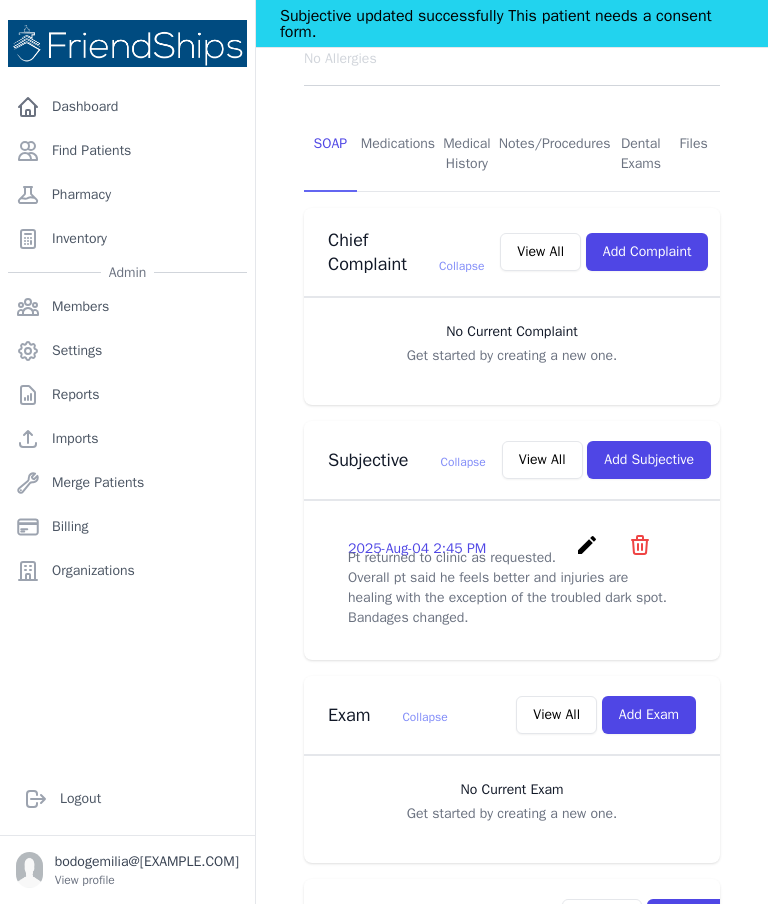 click on "create" at bounding box center (587, 545) 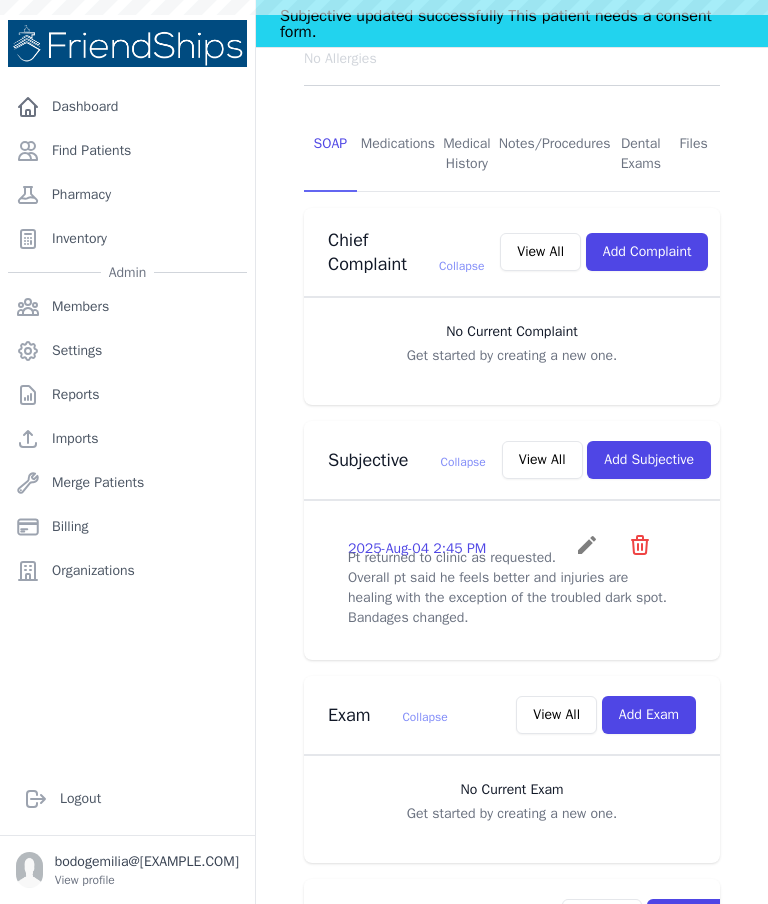 scroll, scrollTop: 0, scrollLeft: 0, axis: both 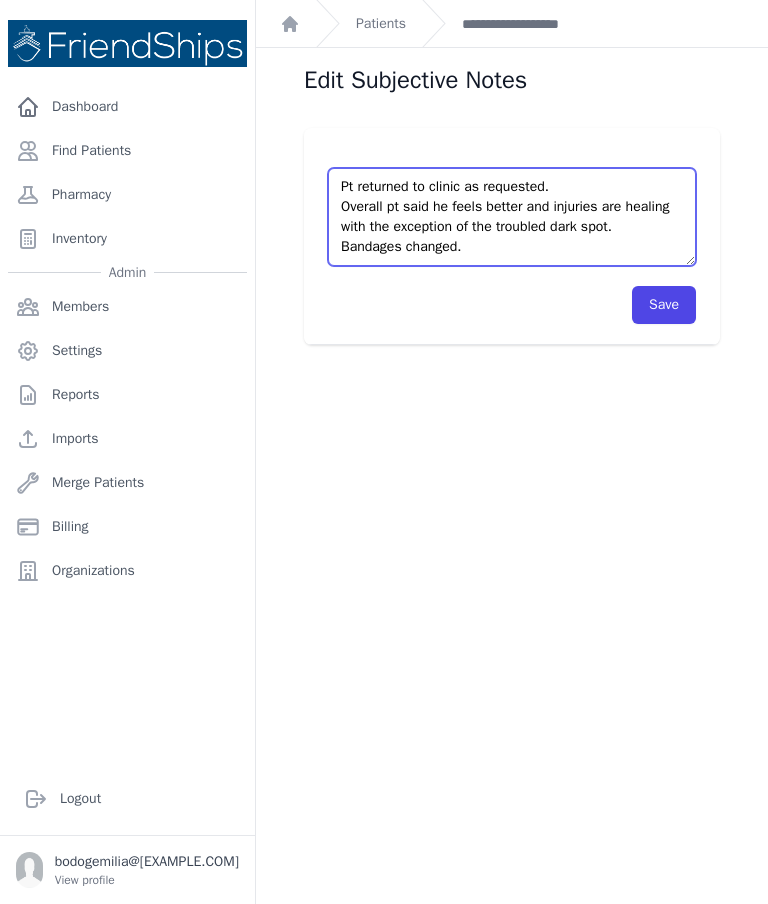 click on "Pt returned to clinic as requested.
Overall pt said he feels better and injuries are healing with the exception of the troubled dark spot.
Bandages changed." at bounding box center [512, 217] 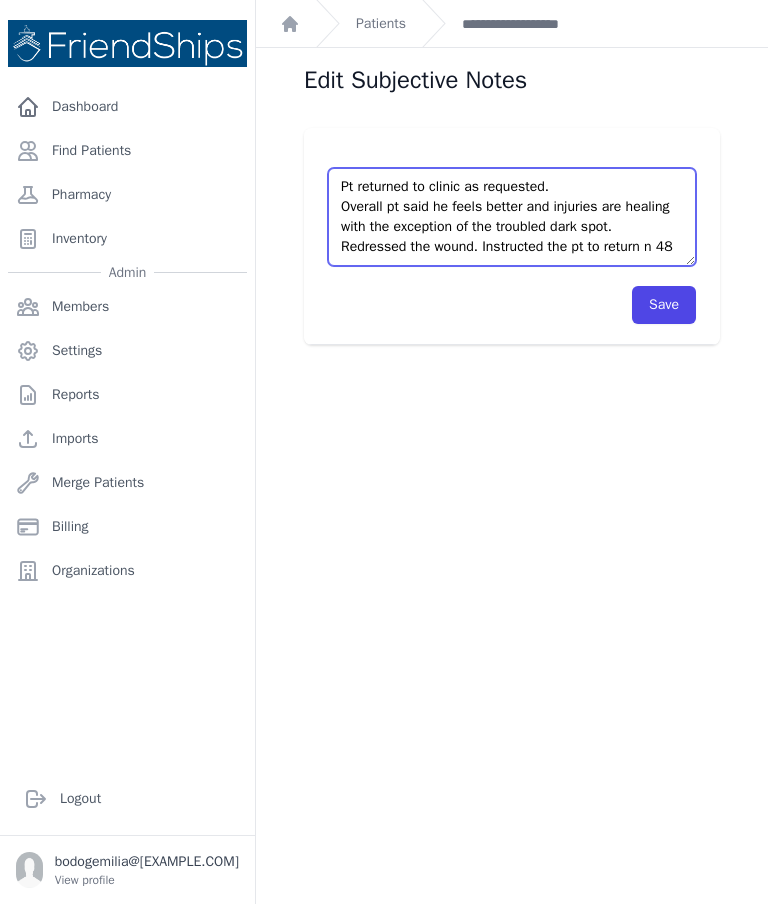 scroll, scrollTop: 11, scrollLeft: 0, axis: vertical 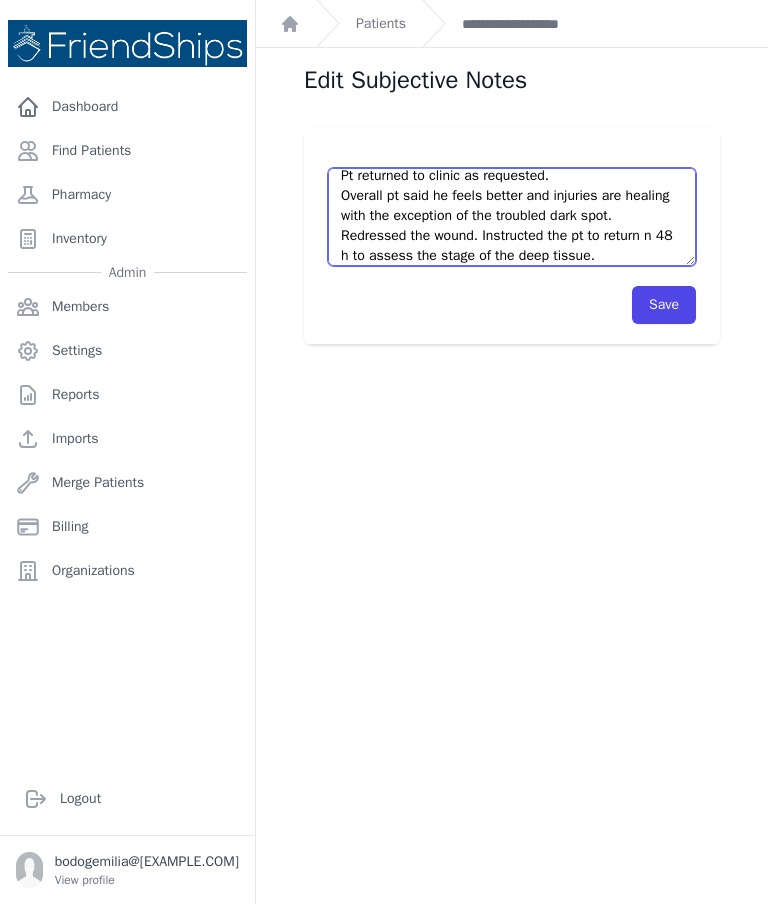 click on "Pt returned to clinic as requested.
Overall pt said he feels better and injuries are healing with the exception of the troubled dark spot.
Bandages changed." at bounding box center (512, 217) 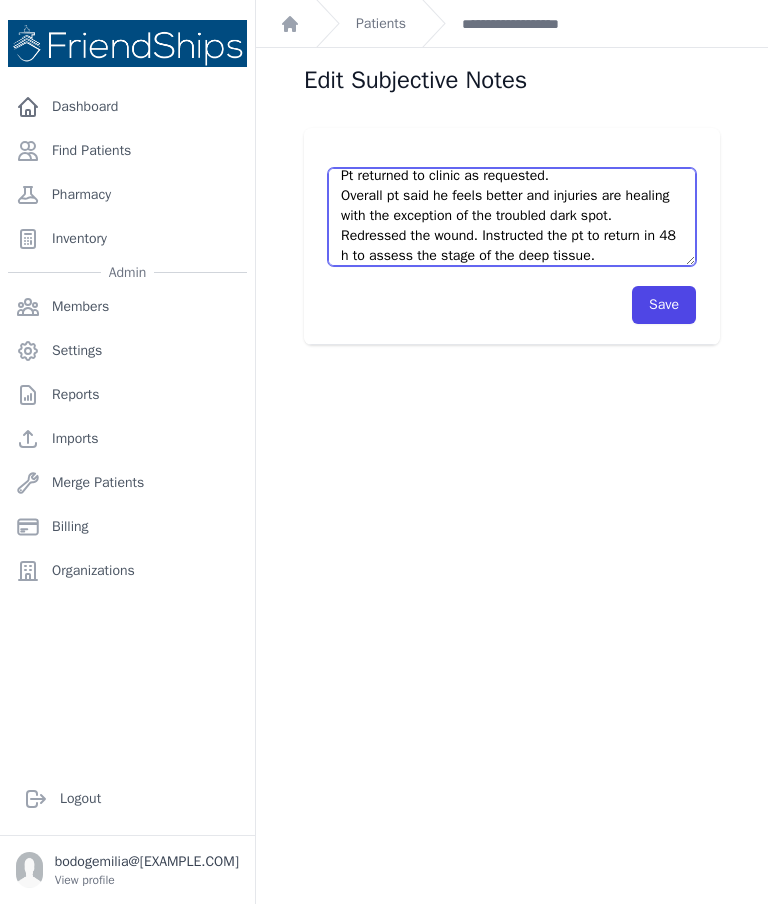 click on "Pt returned to clinic as requested.
Overall pt said he feels better and injuries are healing with the exception of the troubled dark spot.
Bandages changed." at bounding box center (512, 217) 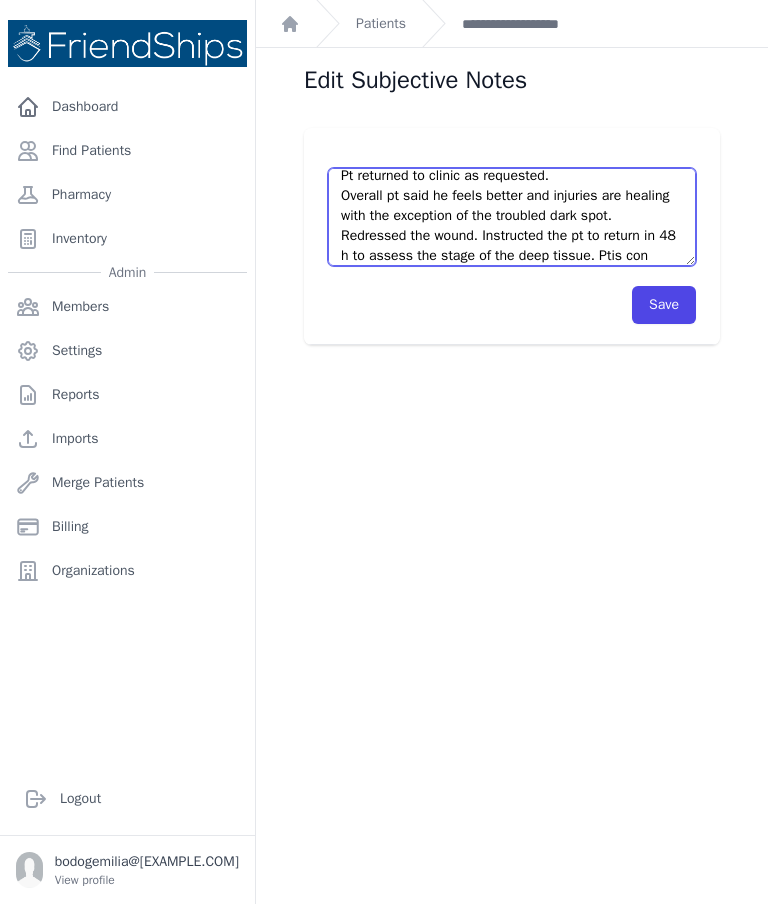scroll, scrollTop: 40, scrollLeft: 0, axis: vertical 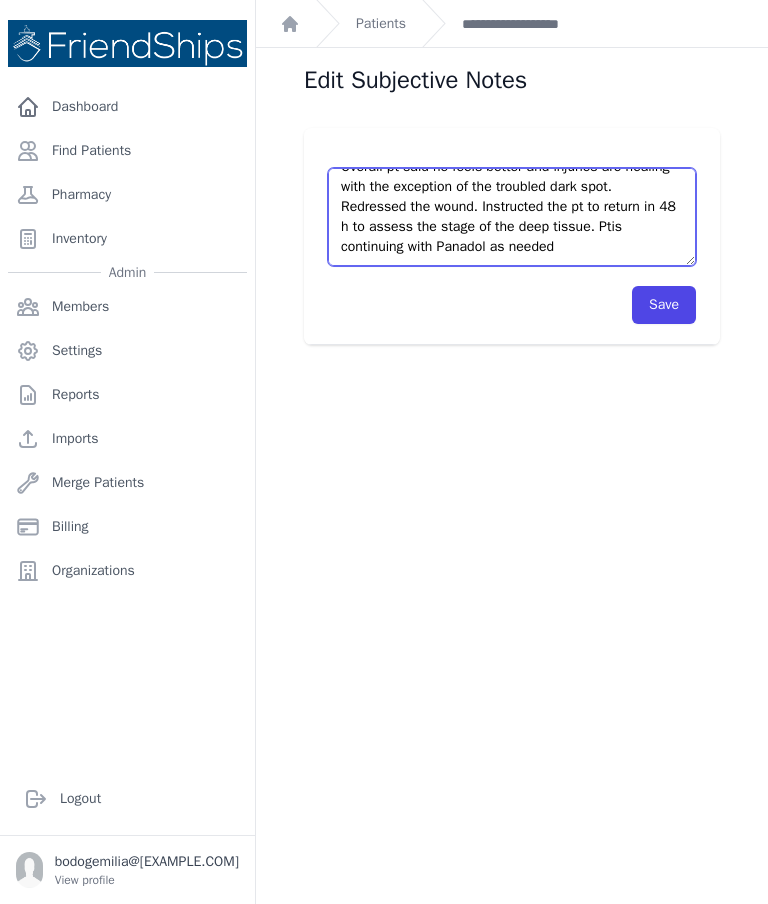 click on "Pt returned to clinic as requested.
Overall pt said he feels better and injuries are healing with the exception of the troubled dark spot.
Bandages changed." at bounding box center [512, 217] 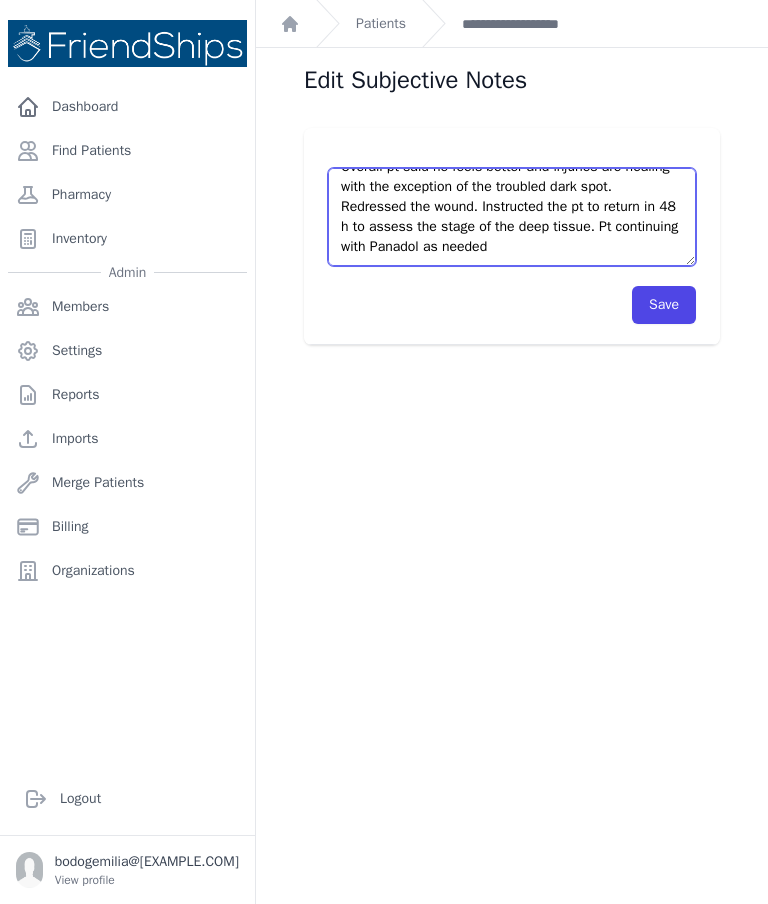 click on "Pt returned to clinic as requested.
Overall pt said he feels better and injuries are healing with the exception of the troubled dark spot.
Bandages changed." at bounding box center [512, 217] 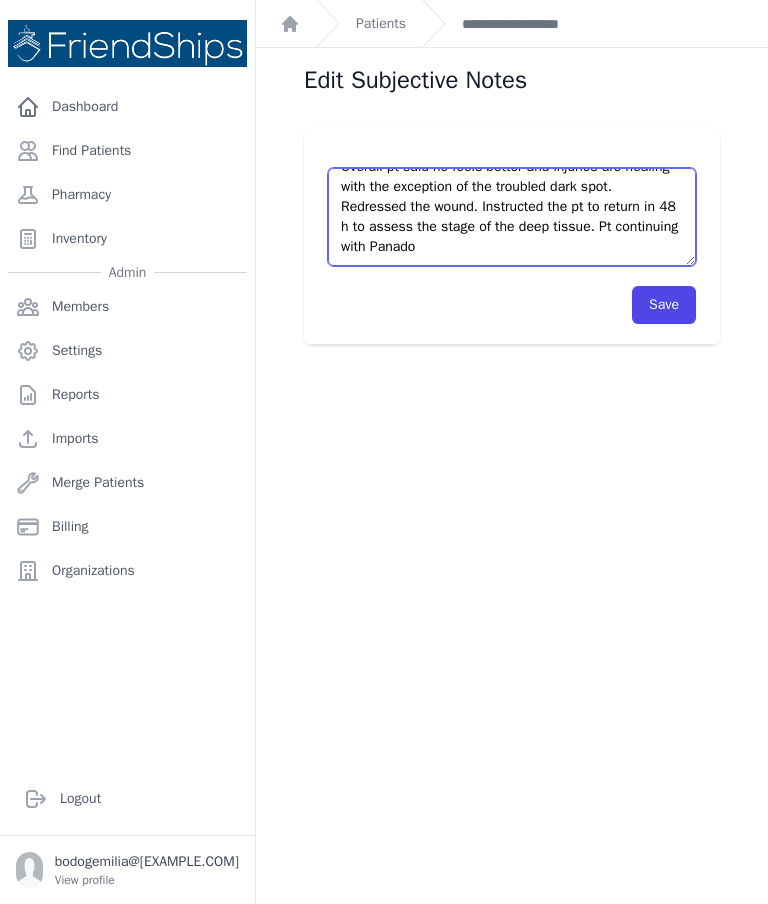 click on "Pt returned to clinic as requested.
Overall pt said he feels better and injuries are healing with the exception of the troubled dark spot.
Bandages changed." at bounding box center (512, 217) 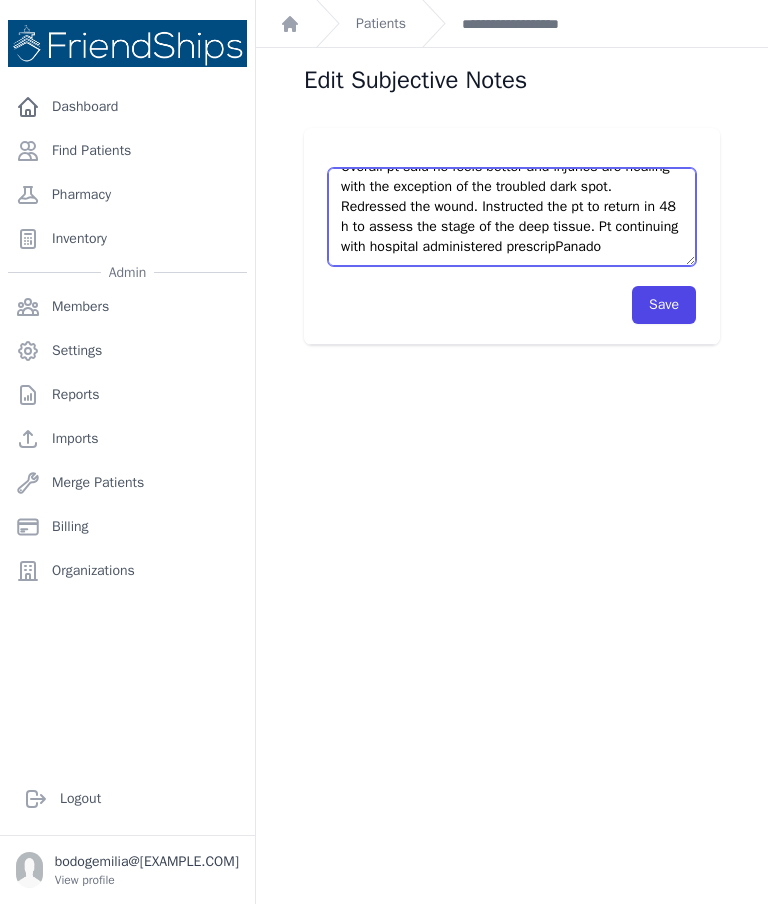 scroll, scrollTop: 51, scrollLeft: 0, axis: vertical 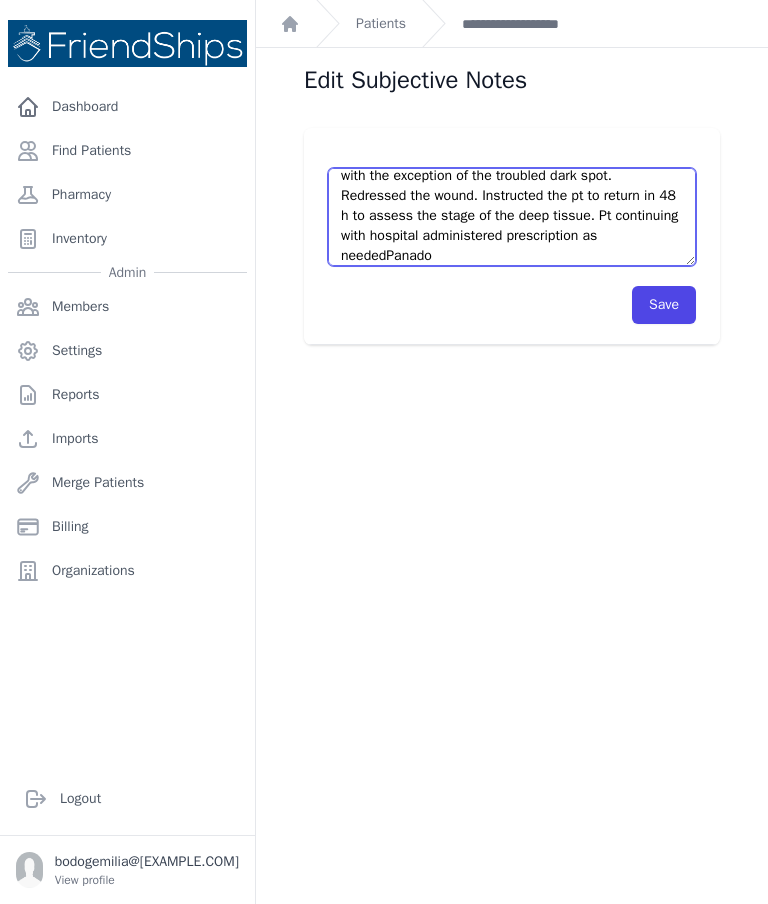 click on "Pt returned to clinic as requested.
Overall pt said he feels better and injuries are healing with the exception of the troubled dark spot.
Bandages changed." at bounding box center (512, 217) 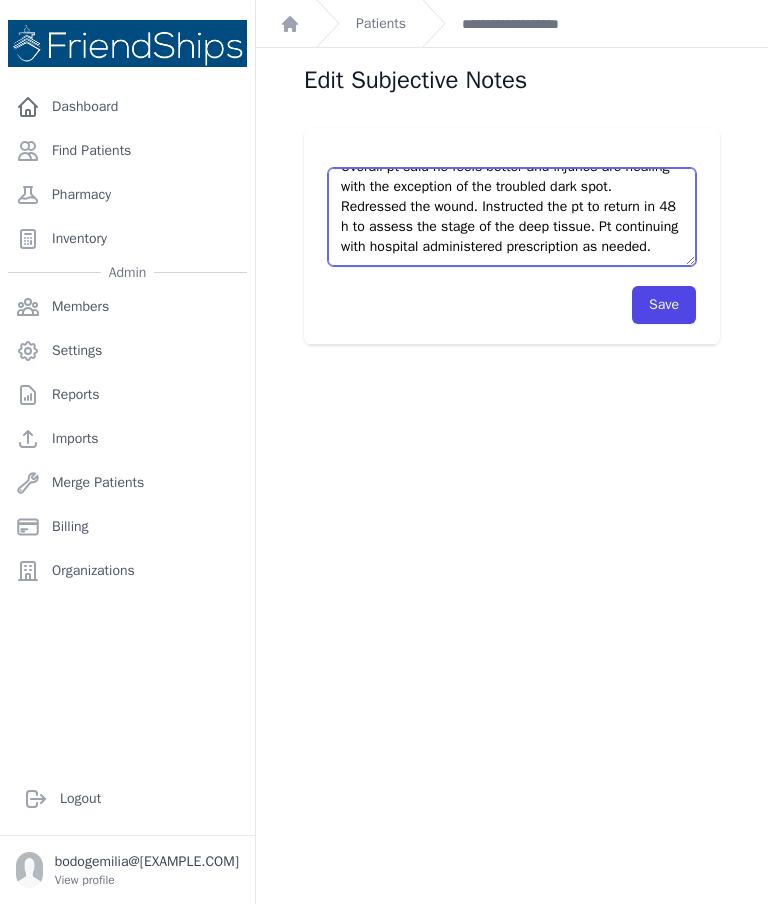 scroll, scrollTop: 60, scrollLeft: 0, axis: vertical 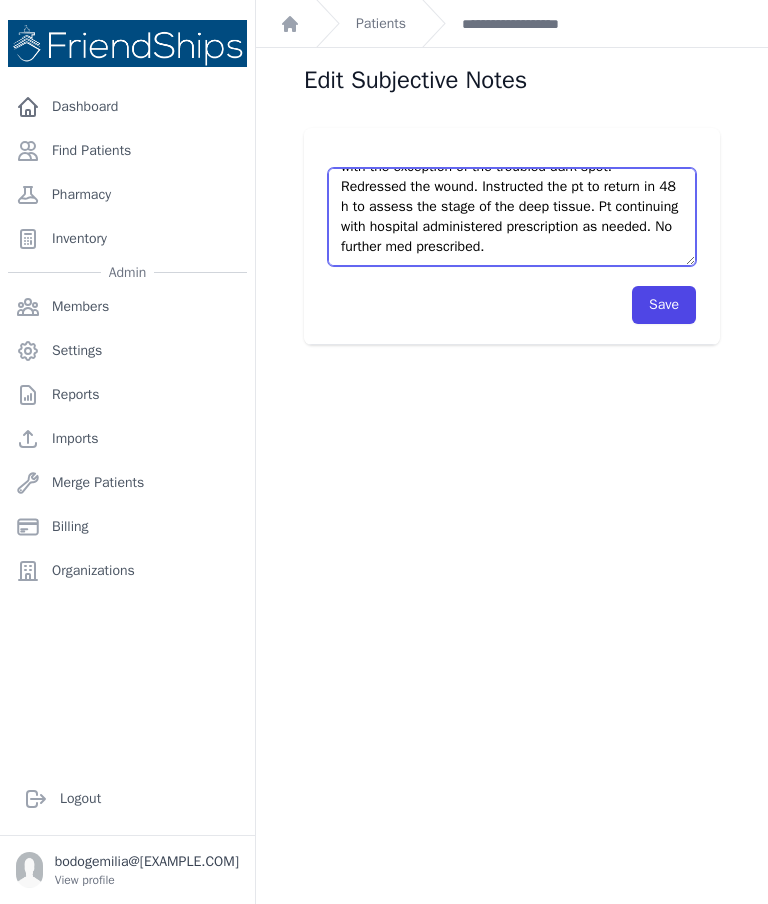 type on "Pt returned to clinic as requested.
Overall pt said he feels better and injuries are healing with the exception of the troubled dark spot.
Redressed the wound. Instructed the pt to return in 48 h to assess the stage of the deep tissue. Pt continuing with hospital administered prescription as needed. No further med prescribed." 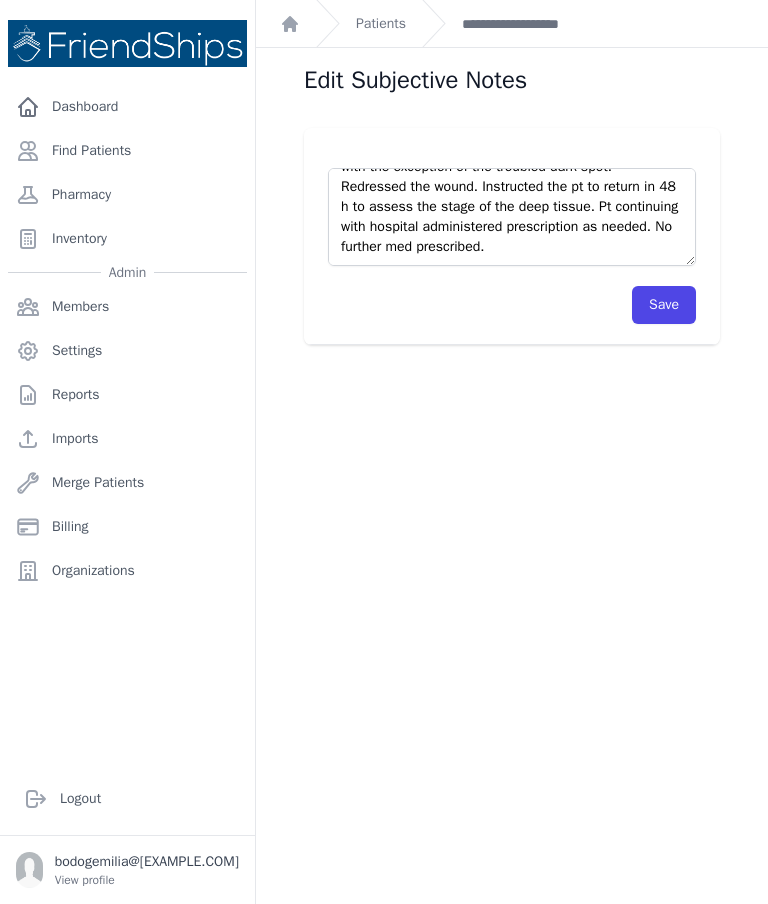 click on "Save" at bounding box center [664, 305] 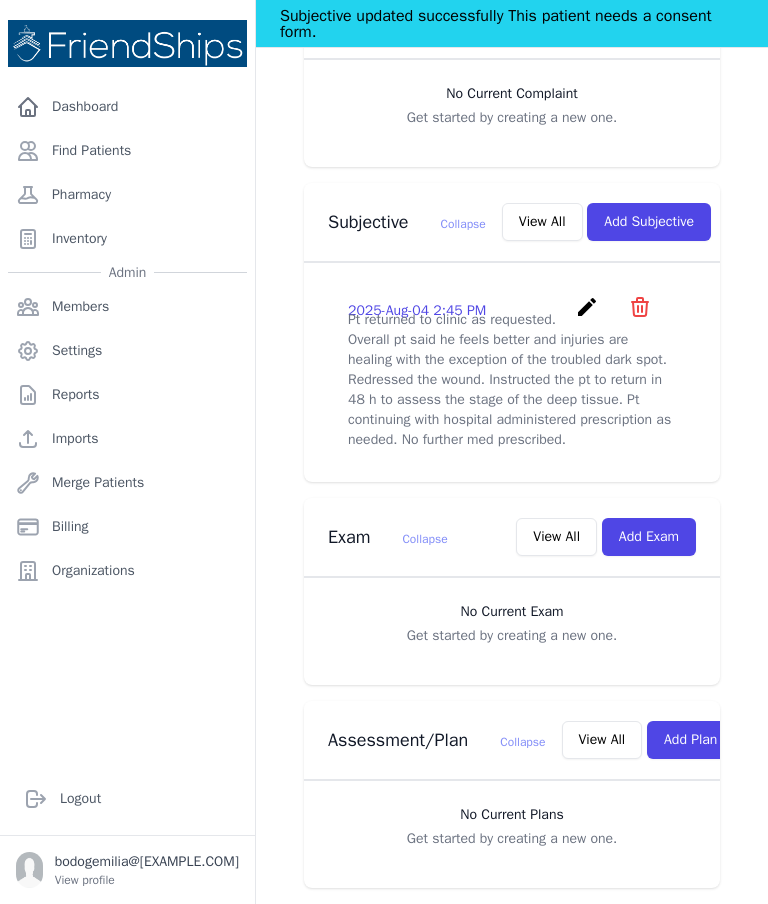 scroll, scrollTop: 613, scrollLeft: 0, axis: vertical 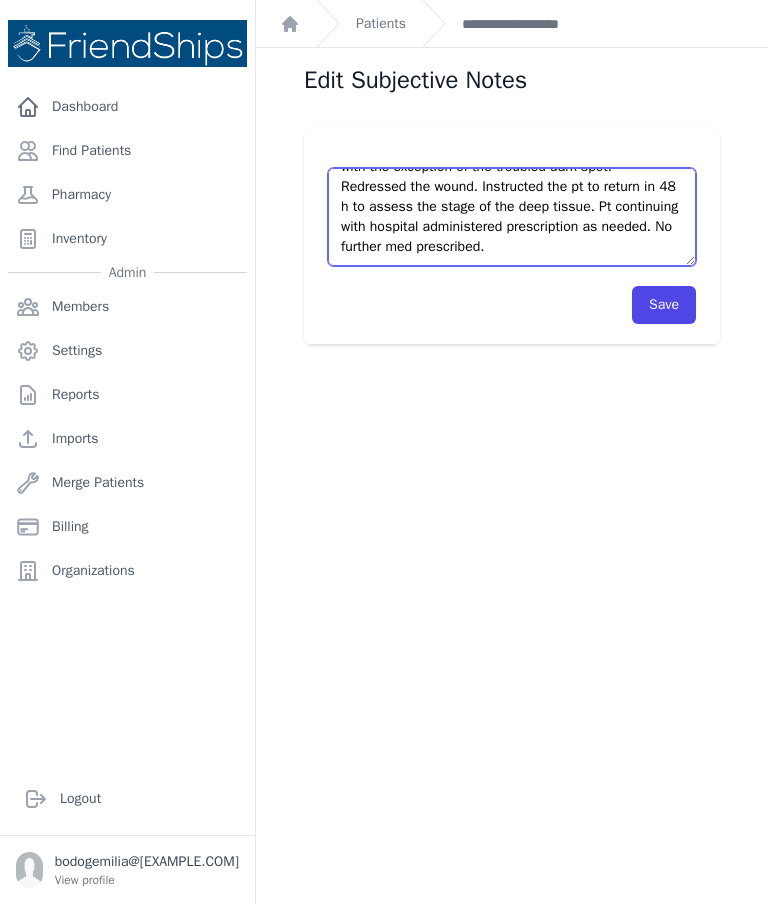 click on "Pt returned to clinic as requested.
Overall pt said he feels better and injuries are healing with the exception of the troubled dark spot.
Redressed the wound. Instructed the pt to return in 48 h to assess the stage of the deep tissue. Pt continuing with hospital administered prescription as needed. No further med prescribed." at bounding box center (512, 217) 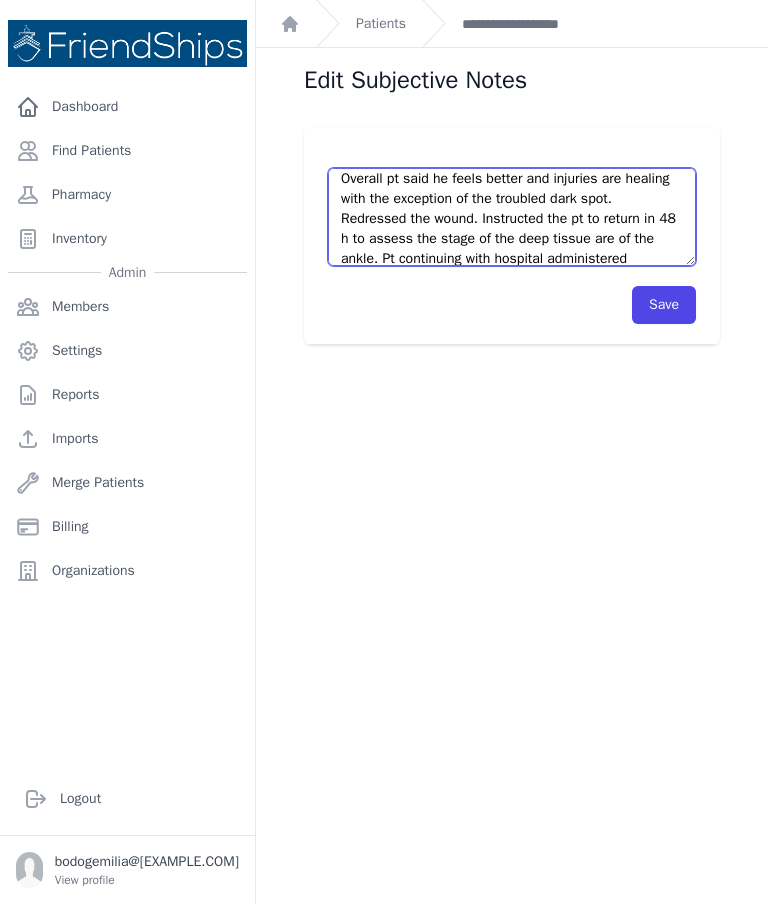 scroll, scrollTop: 25, scrollLeft: 0, axis: vertical 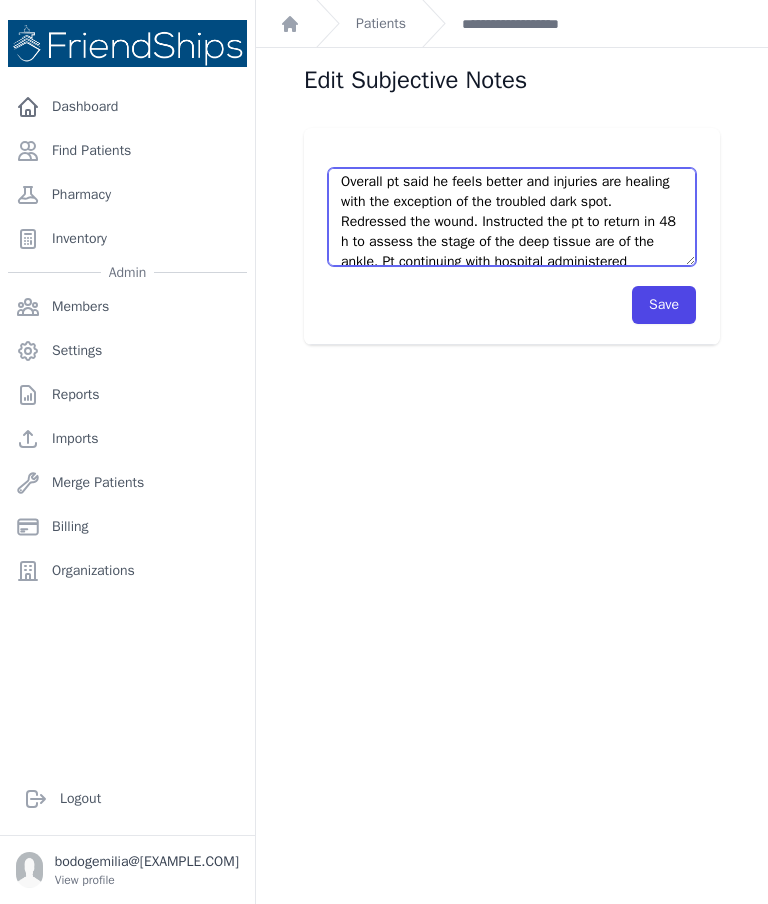 click on "Pt returned to clinic as requested.
Overall pt said he feels better and injuries are healing with the exception of the troubled dark spot.
Redressed the wound. Instructed the pt to return in 48 h to assess the stage of the deep tissue. Pt continuing with hospital administered prescription as needed. No further med prescribed." at bounding box center (512, 217) 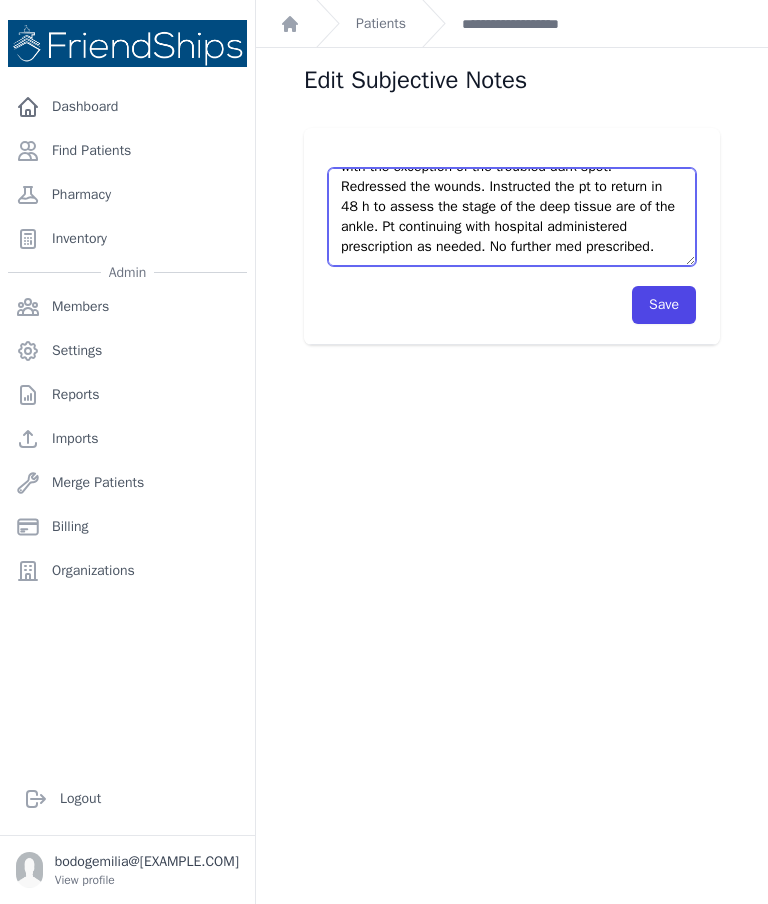 scroll, scrollTop: 60, scrollLeft: 0, axis: vertical 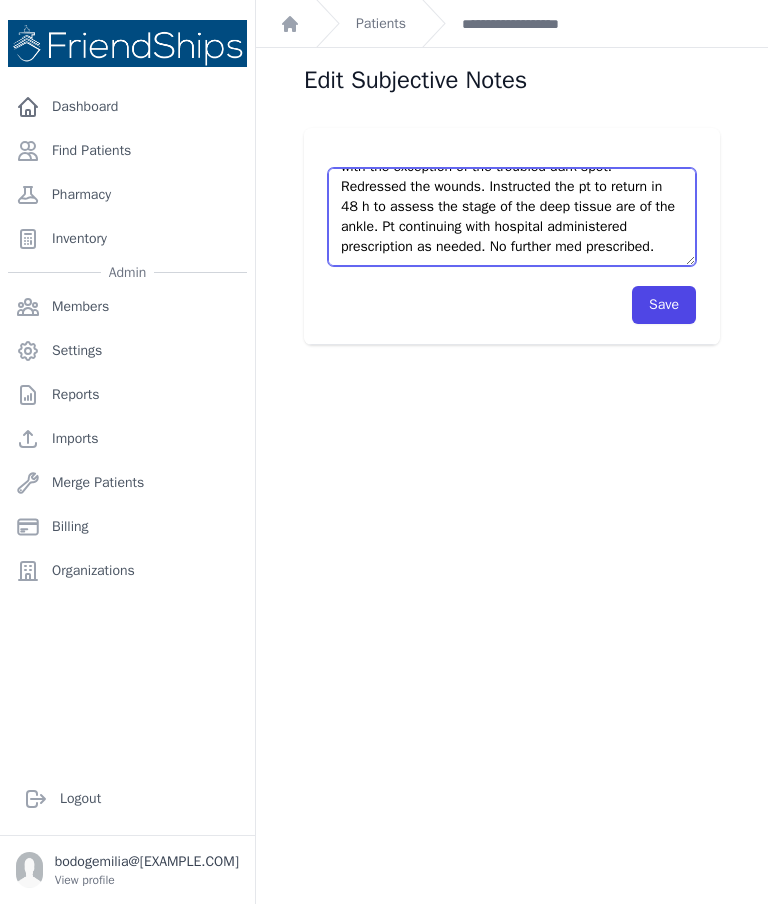 click on "Pt returned to clinic as requested.
Overall pt said he feels better and injuries are healing with the exception of the troubled dark spot.
Redressed the wound. Instructed the pt to return in 48 h to assess the stage of the deep tissue. Pt continuing with hospital administered prescription as needed. No further med prescribed." at bounding box center [512, 217] 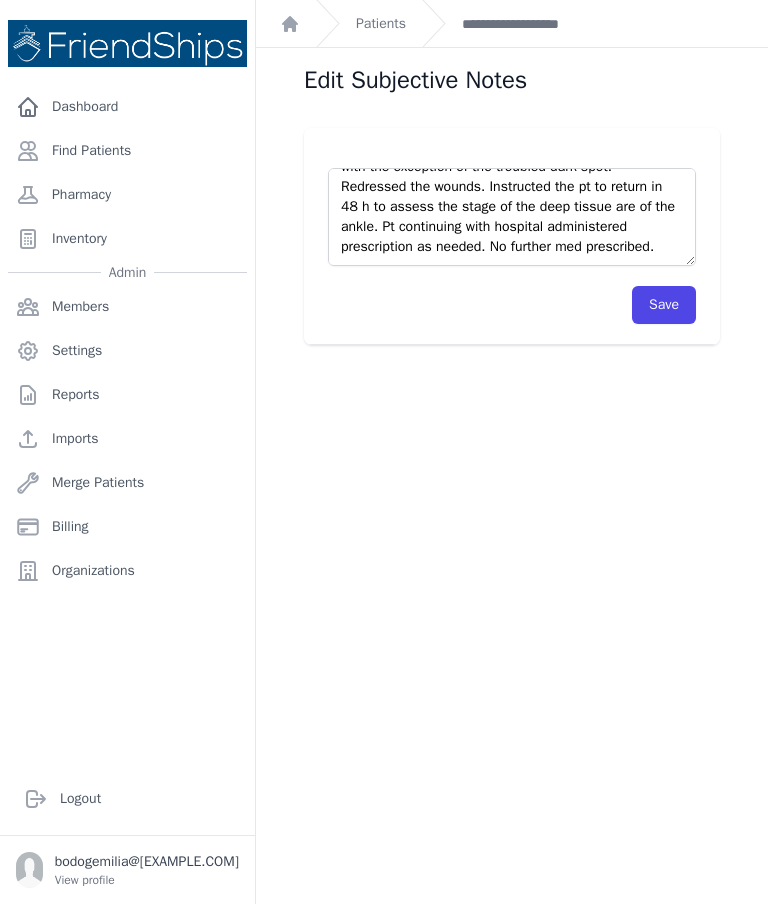 click on "Save" at bounding box center [664, 305] 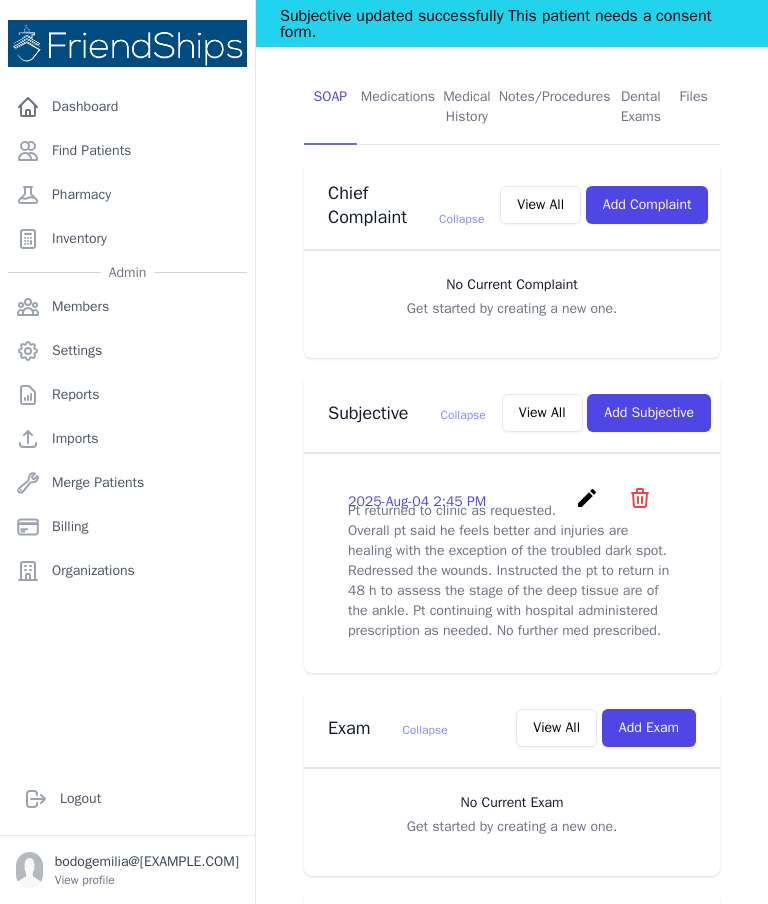 scroll, scrollTop: 463, scrollLeft: 0, axis: vertical 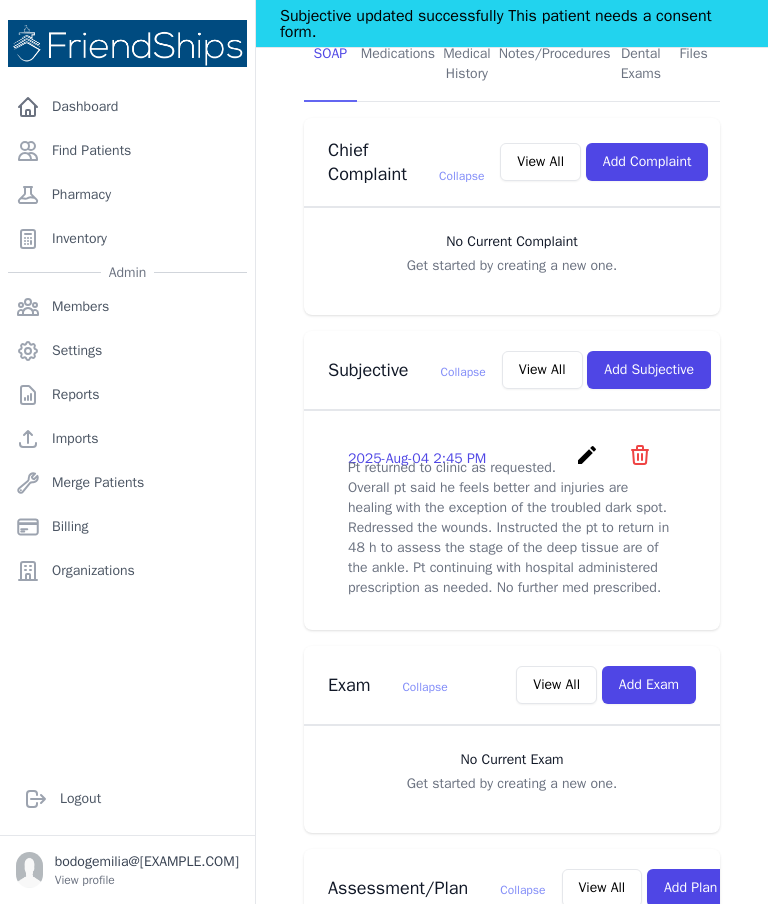 click on "View All" at bounding box center (542, 370) 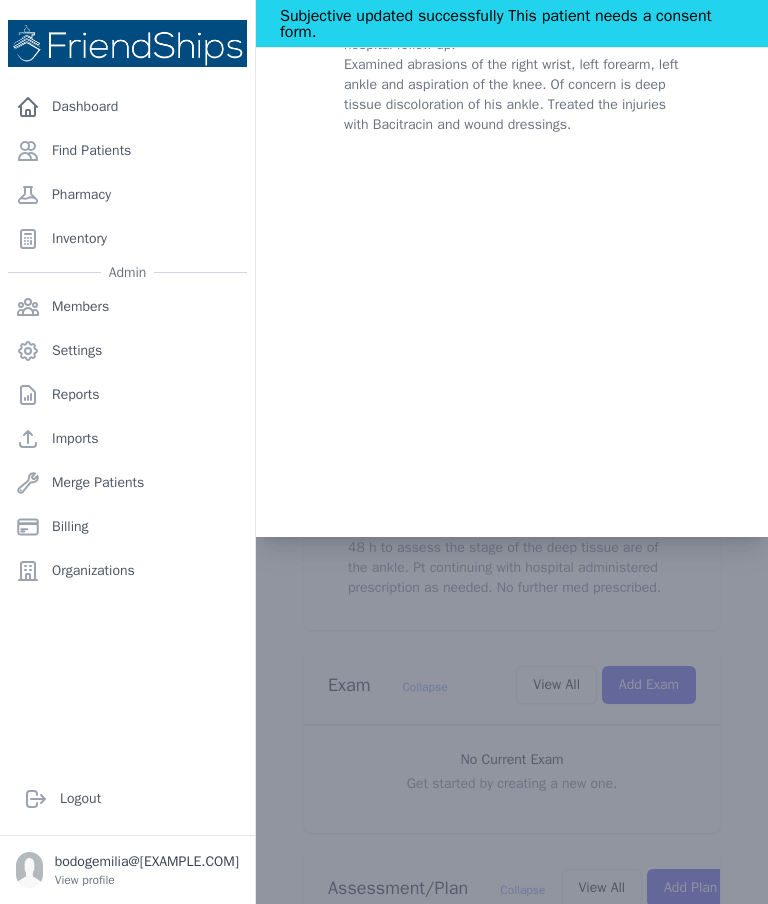 scroll, scrollTop: 0, scrollLeft: 0, axis: both 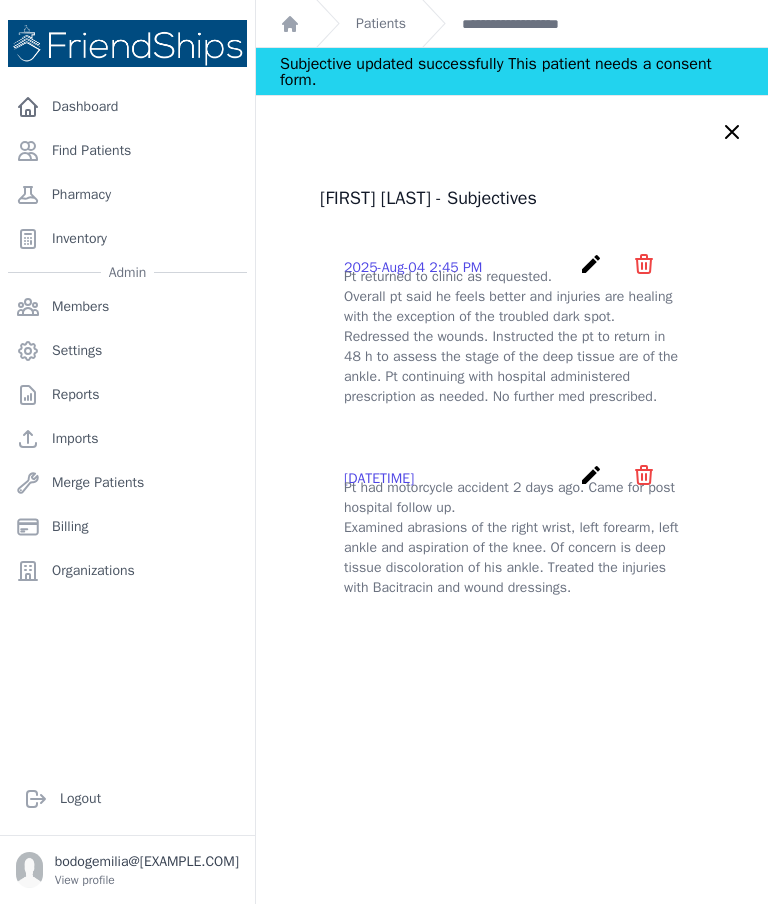click on "create" at bounding box center (591, 475) 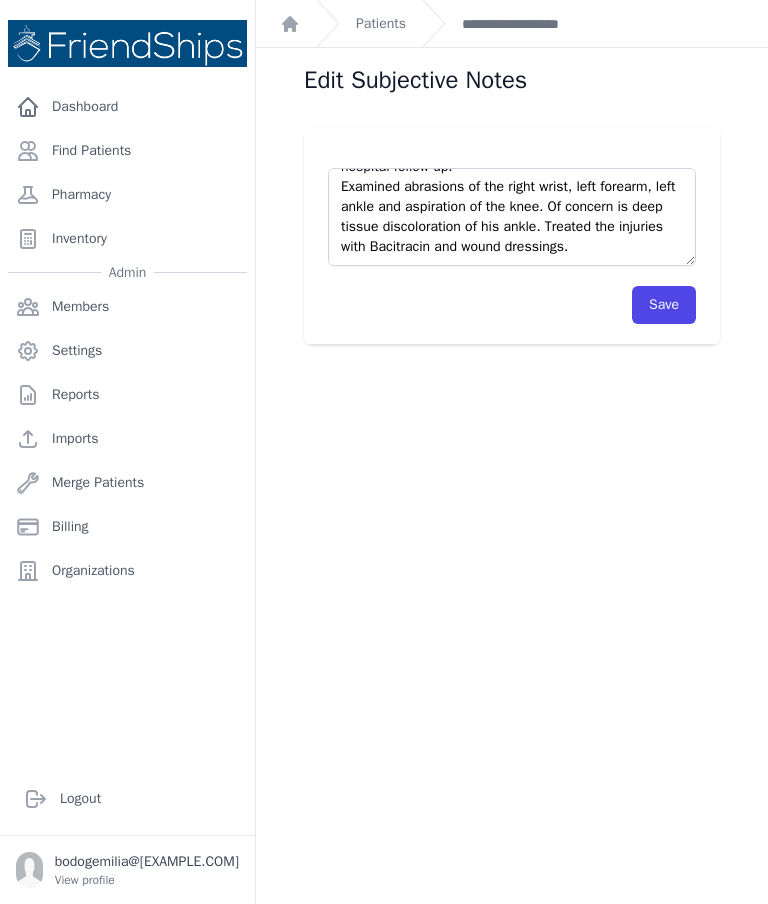 scroll, scrollTop: 40, scrollLeft: 0, axis: vertical 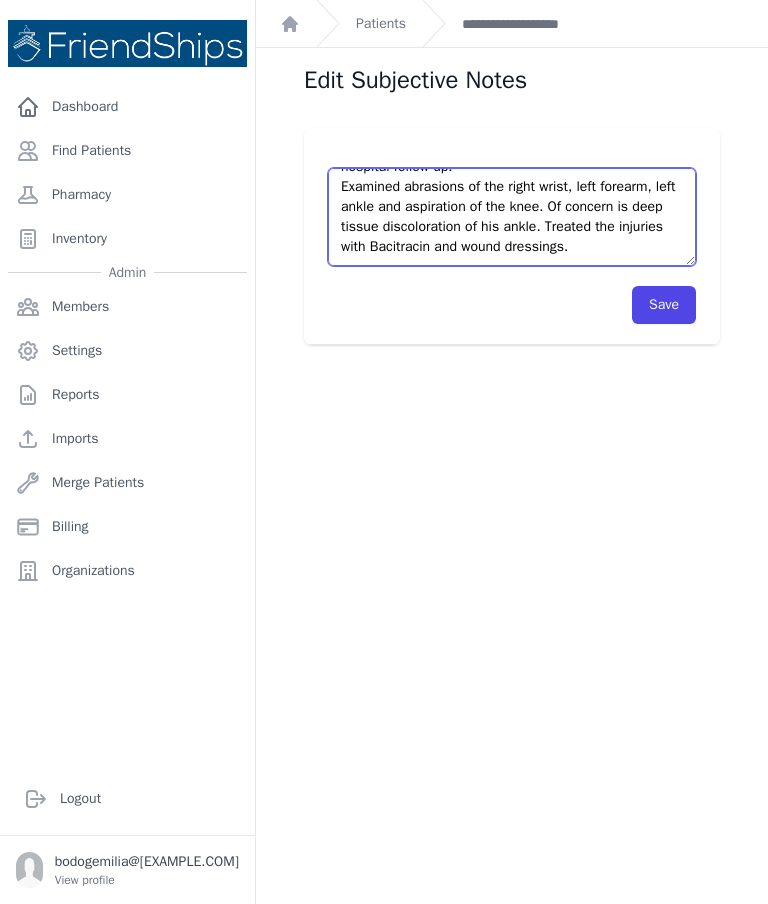 click on "Pt had motorcycle accident 2 days ago. Came for post hospital follow up.
Examined abrasions of the right wrist, left forearm, left ankle and aspiration of the knee. Of concern is deep tissue discoloration of his ankle. Treated the injuries with Bacitracin and wound dressings." at bounding box center (512, 217) 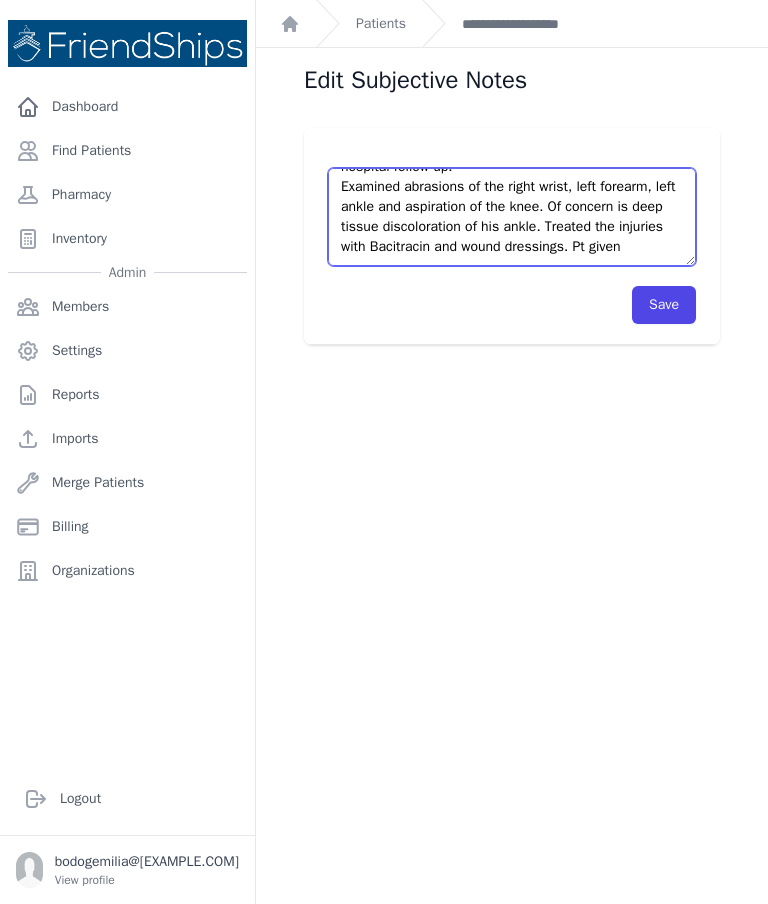 scroll, scrollTop: 51, scrollLeft: 0, axis: vertical 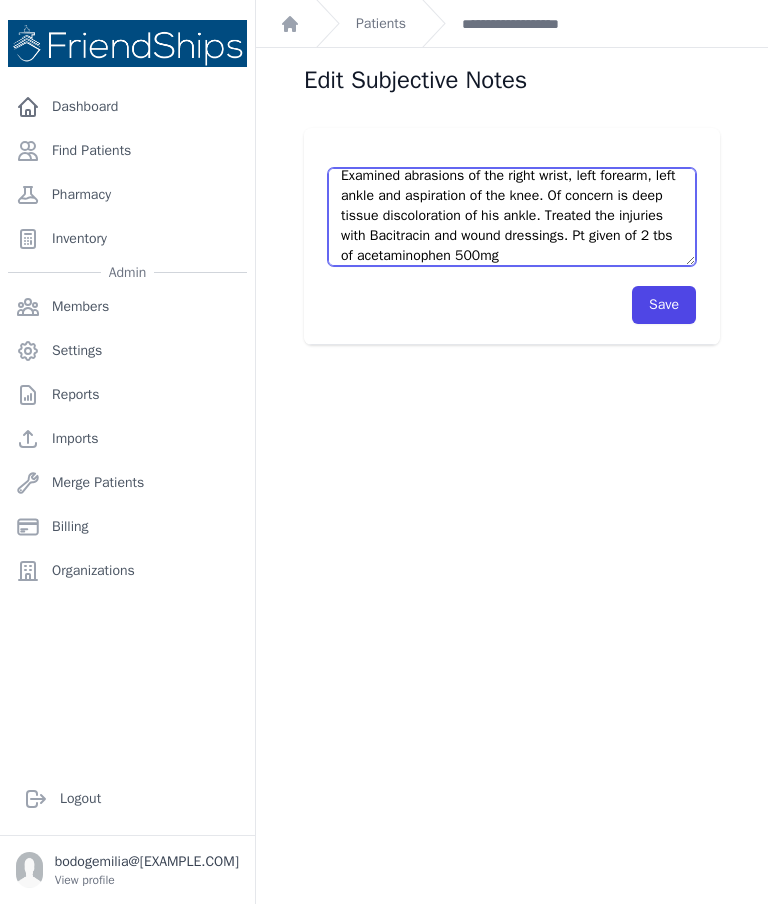 click on "Pt had motorcycle accident 2 days ago. Came for post hospital follow up.
Examined abrasions of the right wrist, left forearm, left ankle and aspiration of the knee. Of concern is deep tissue discoloration of his ankle. Treated the injuries with Bacitracin and wound dressings." at bounding box center [512, 217] 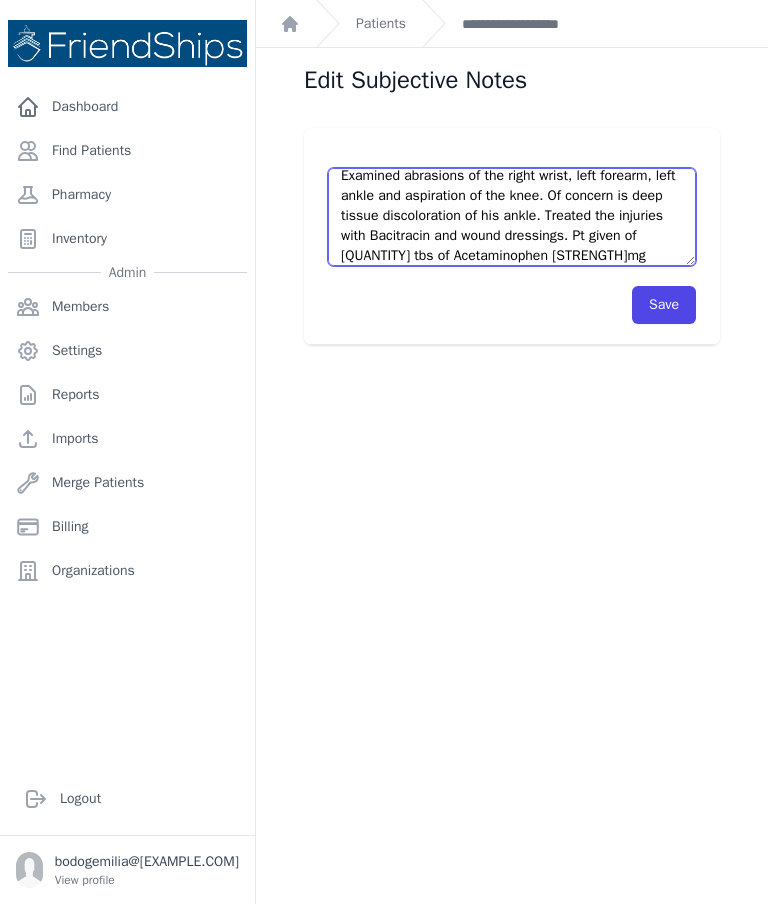 click on "Pt had motorcycle accident 2 days ago. Came for post hospital follow up.
Examined abrasions of the right wrist, left forearm, left ankle and aspiration of the knee. Of concern is deep tissue discoloration of his ankle. Treated the injuries with Bacitracin and wound dressings." at bounding box center [512, 217] 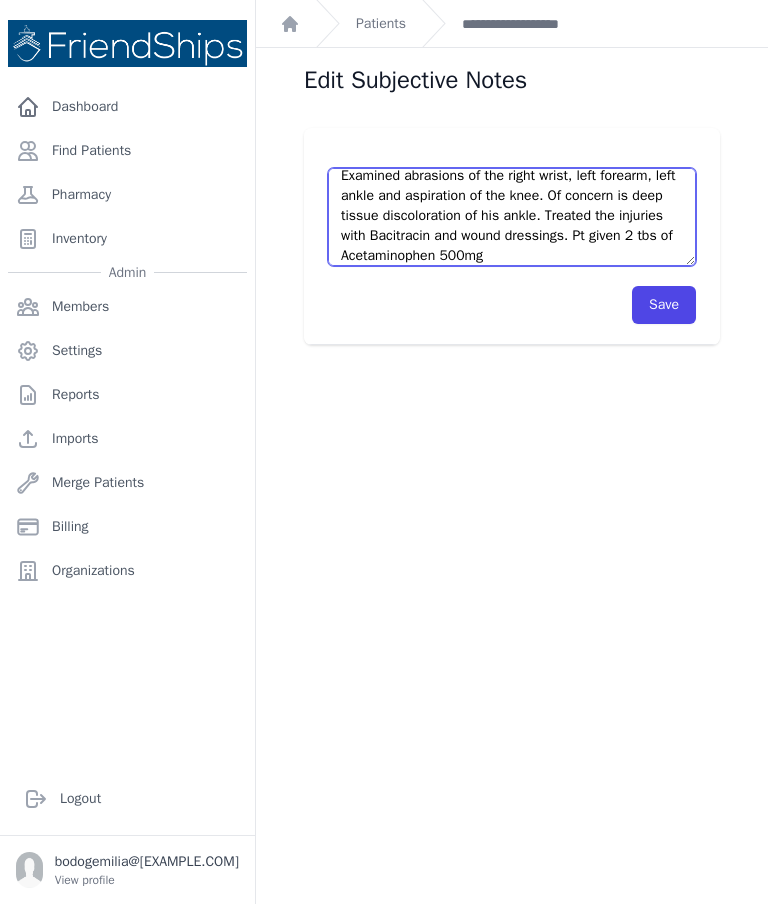 click on "Pt had motorcycle accident 2 days ago. Came for post hospital follow up.
Examined abrasions of the right wrist, left forearm, left ankle and aspiration of the knee. Of concern is deep tissue discoloration of his ankle. Treated the injuries with Bacitracin and wound dressings." at bounding box center [512, 217] 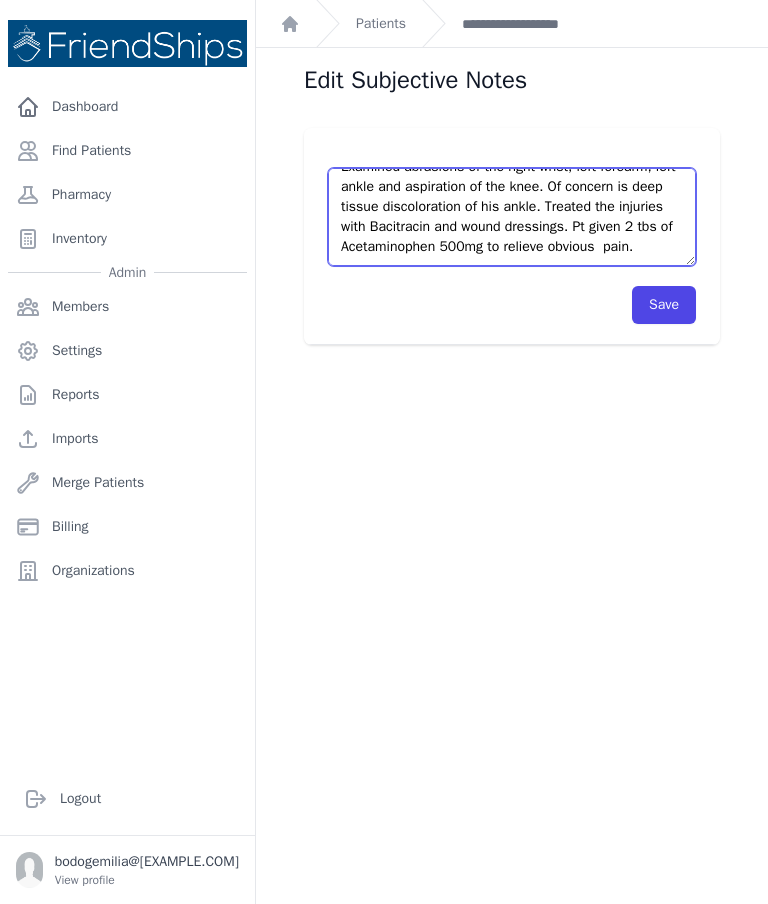 scroll, scrollTop: 80, scrollLeft: 0, axis: vertical 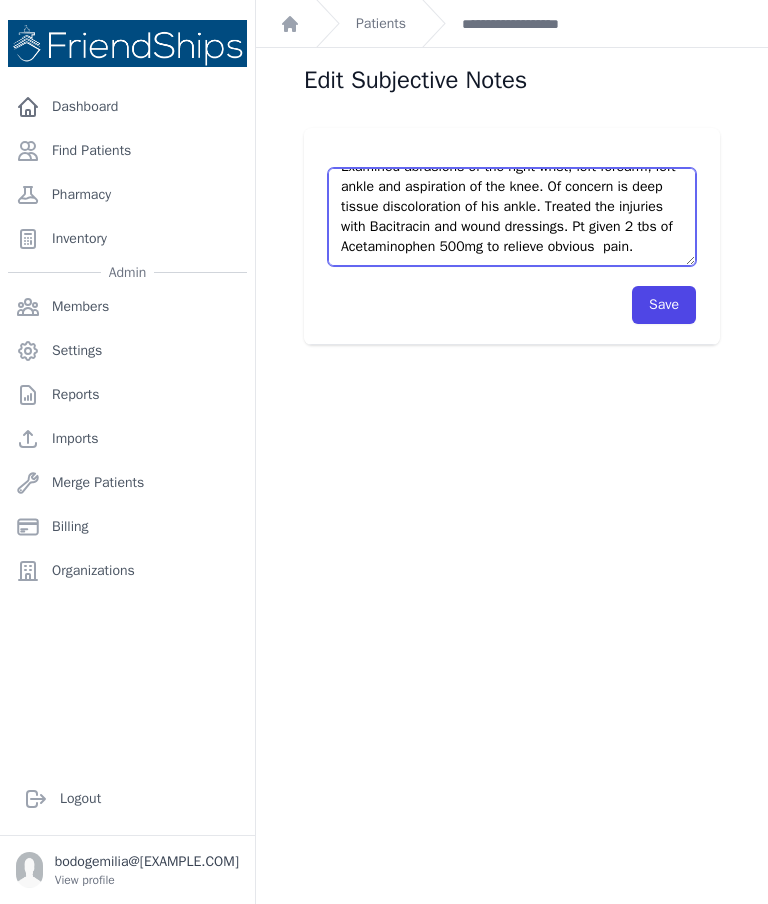 click on "Pt had motorcycle accident 2 days ago. Came for post hospital follow up.
Examined abrasions of the right wrist, left forearm, left ankle and aspiration of the knee. Of concern is deep tissue discoloration of his ankle. Treated the injuries with Bacitracin and wound dressings." at bounding box center [512, 217] 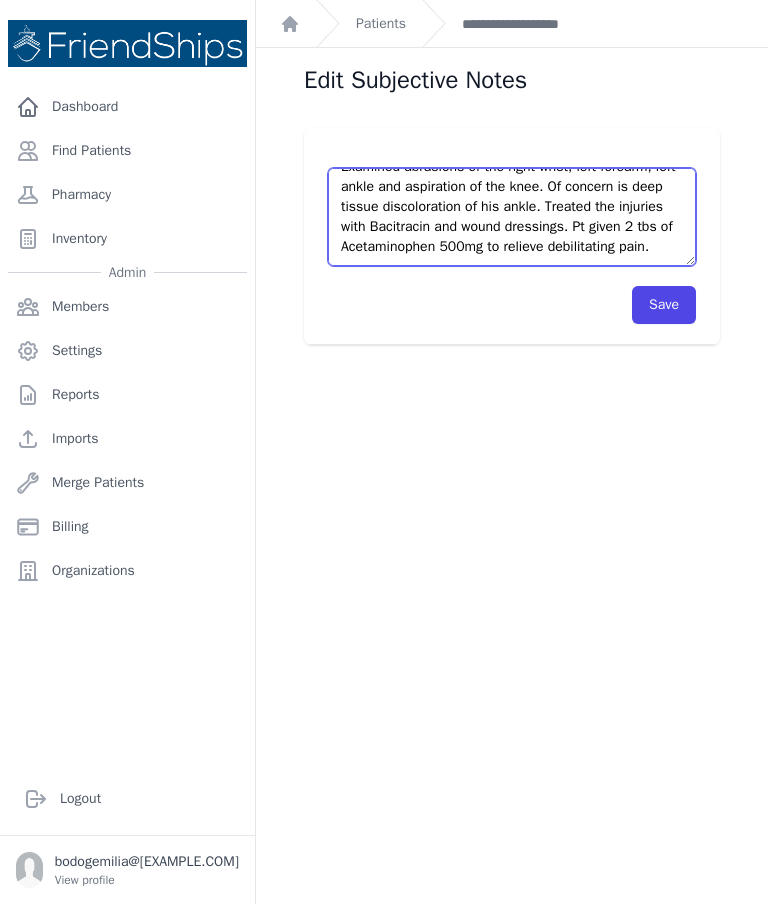 click on "Pt had motorcycle accident 2 days ago. Came for post hospital follow up.
Examined abrasions of the right wrist, left forearm, left ankle and aspiration of the knee. Of concern is deep tissue discoloration of his ankle. Treated the injuries with Bacitracin and wound dressings." at bounding box center [512, 217] 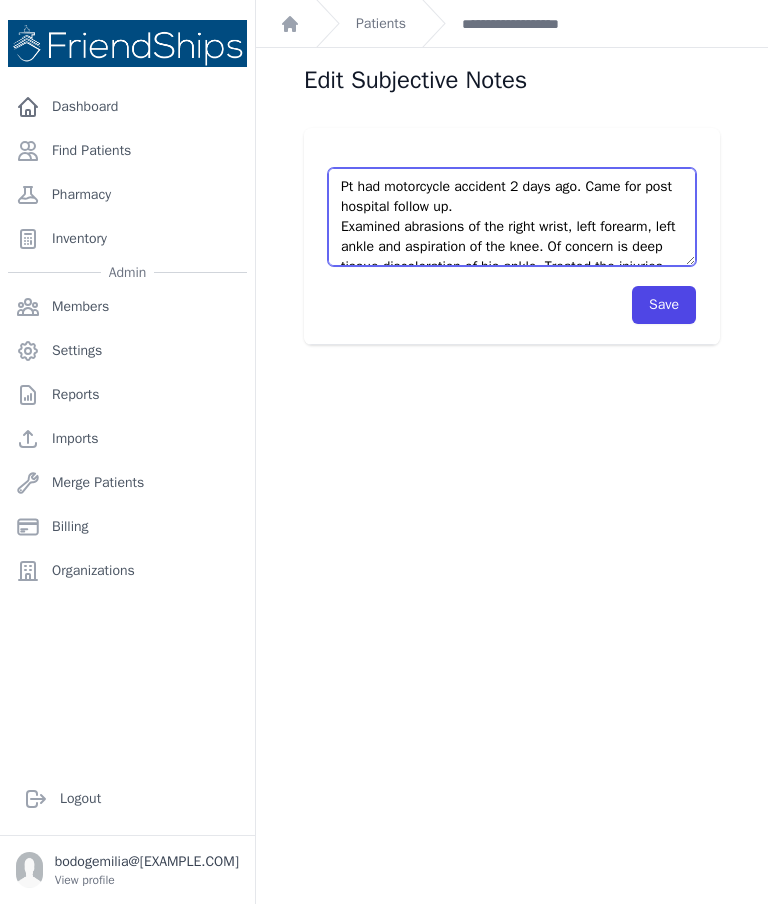 scroll, scrollTop: 0, scrollLeft: 0, axis: both 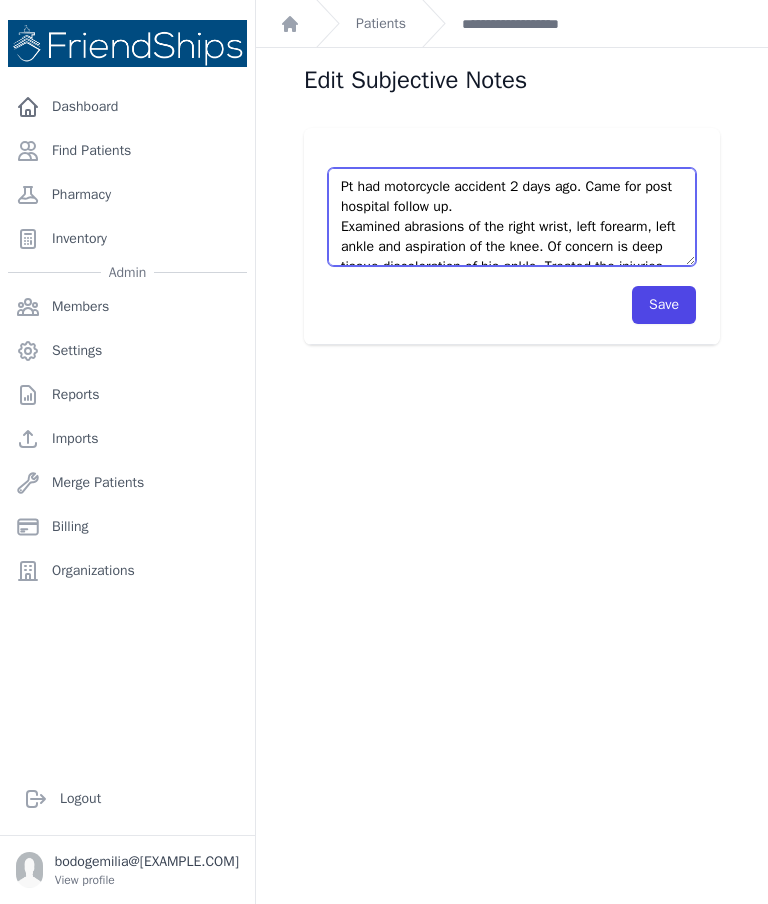 click on "Pt had motorcycle accident 2 days ago. Came for post hospital follow up.
Examined abrasions of the right wrist, left forearm, left ankle and aspiration of the knee. Of concern is deep tissue discoloration of his ankle. Treated the injuries with Bacitracin and wound dressings." at bounding box center (512, 217) 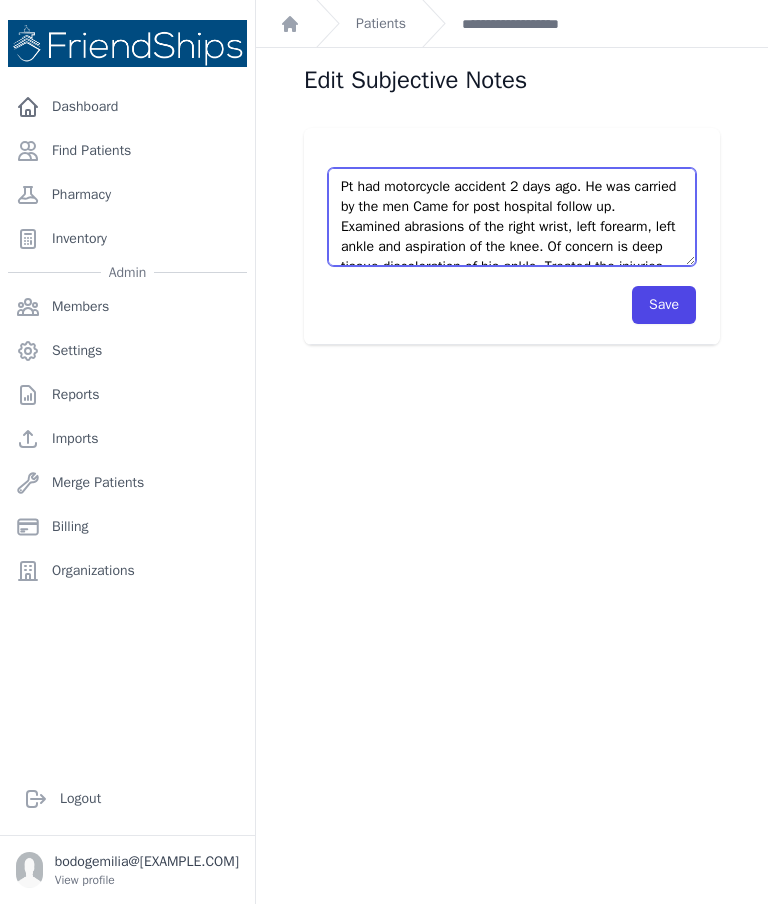 click on "Pt had motorcycle accident 2 days ago. Came for post hospital follow up.
Examined abrasions of the right wrist, left forearm, left ankle and aspiration of the knee. Of concern is deep tissue discoloration of his ankle. Treated the injuries with Bacitracin and wound dressings." at bounding box center (512, 217) 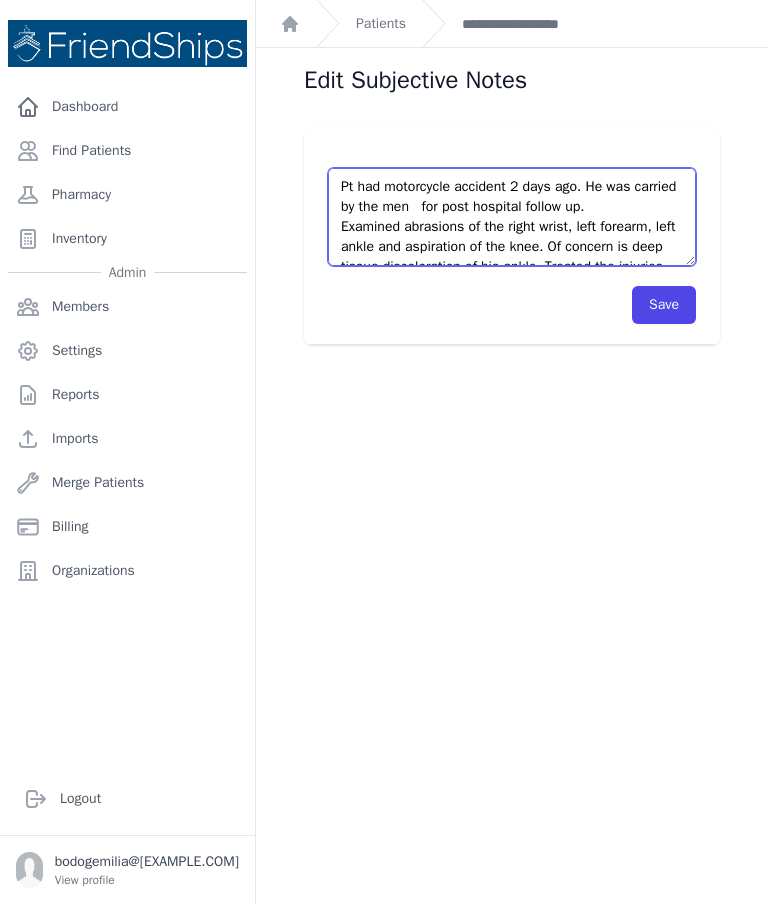 type on "Pt had motorcycle accident 2 days ago. He was carried by the men   for post hospital follow up.
Examined abrasions of the right wrist, left forearm, left ankle and aspiration of the knee. Of concern is deep tissue discoloration of his ankle. Treated the injuries with Bacitracin and wound dressings. Pt given 2 tbs of Acetaminophen 500mg to relieve debilitating pain." 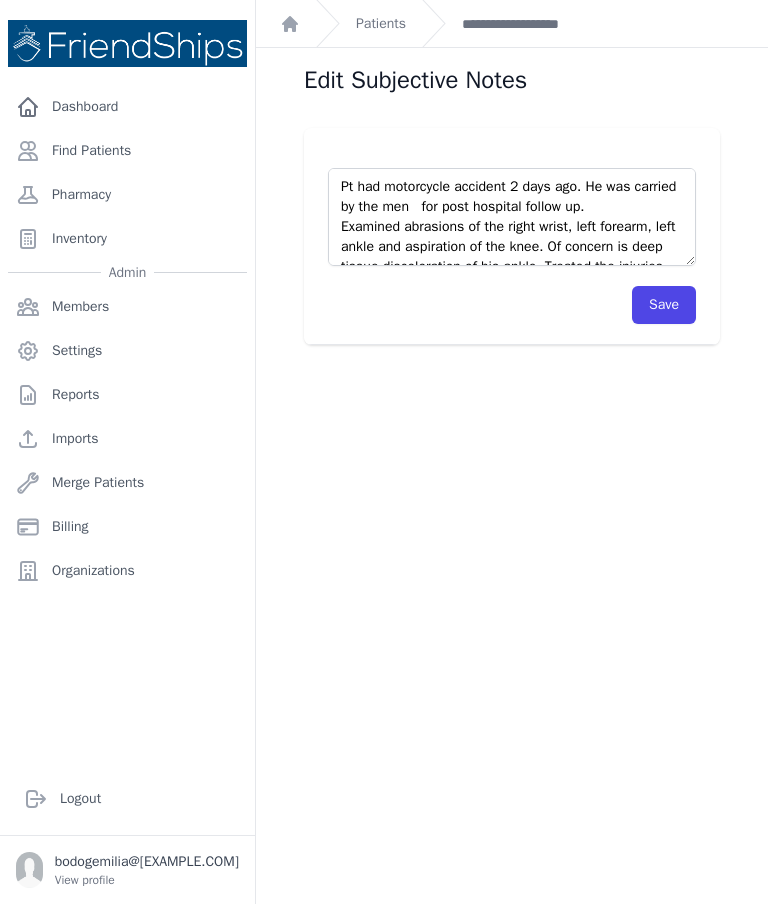 click on "Save" at bounding box center (664, 305) 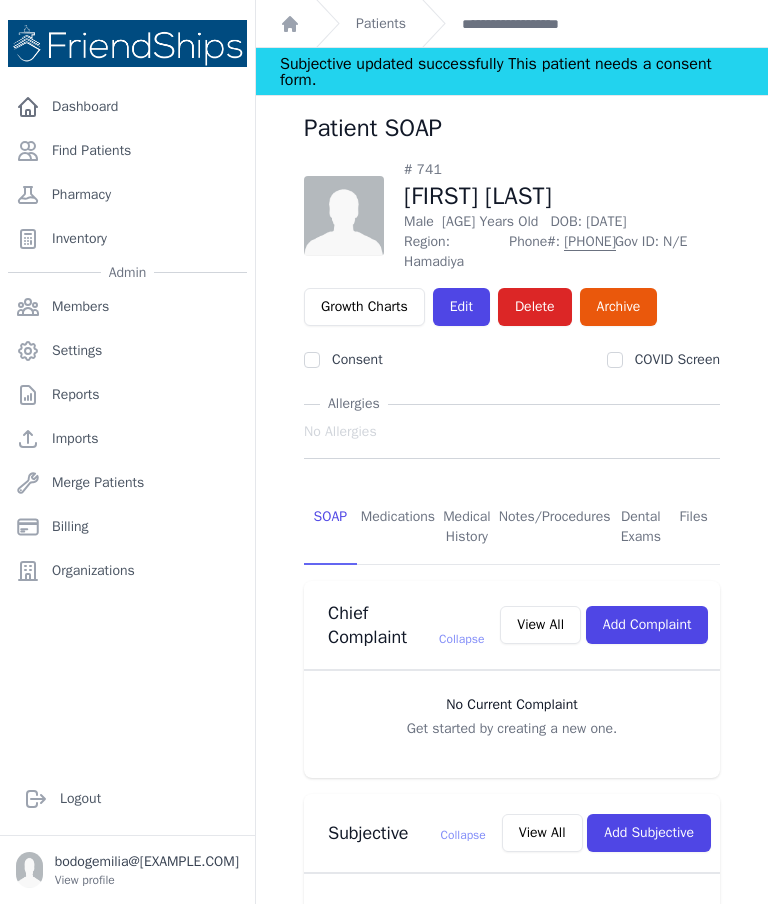 scroll, scrollTop: 0, scrollLeft: 0, axis: both 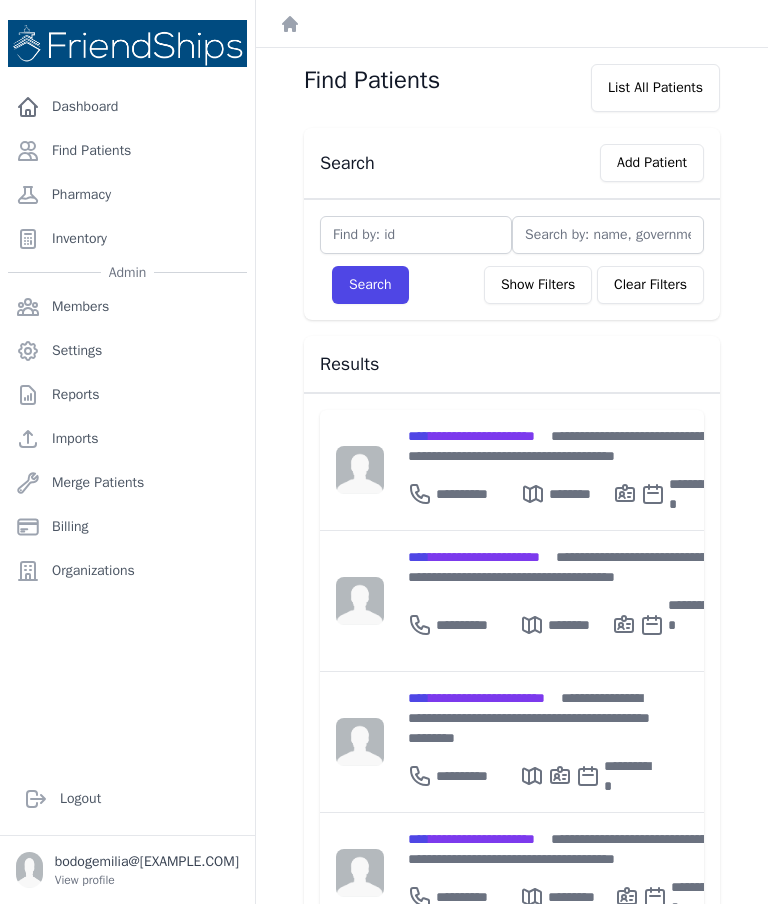 click on "**********" at bounding box center (471, 436) 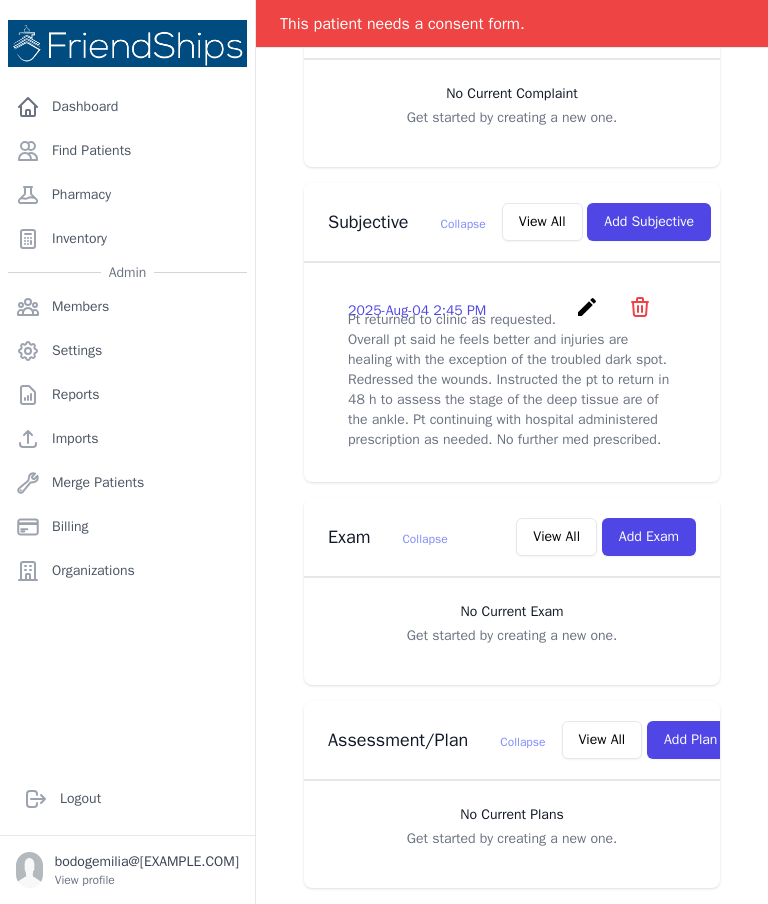 scroll, scrollTop: 585, scrollLeft: 0, axis: vertical 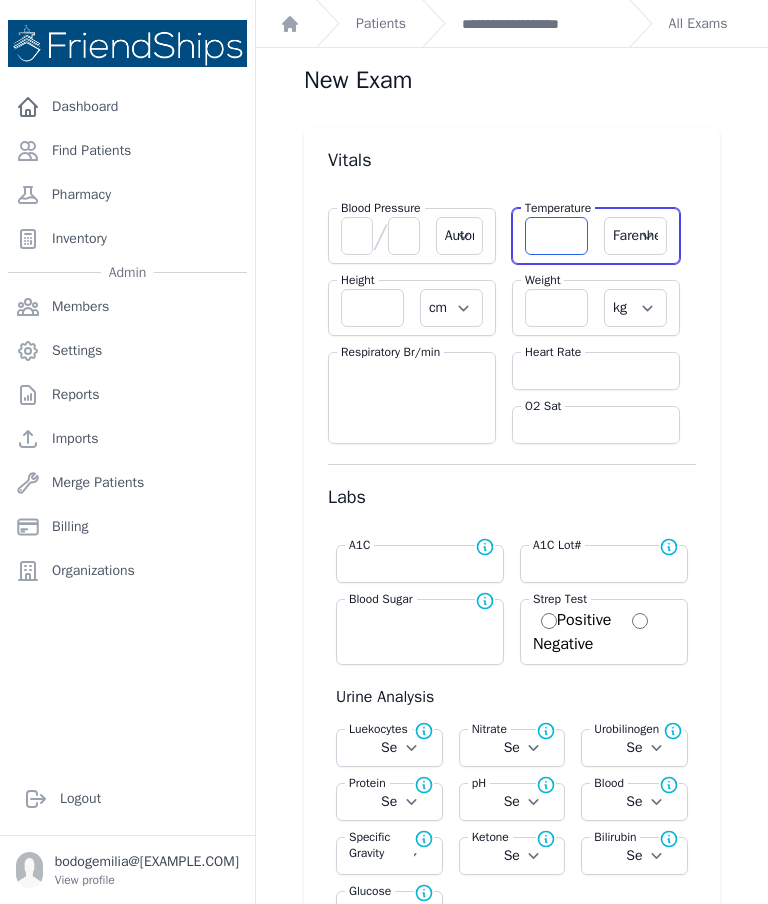click at bounding box center (556, 236) 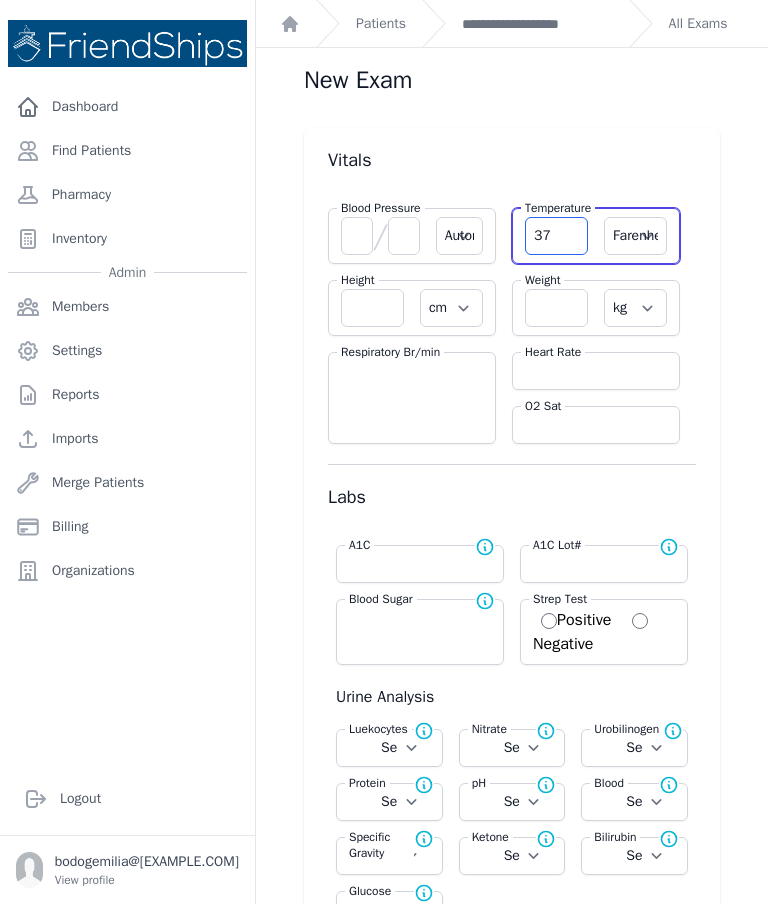 type on "37" 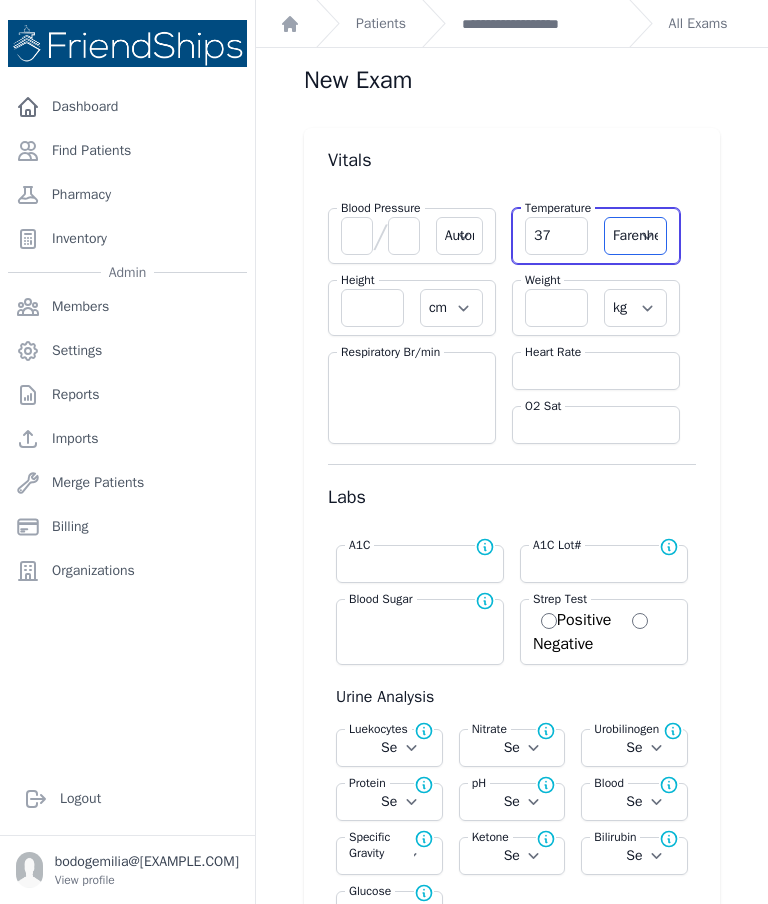 click on "Farenheit Celcius" at bounding box center (635, 236) 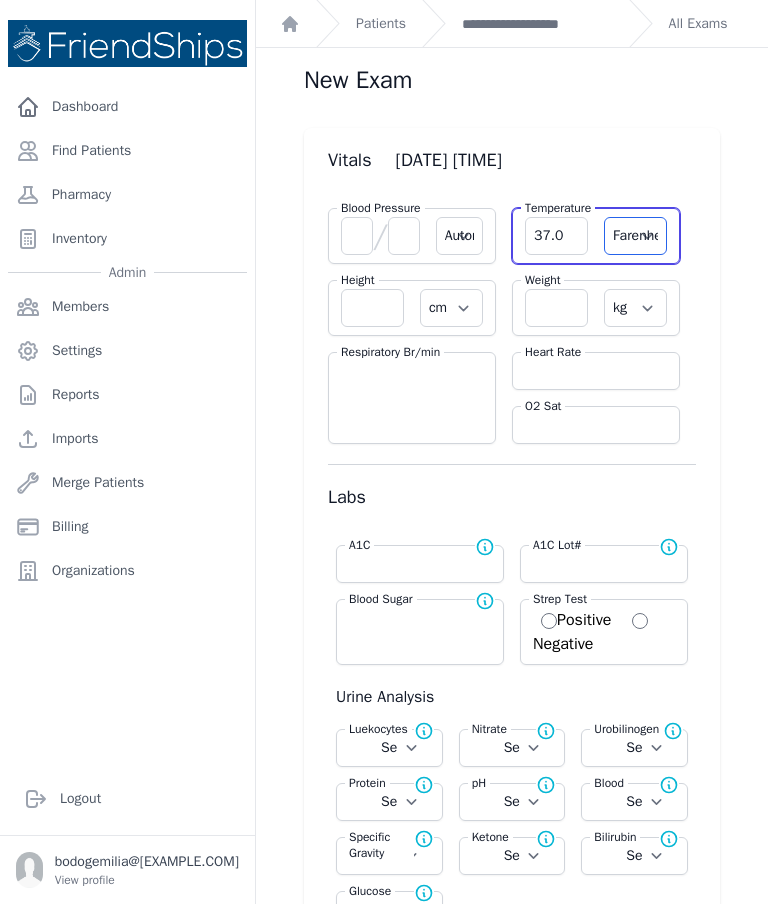 click on "Farenheit Celcius" at bounding box center [635, 236] 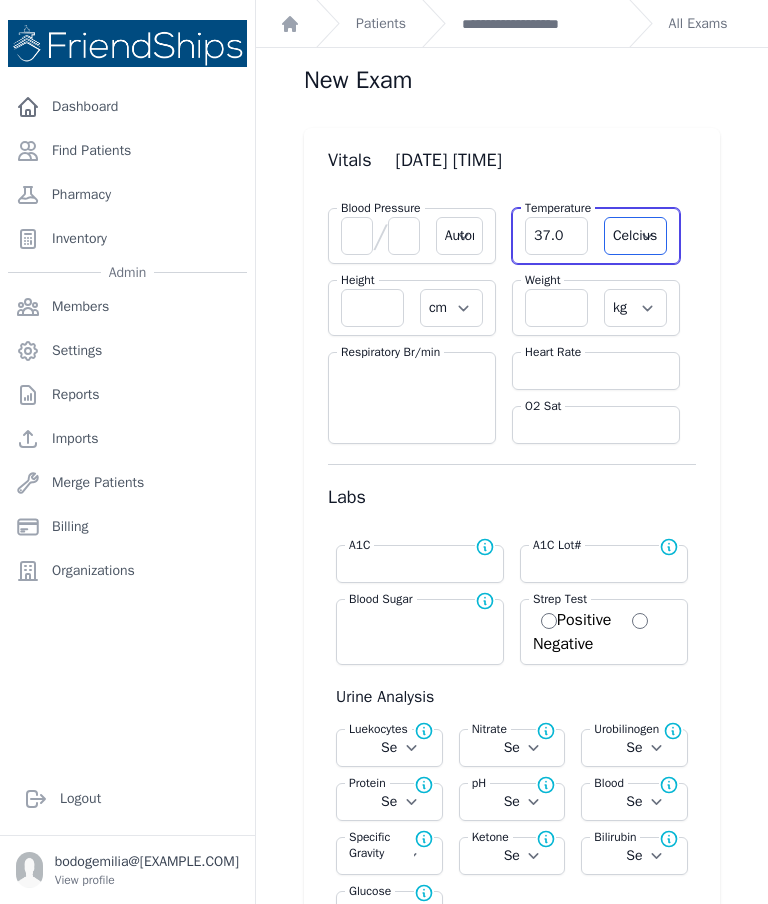 select on "Automatic" 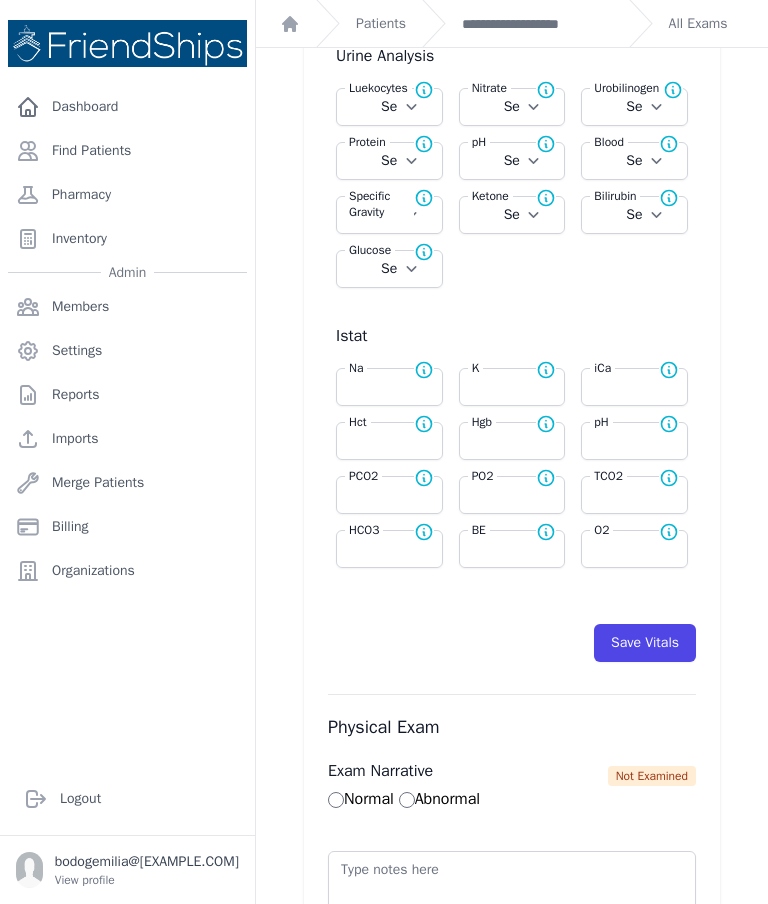 scroll, scrollTop: 637, scrollLeft: 0, axis: vertical 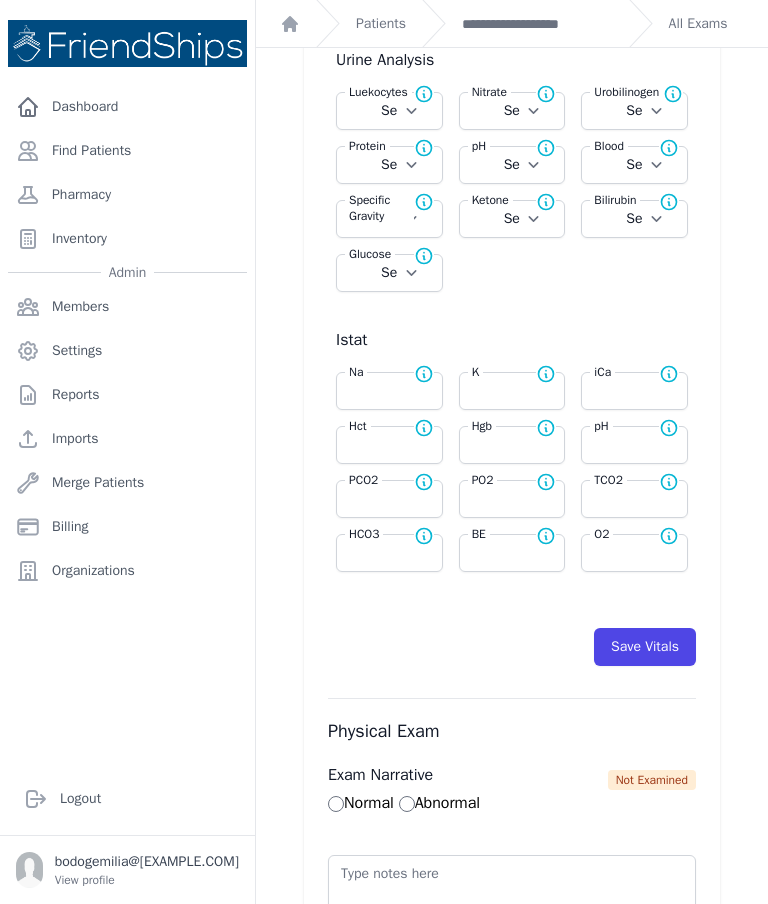 click on "Save Vitals" at bounding box center [645, 647] 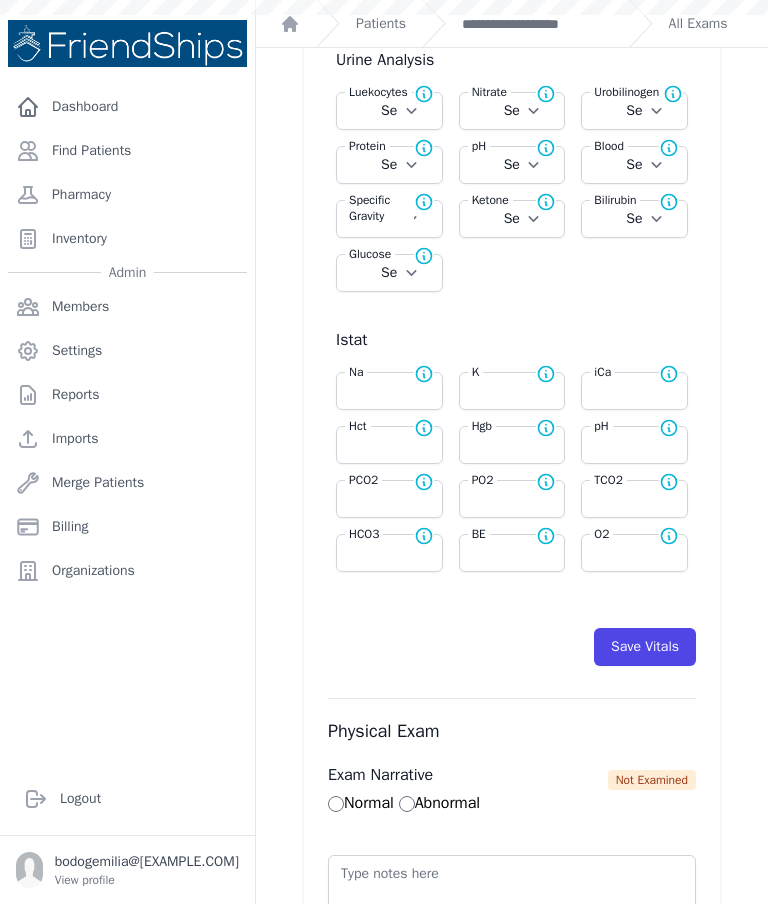 scroll, scrollTop: 0, scrollLeft: 0, axis: both 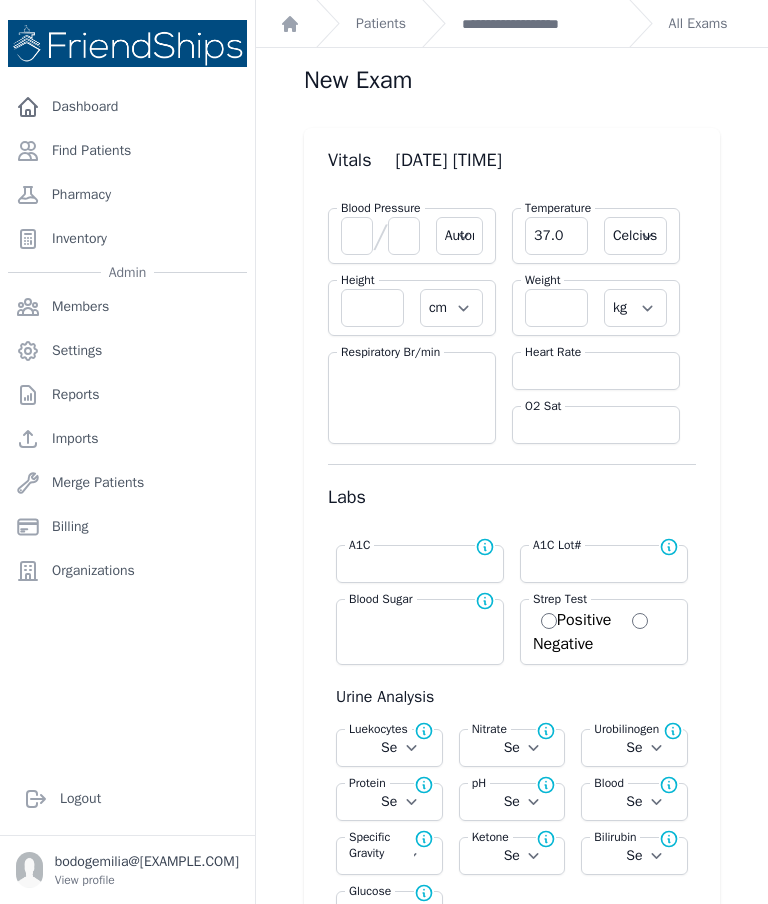 click on "**********" at bounding box center [537, 24] 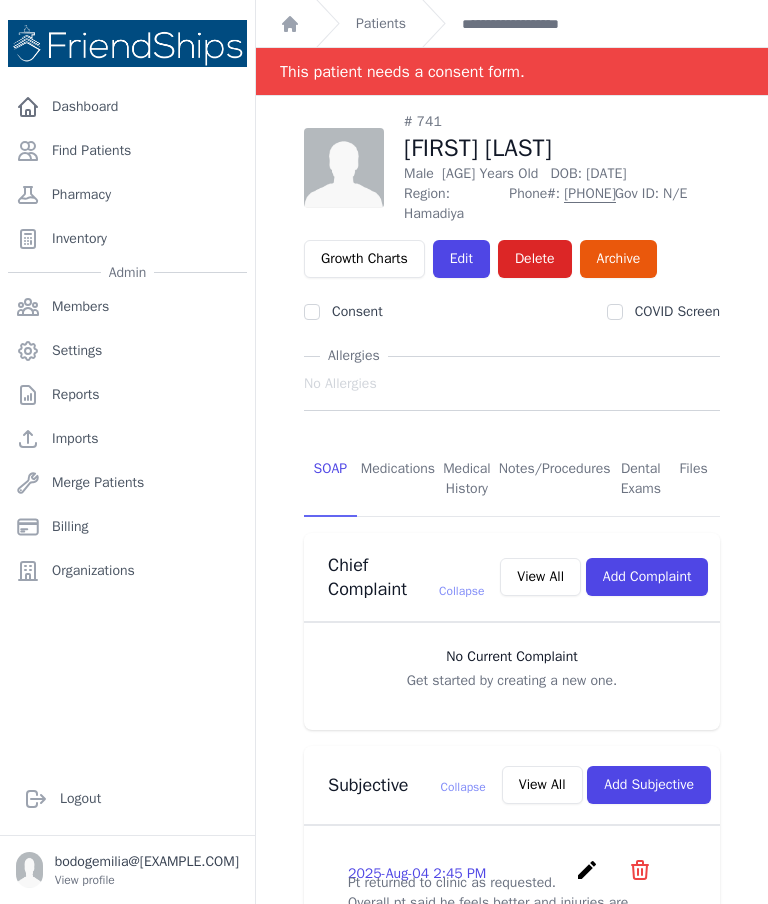 click on "Patients" at bounding box center [381, 24] 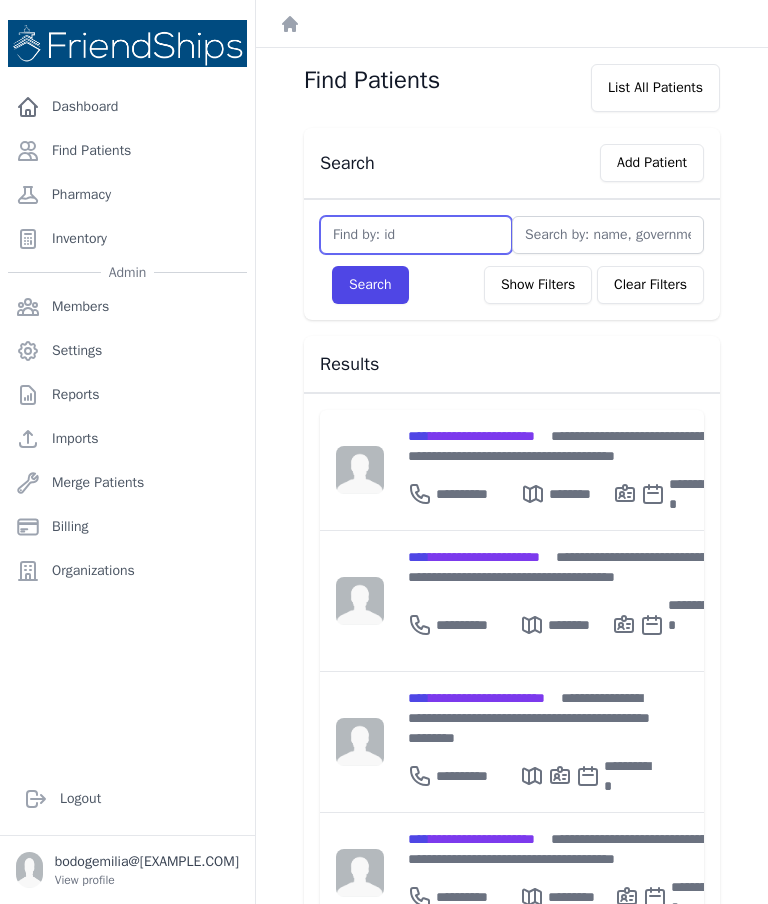 click at bounding box center (416, 235) 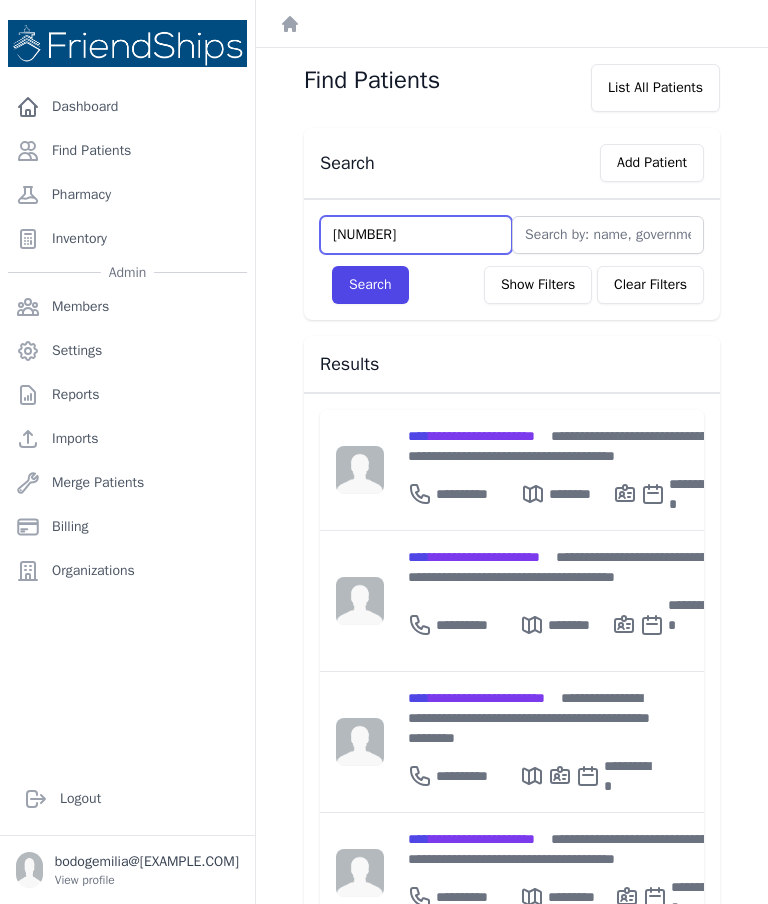 type on "[NUMBER]" 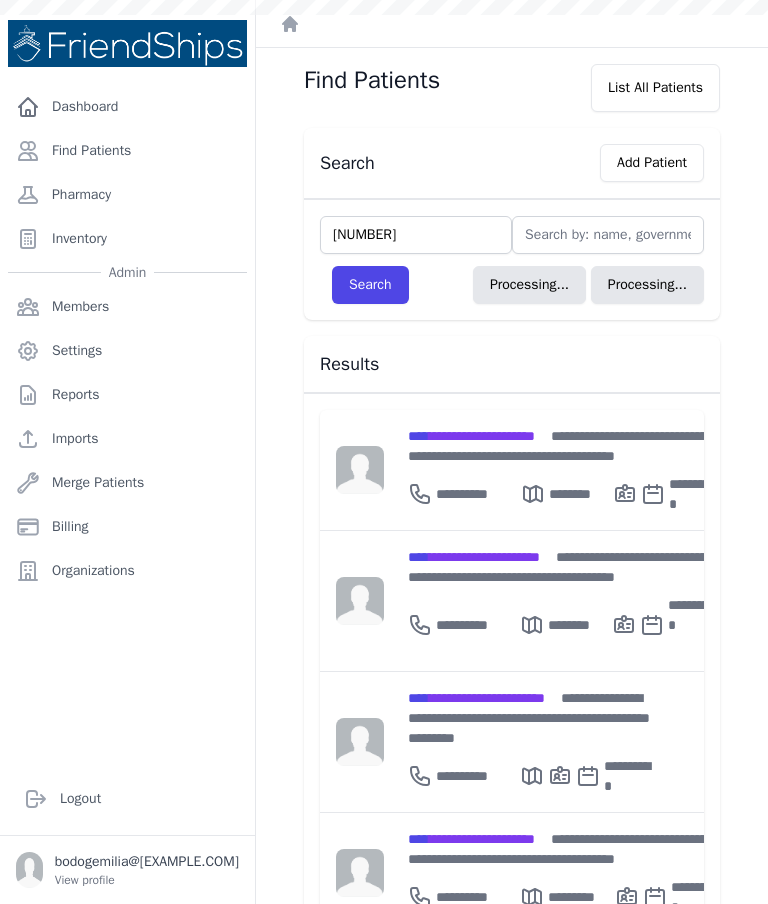 type 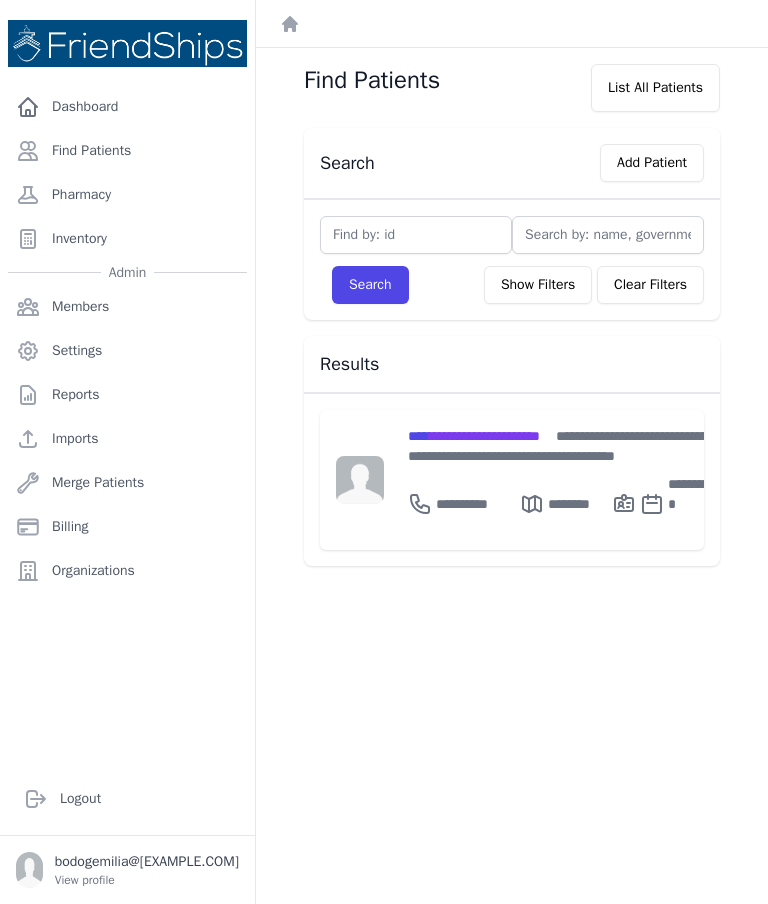 click on "**********" at bounding box center (474, 436) 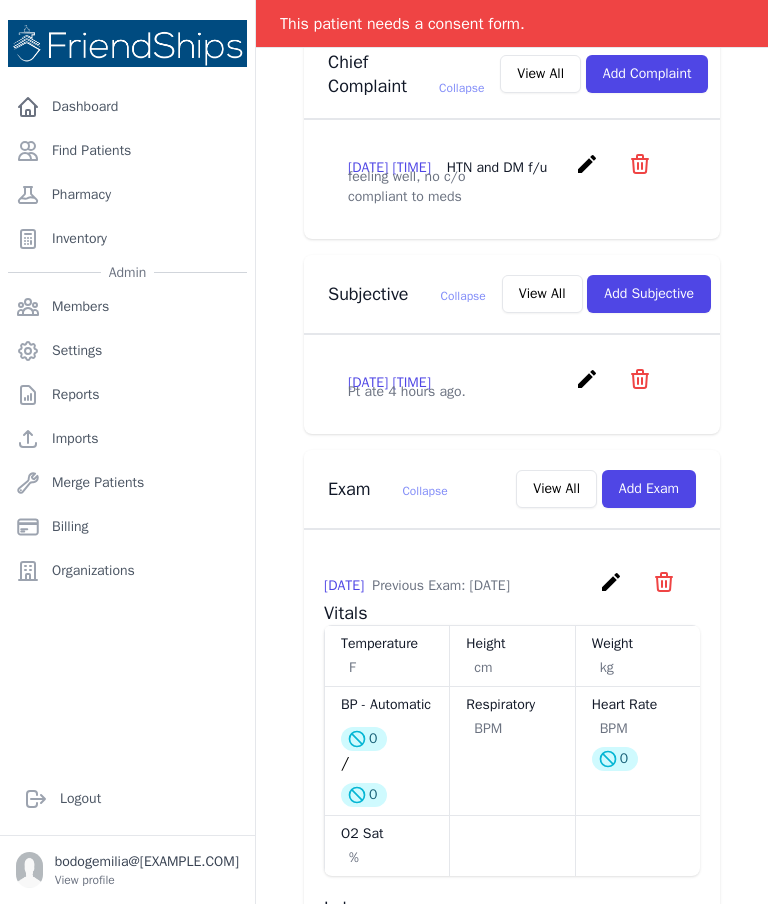 scroll, scrollTop: 516, scrollLeft: 0, axis: vertical 